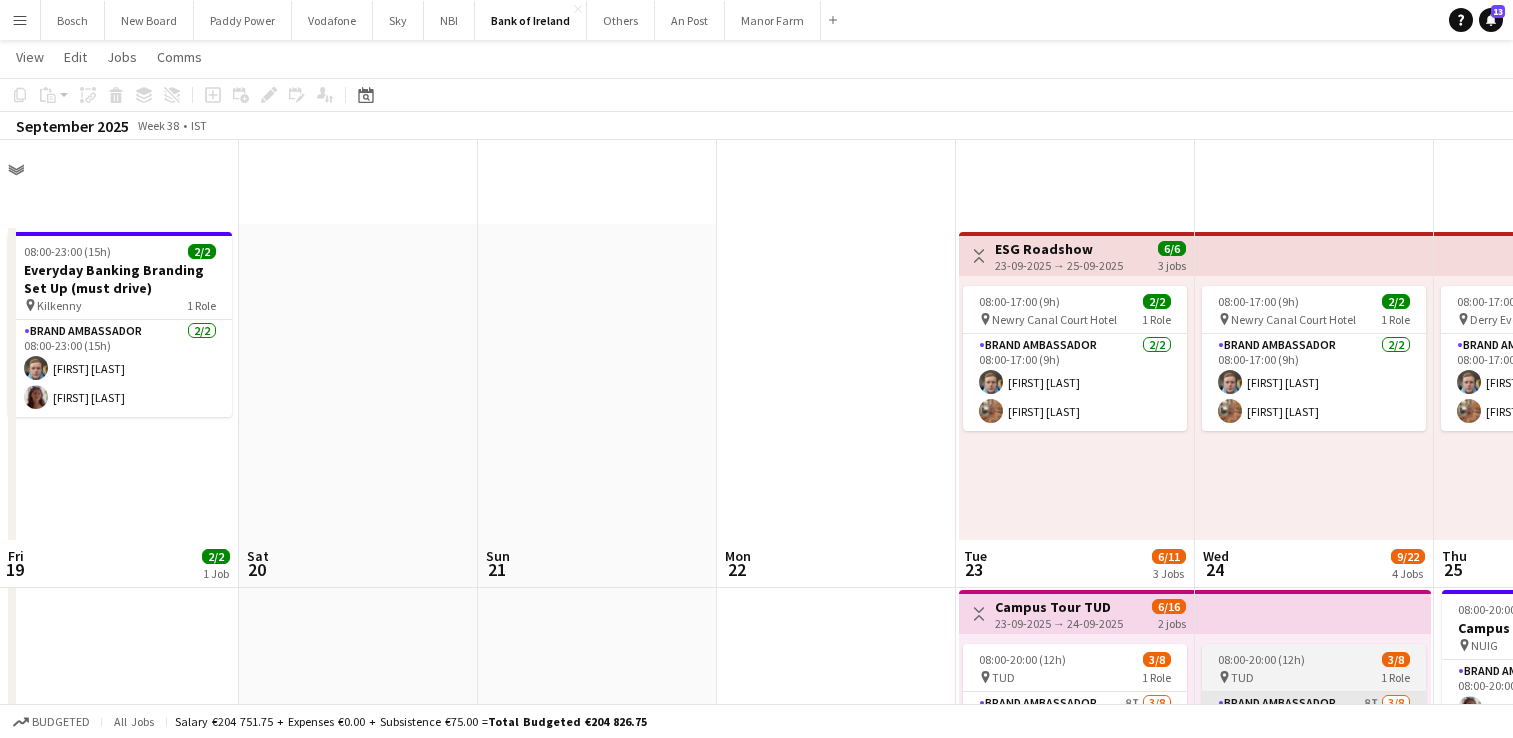 scroll, scrollTop: 400, scrollLeft: 0, axis: vertical 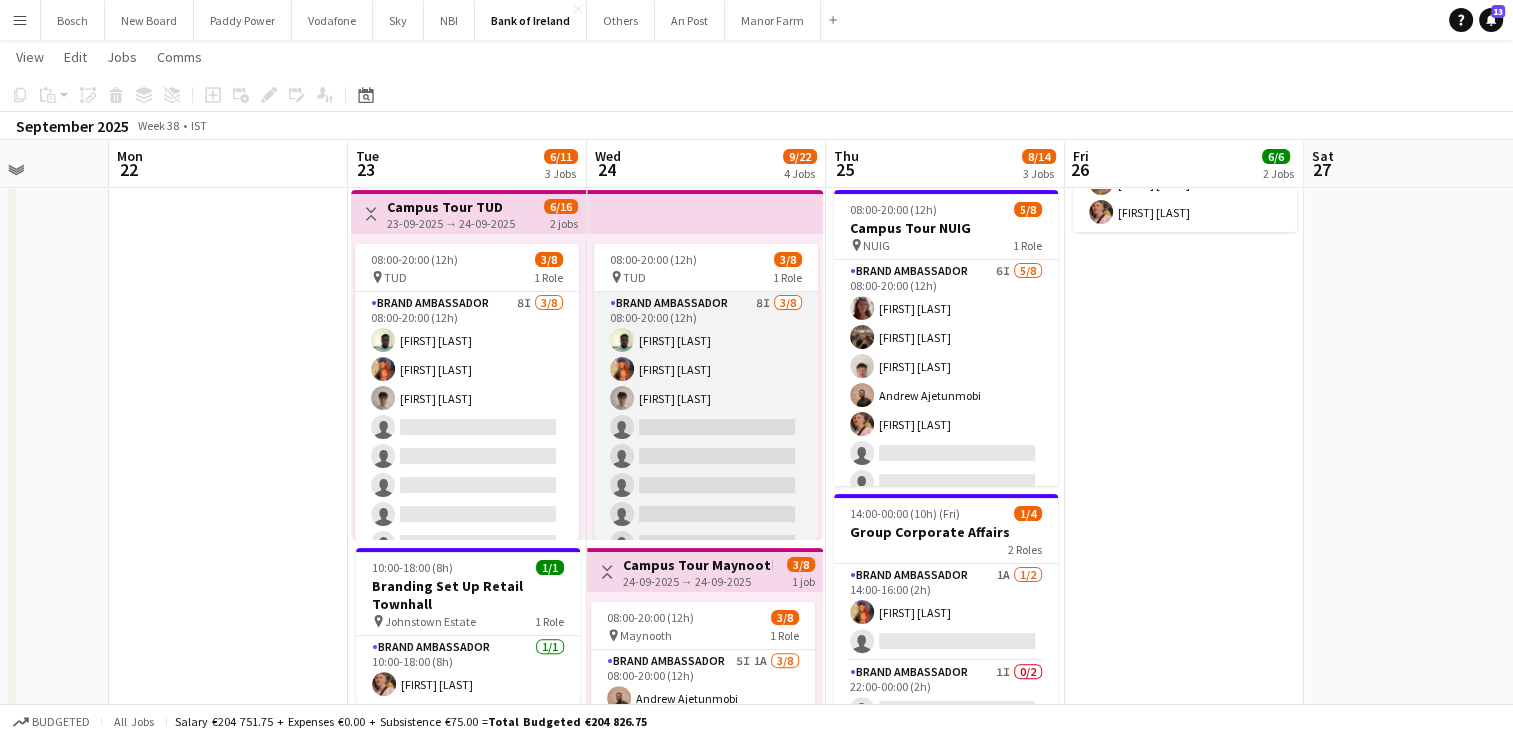 click on "Brand Ambassador   8I   3/8   08:00-20:00 (12h)
[FIRST] [LAST] [FIRST] [LAST] [FIRST] [LAST]
single-neutral-actions
single-neutral-actions
single-neutral-actions
single-neutral-actions
single-neutral-actions" at bounding box center (706, 427) 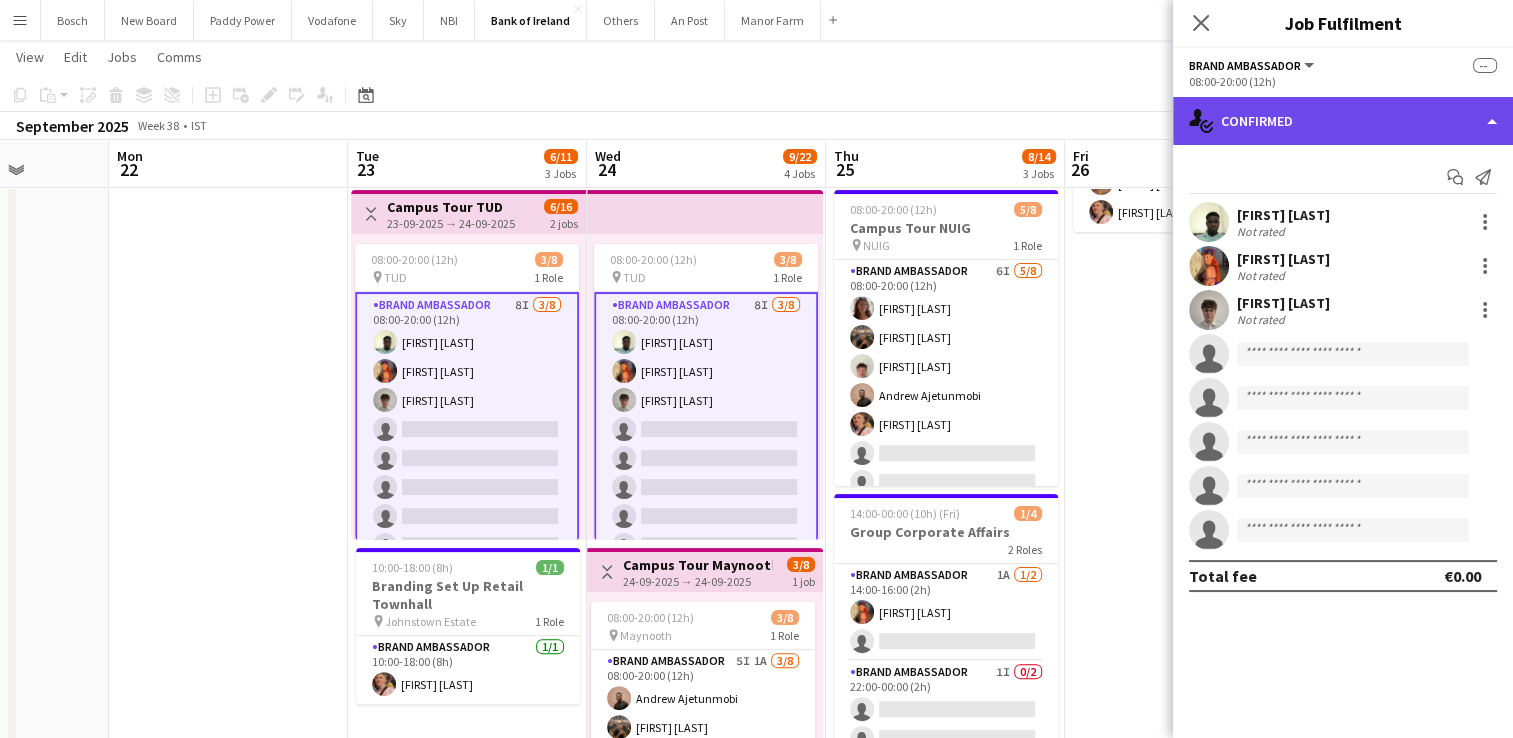 click on "single-neutral-actions-check-2
Confirmed" 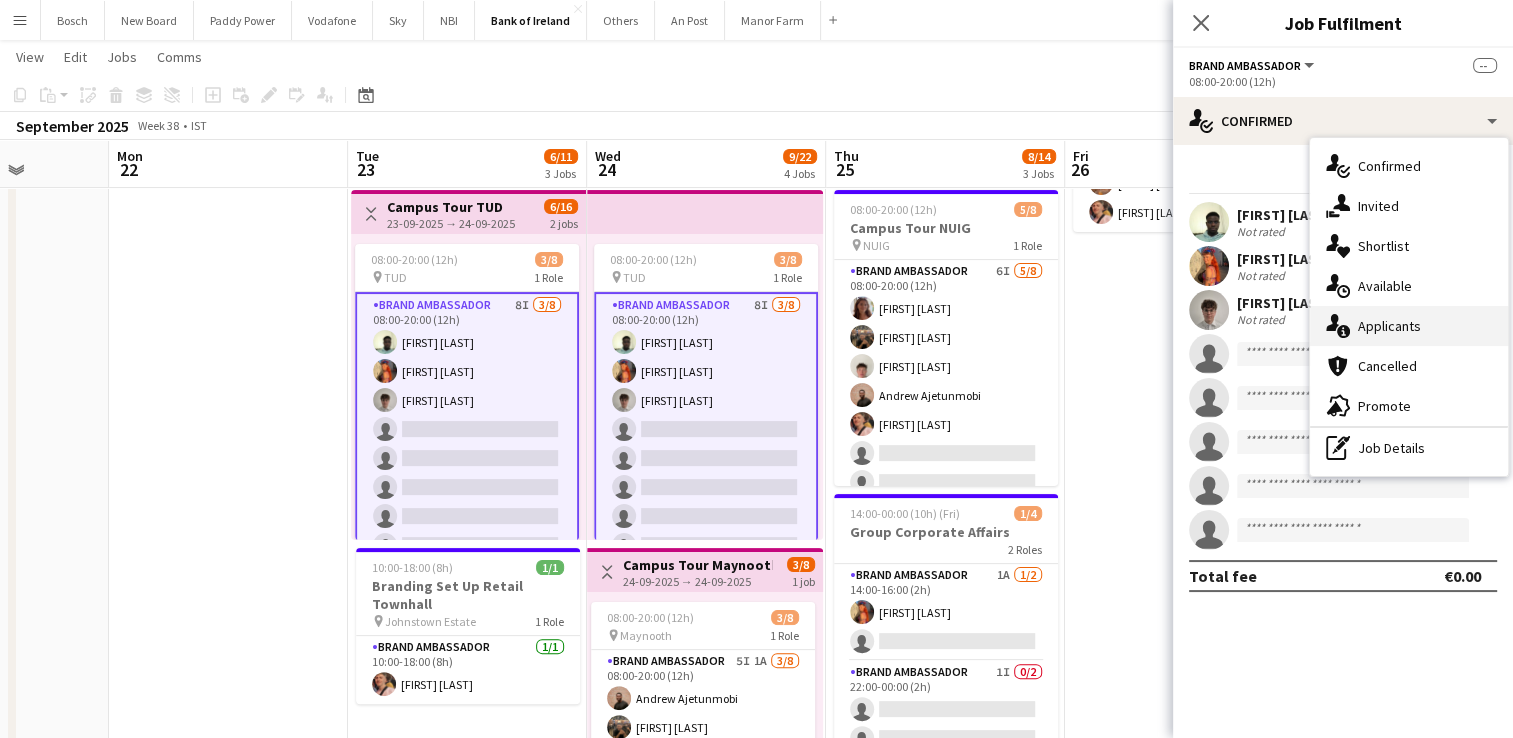 click on "single-neutral-actions-information
Applicants" at bounding box center [1409, 326] 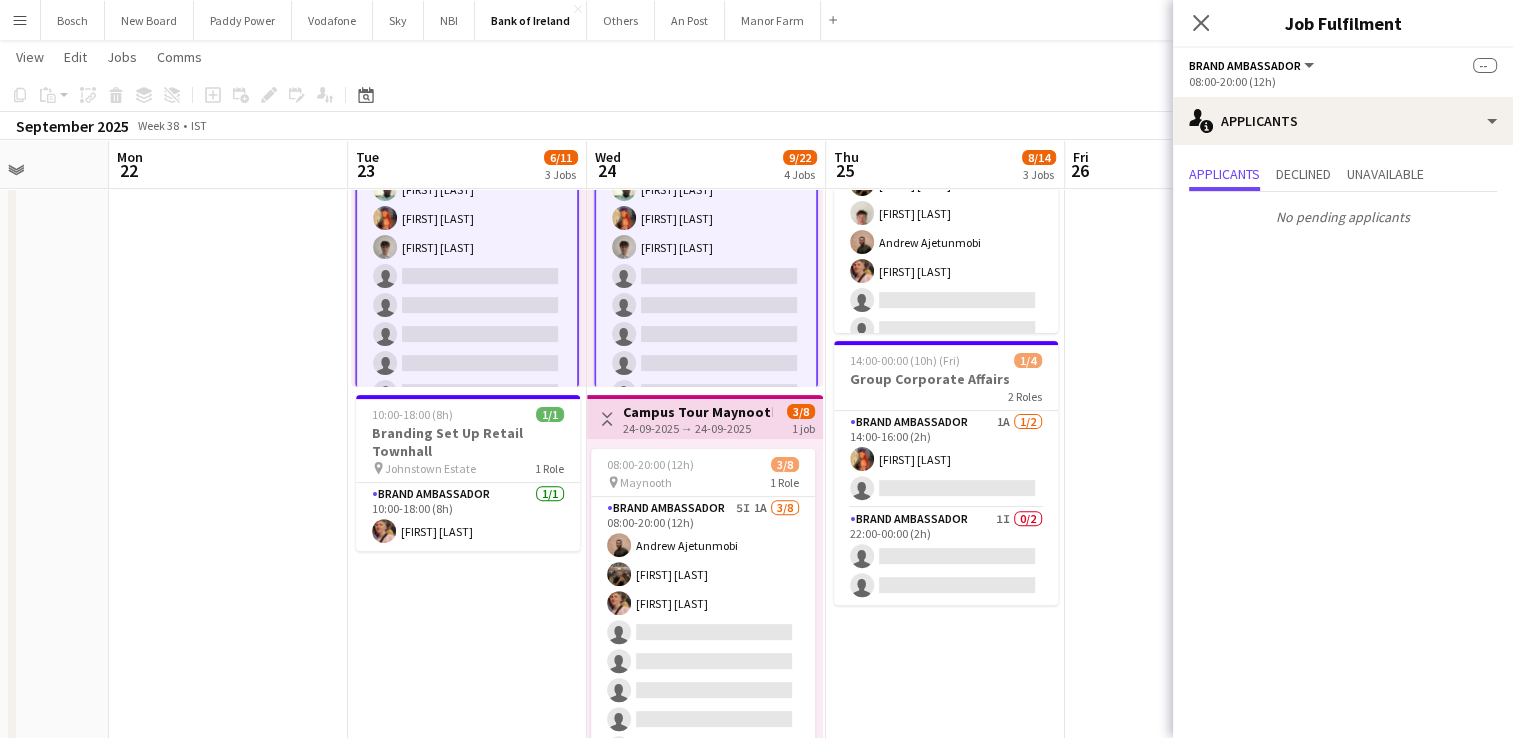 scroll, scrollTop: 700, scrollLeft: 0, axis: vertical 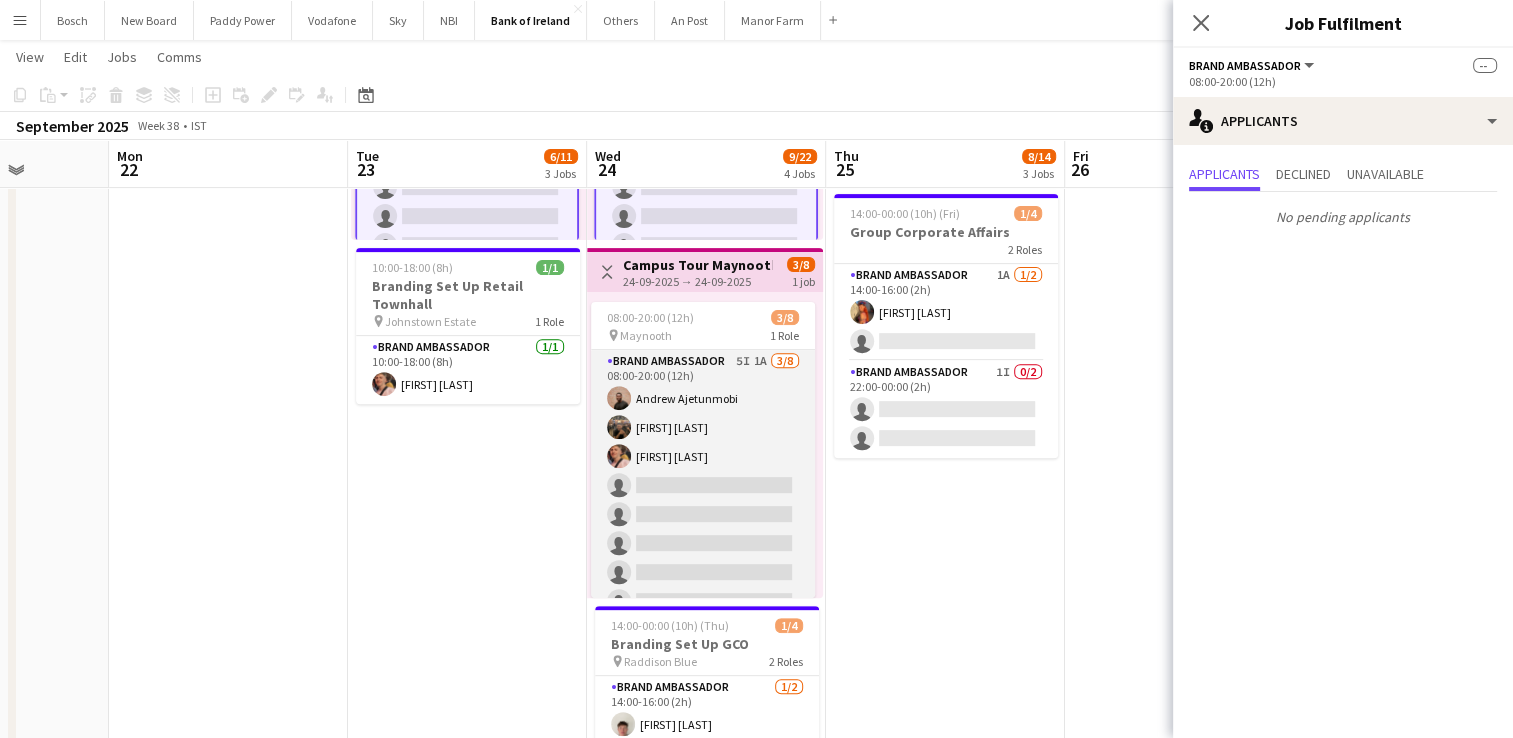 click on "Brand Ambassador   5I   1A   3/8   08:00-20:00 (12h)
[FIRST] [LAST] [FIRST] [LAST] [FIRST] [LAST]
single-neutral-actions
single-neutral-actions
single-neutral-actions
single-neutral-actions
single-neutral-actions" at bounding box center (703, 485) 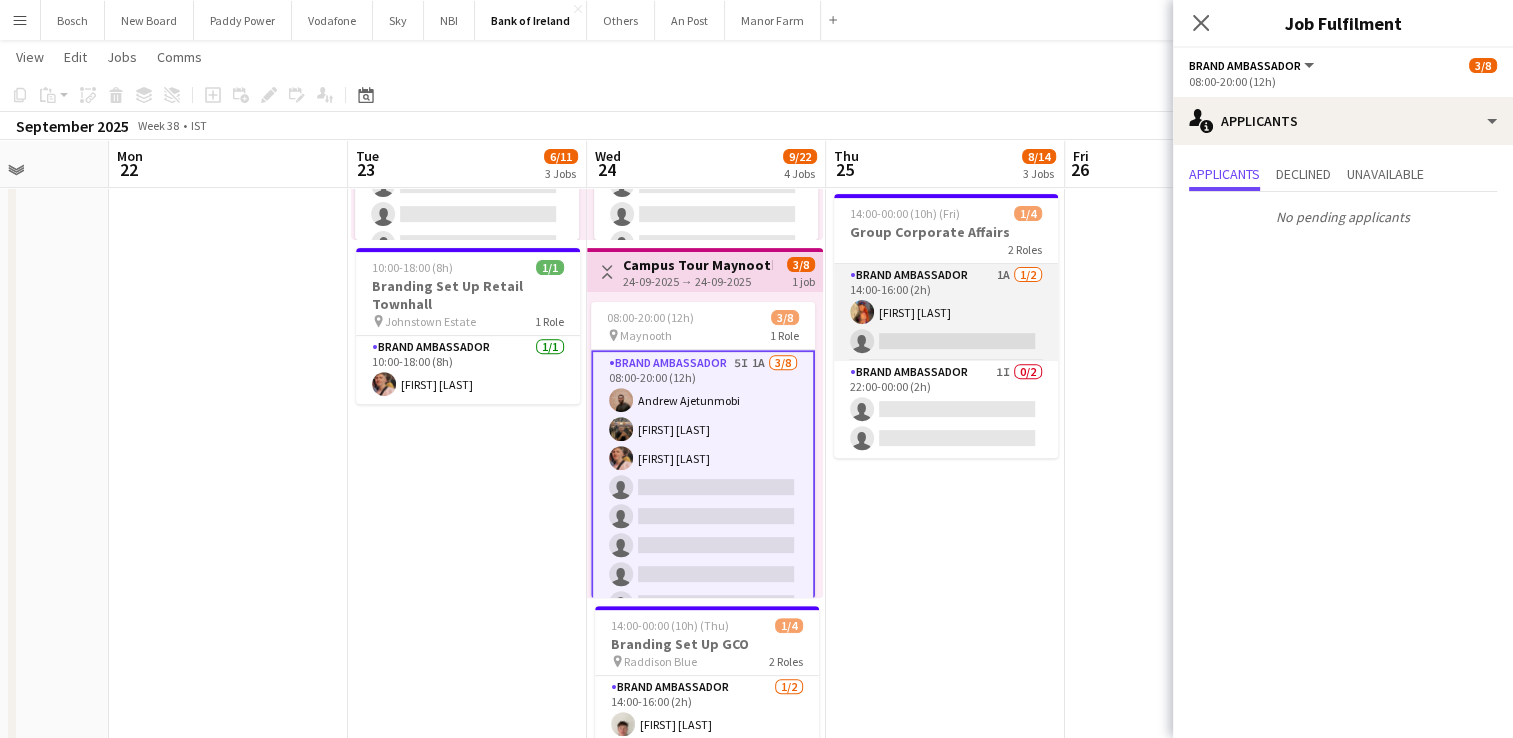 click on "Brand Ambassador   1A   1/2   14:00-16:00 (2h)
[FIRST] [LAST]
single-neutral-actions" at bounding box center (946, 312) 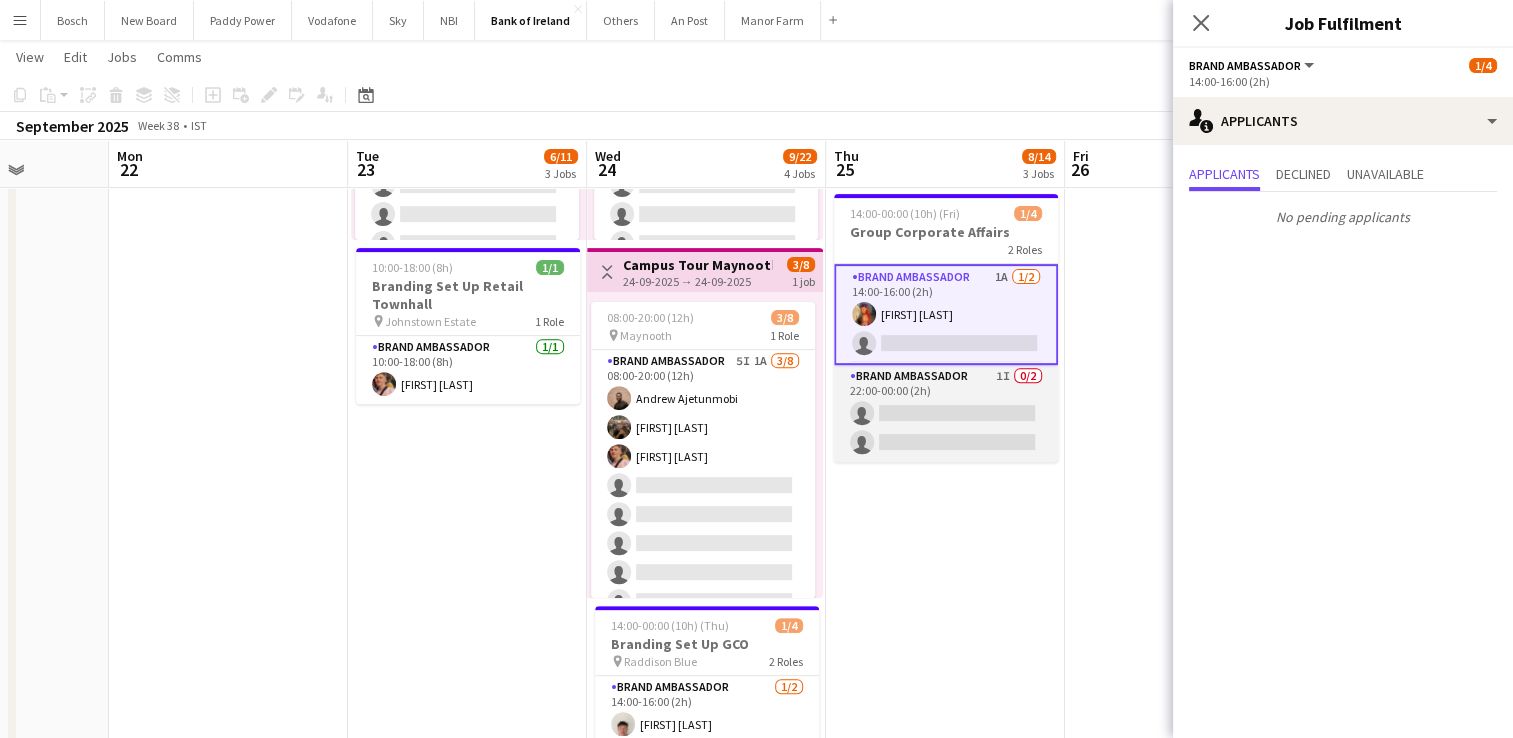 click on "Brand Ambassador   1I   0/2   22:00-00:00 (2h)
single-neutral-actions
single-neutral-actions" at bounding box center [946, 413] 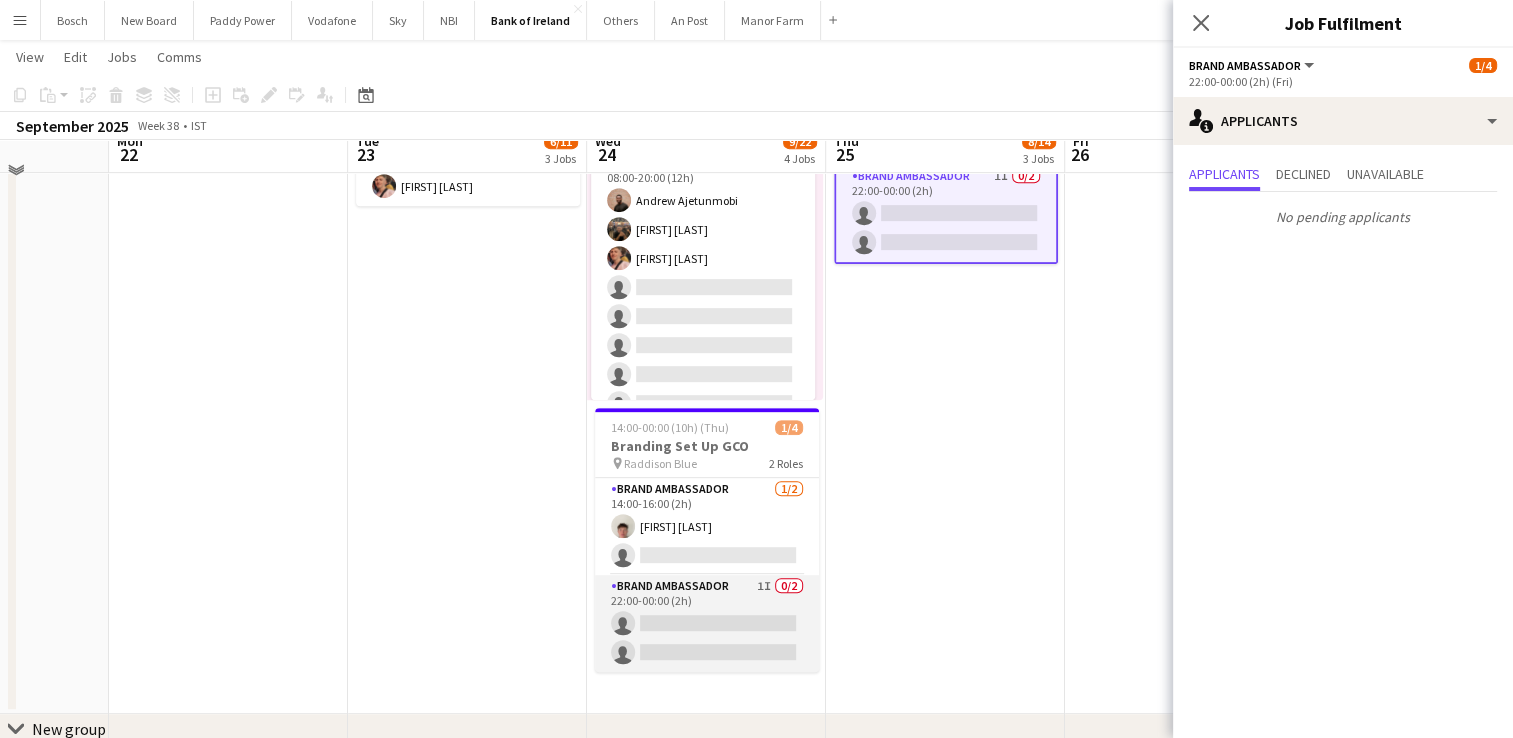 scroll, scrollTop: 900, scrollLeft: 0, axis: vertical 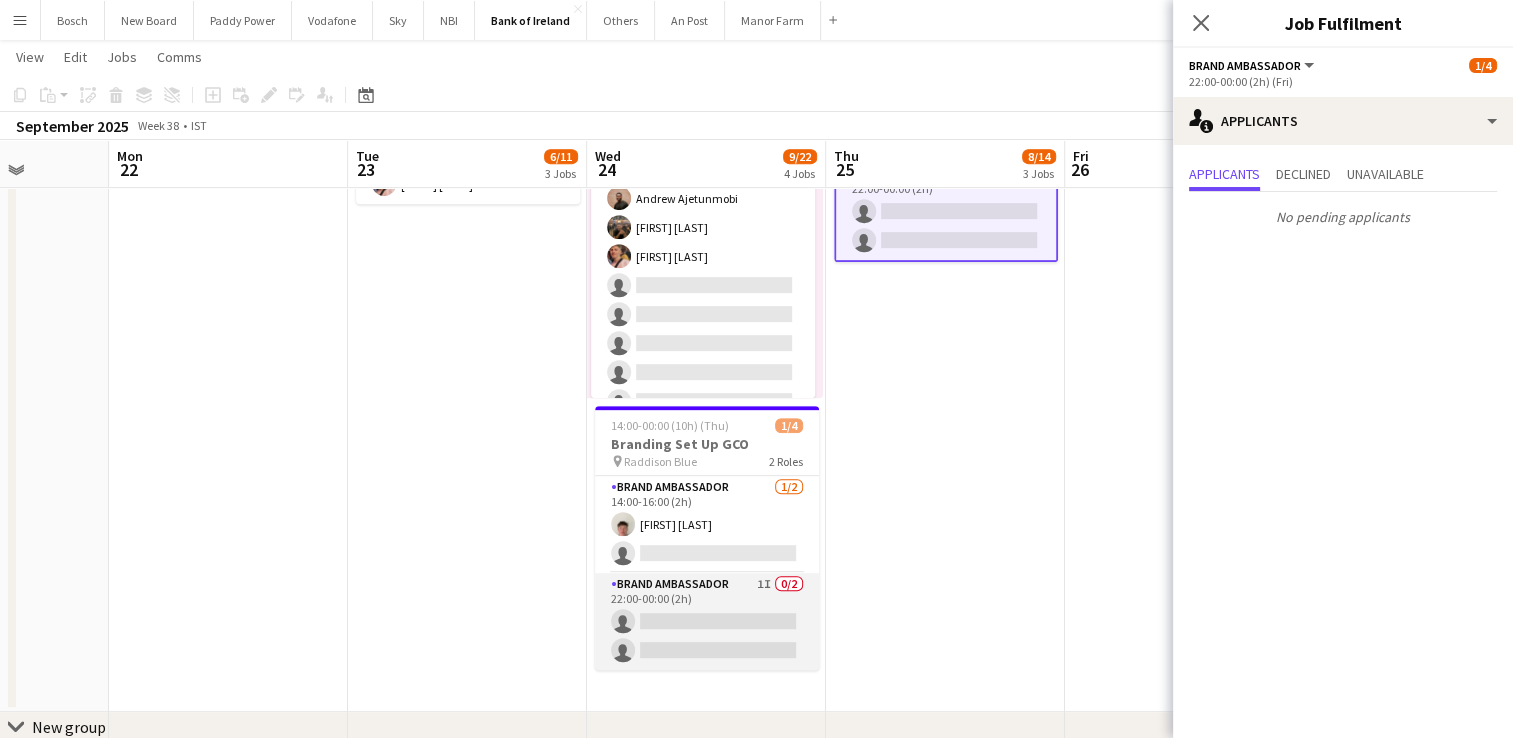 click on "Brand Ambassador   1I   0/2   22:00-00:00 (2h)
single-neutral-actions
single-neutral-actions" at bounding box center (707, 621) 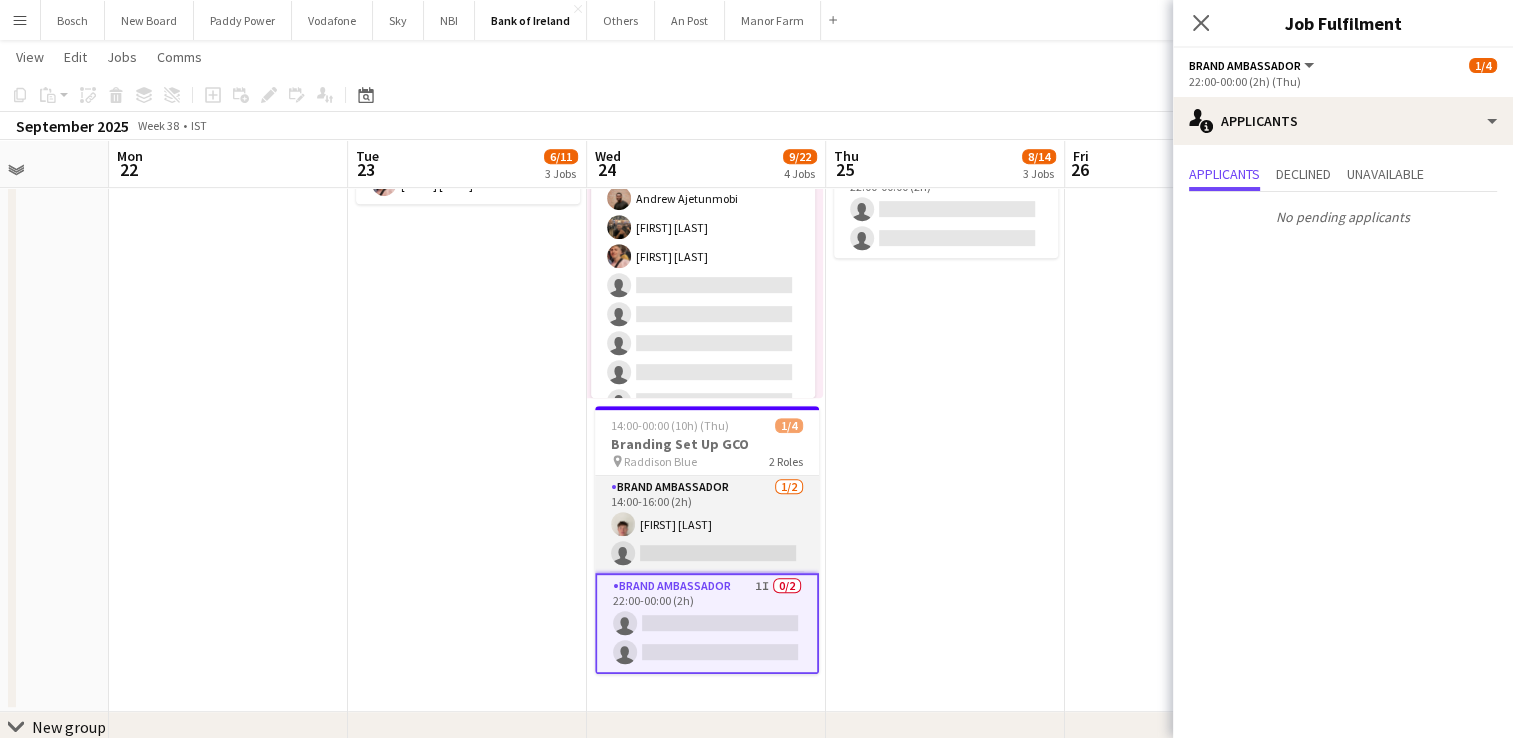 click on "Brand Ambassador   1/2   14:00-16:00 (2h)
[FIRST] [LAST]
single-neutral-actions" at bounding box center (707, 524) 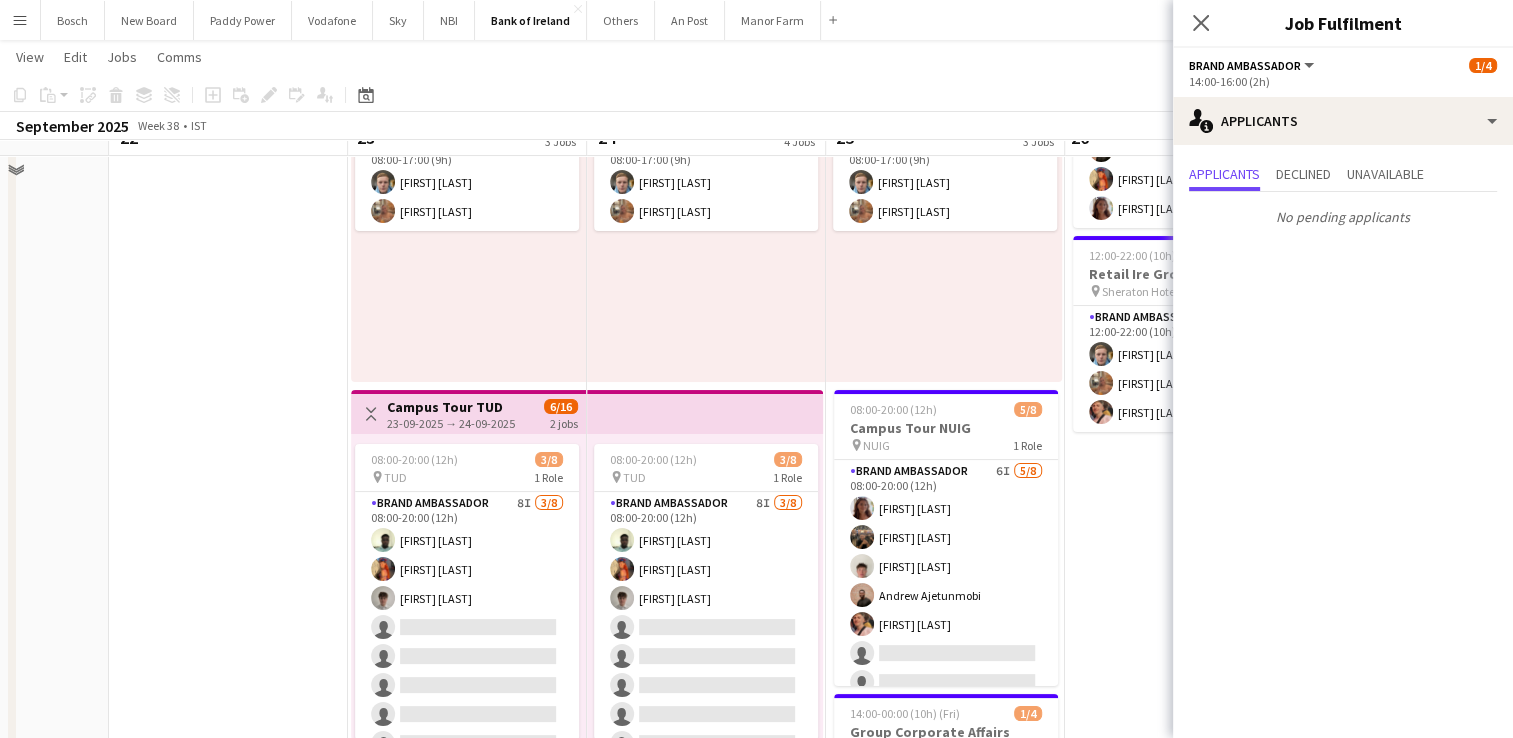 scroll, scrollTop: 0, scrollLeft: 0, axis: both 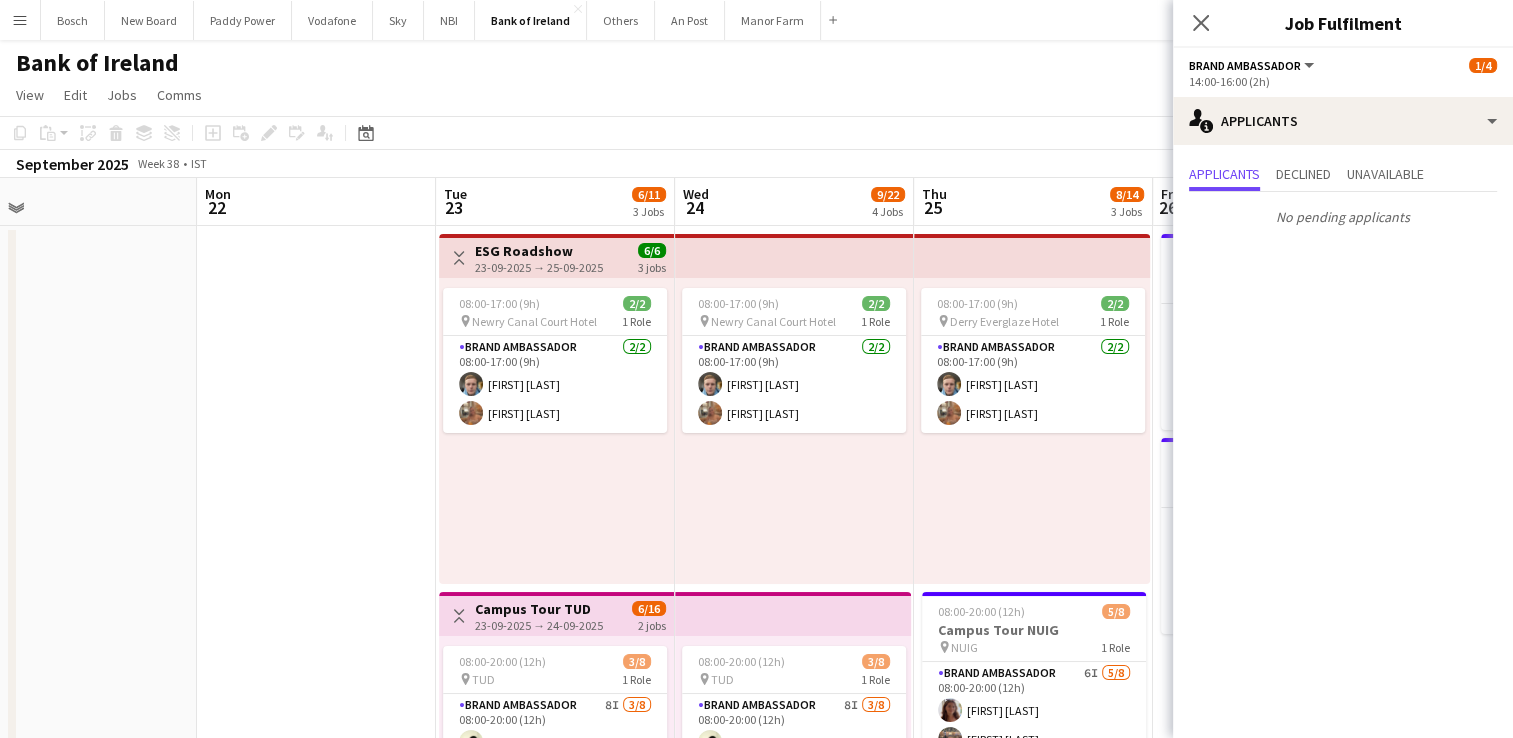 drag, startPoint x: 530, startPoint y: 501, endPoint x: 884, endPoint y: 494, distance: 354.0692 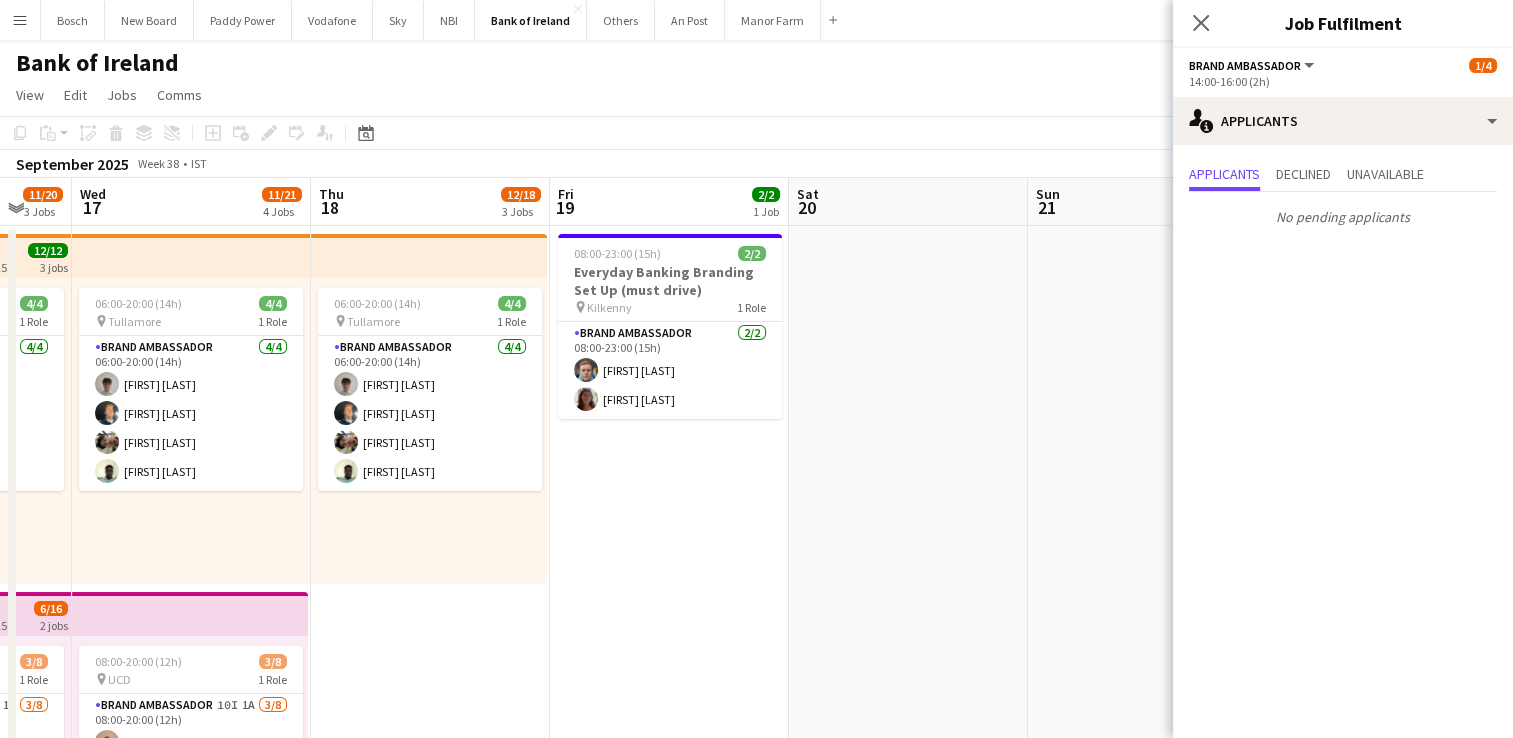 drag, startPoint x: 643, startPoint y: 474, endPoint x: 679, endPoint y: 497, distance: 42.72002 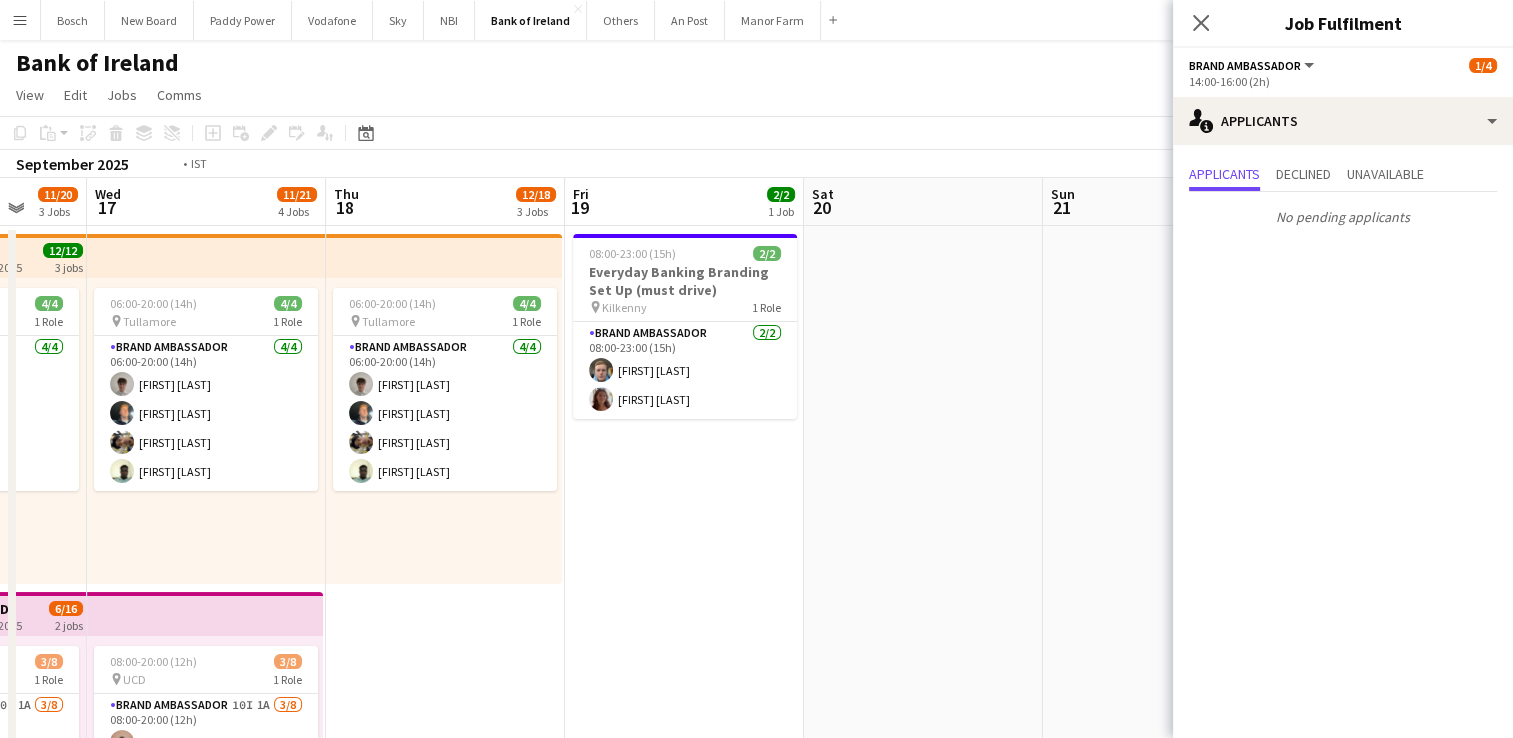 drag, startPoint x: 1159, startPoint y: 493, endPoint x: 1224, endPoint y: 498, distance: 65.192024 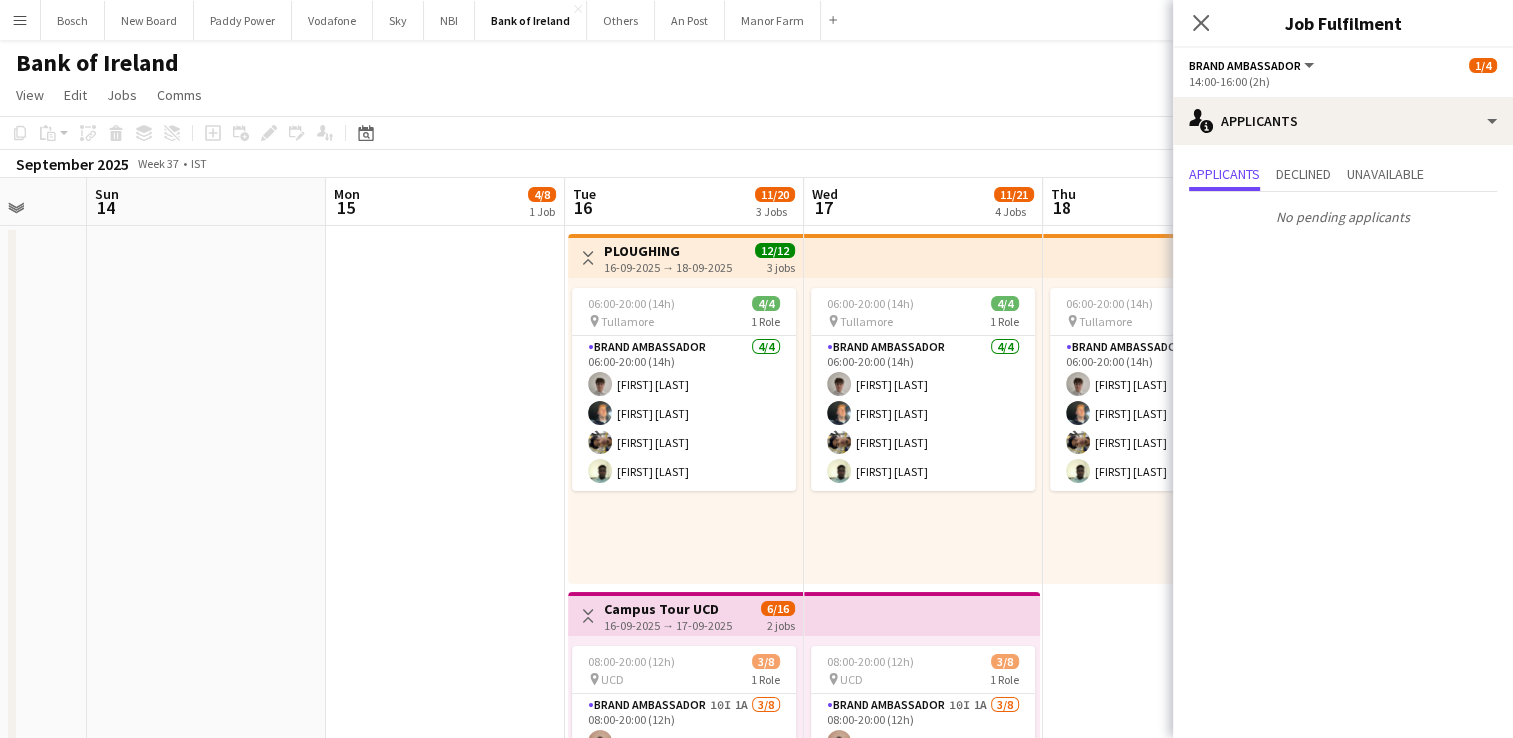 scroll, scrollTop: 0, scrollLeft: 630, axis: horizontal 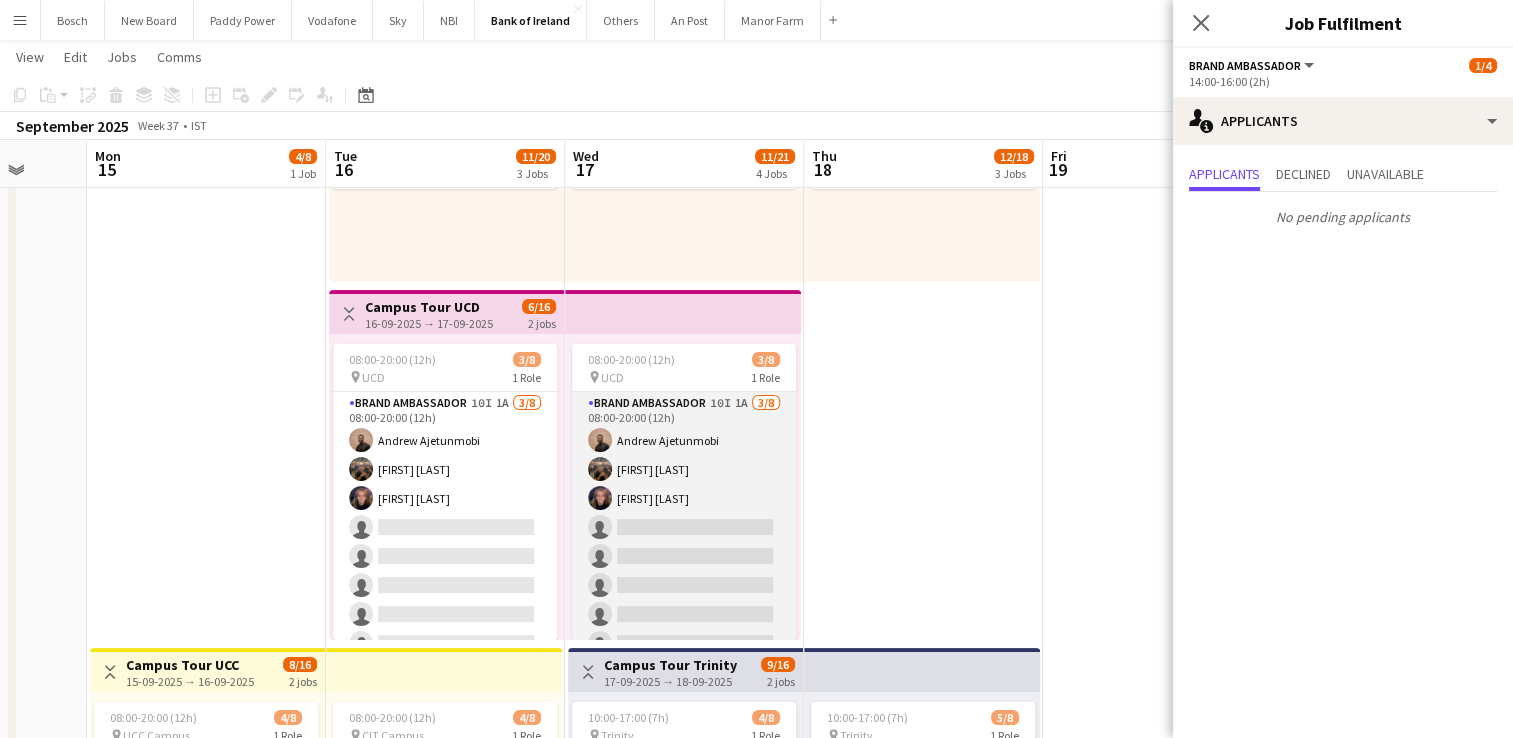 click on "Brand Ambassador   10I   1A   3/8   08:00-20:00 (12h)
[FIRST] [LAST] [FIRST] [LAST] [FIRST] [LAST]
single-neutral-actions
single-neutral-actions
single-neutral-actions
single-neutral-actions
single-neutral-actions" at bounding box center [684, 527] 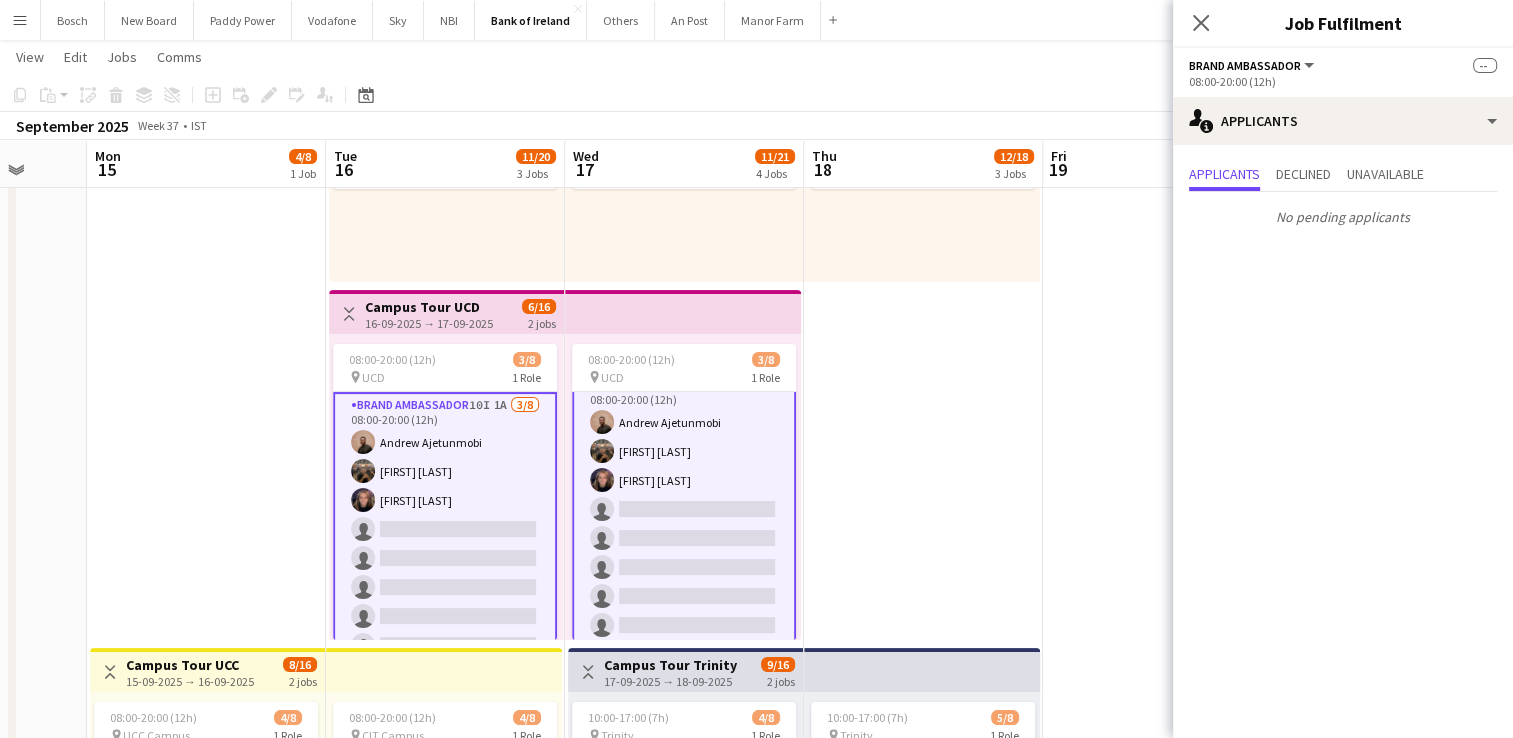 scroll, scrollTop: 25, scrollLeft: 0, axis: vertical 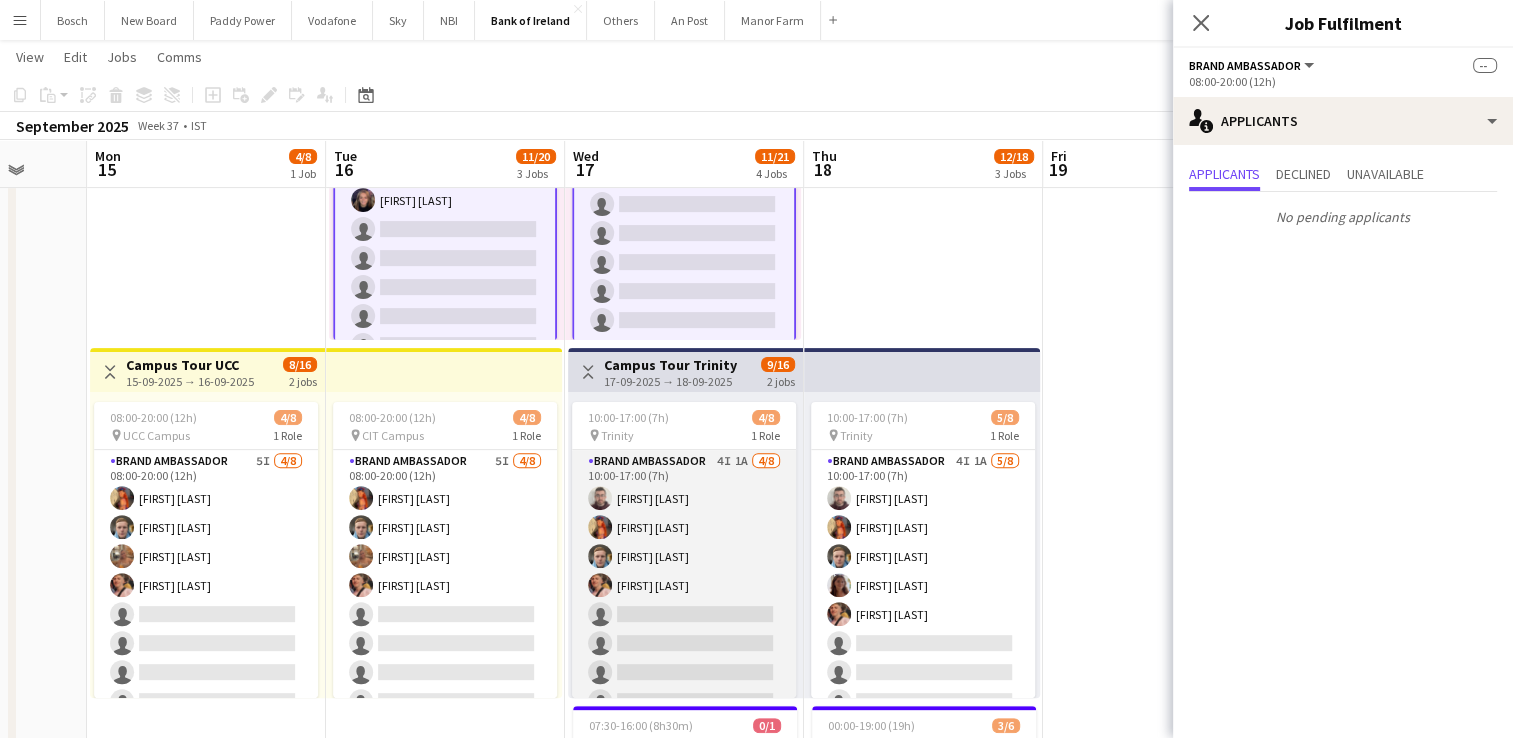 click on "Brand Ambassador   4I   1A   4/8   10:00-17:00 (7h)
[FIRST] [LAST] [FIRST] [LAST] [FIRST] [LAST] [FIRST] [LAST]
single-neutral-actions
single-neutral-actions
single-neutral-actions
single-neutral-actions" at bounding box center [684, 585] 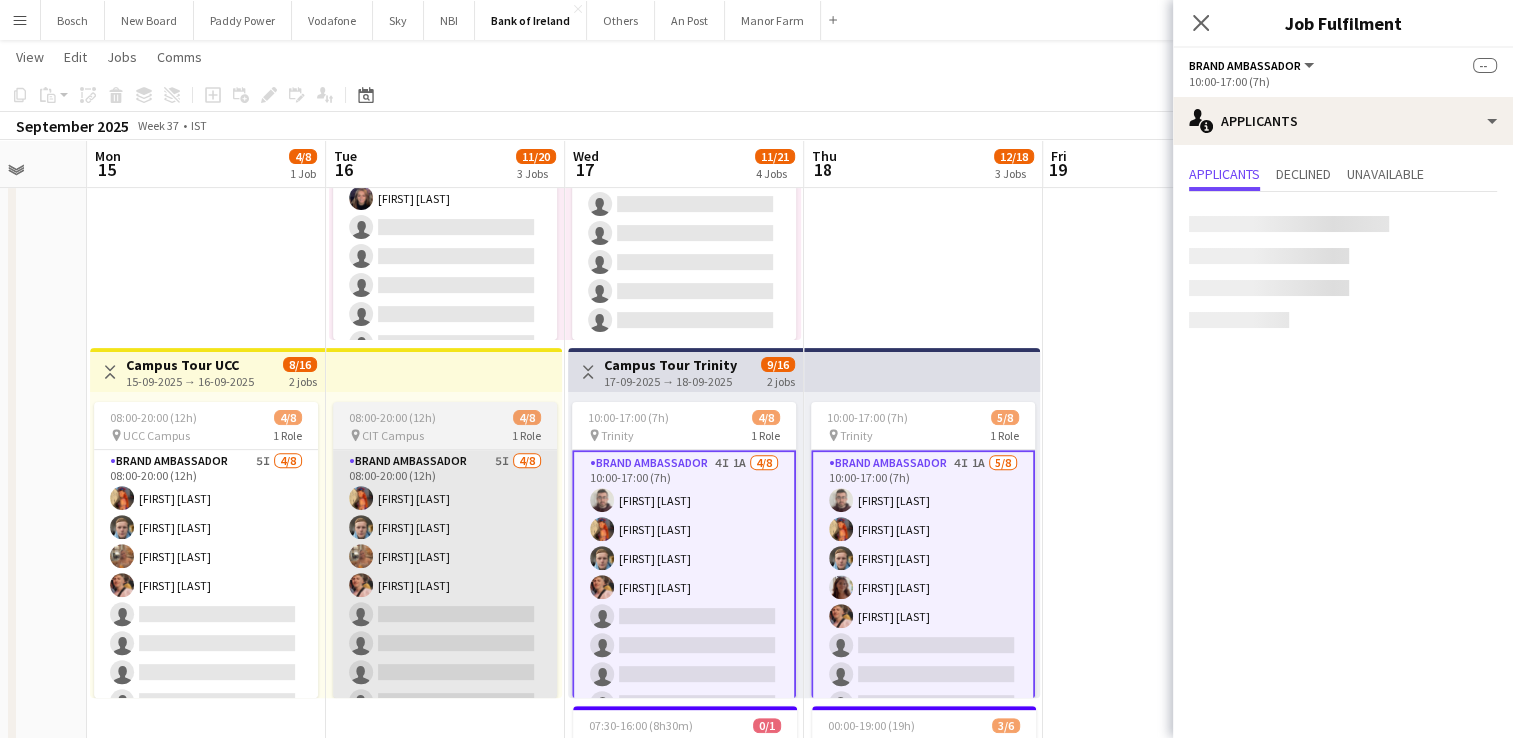 scroll, scrollTop: 23, scrollLeft: 0, axis: vertical 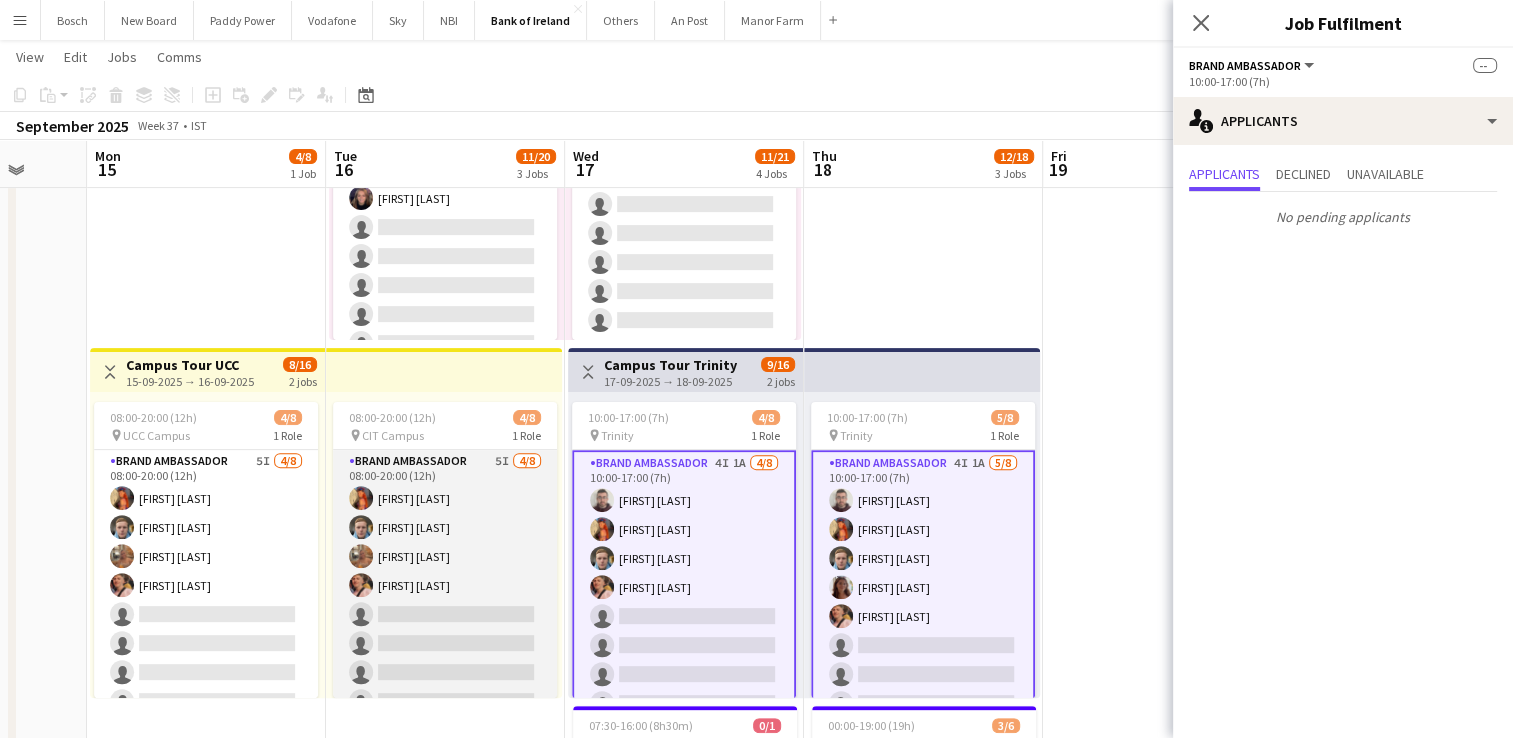 click on "Brand Ambassador   5I   4/8   08:00-20:00 (12h)
[FIRST] [LAST] [FIRST] [LAST] [FIRST] [LAST] [FIRST] [LAST]
single-neutral-actions
single-neutral-actions
single-neutral-actions
single-neutral-actions" at bounding box center (445, 585) 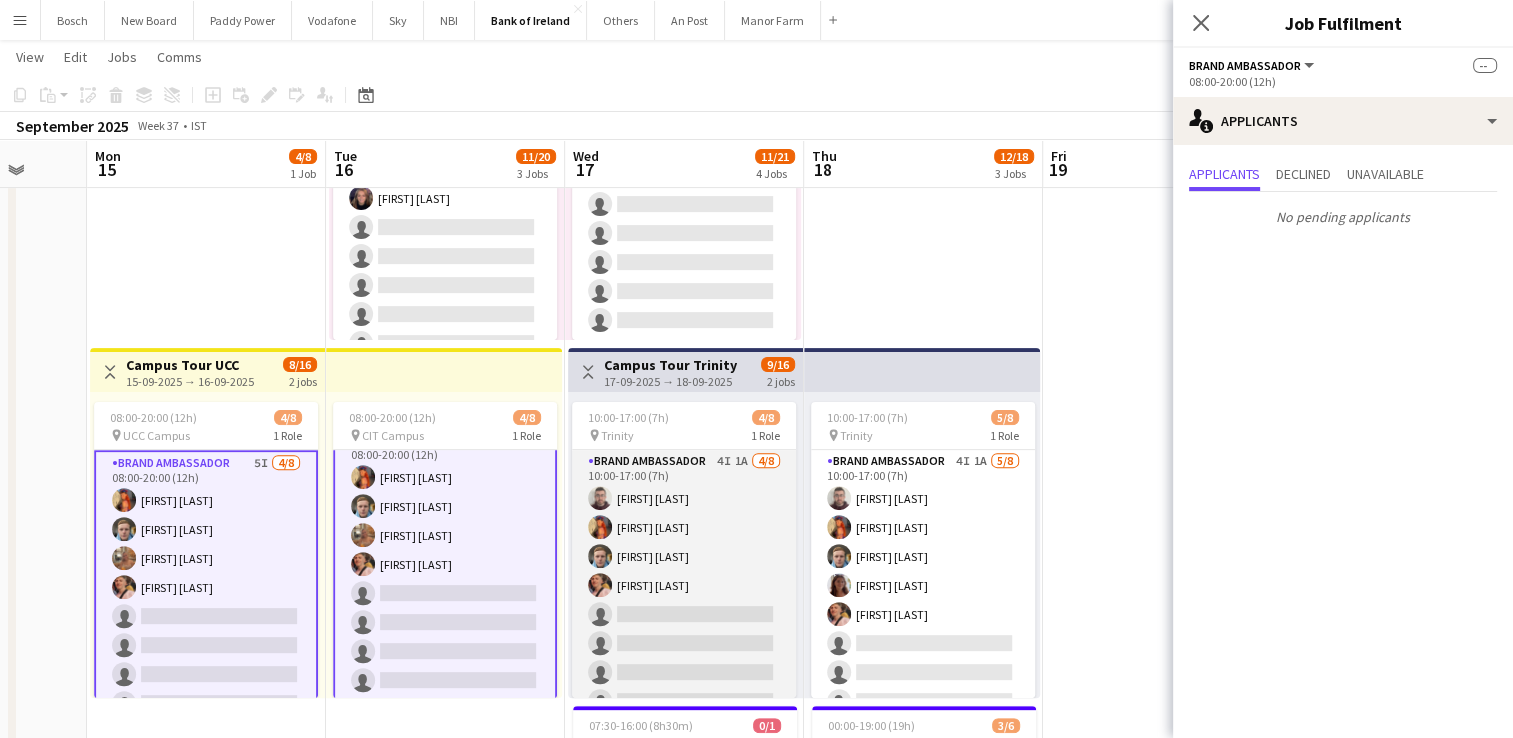 scroll, scrollTop: 26, scrollLeft: 0, axis: vertical 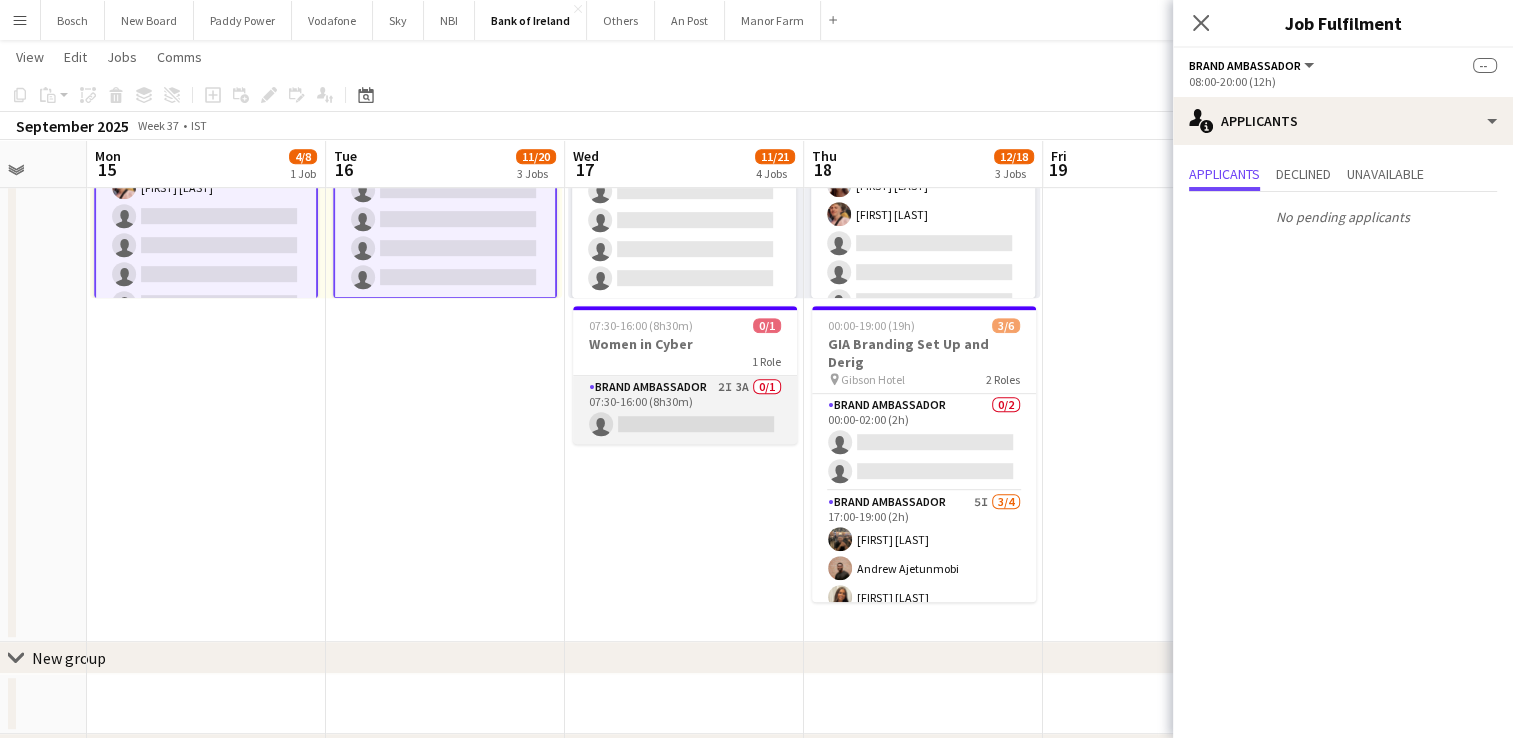 click on "Brand Ambassador   2I   3A   0/1   07:30-16:00 (8h30m)
single-neutral-actions" at bounding box center (685, 410) 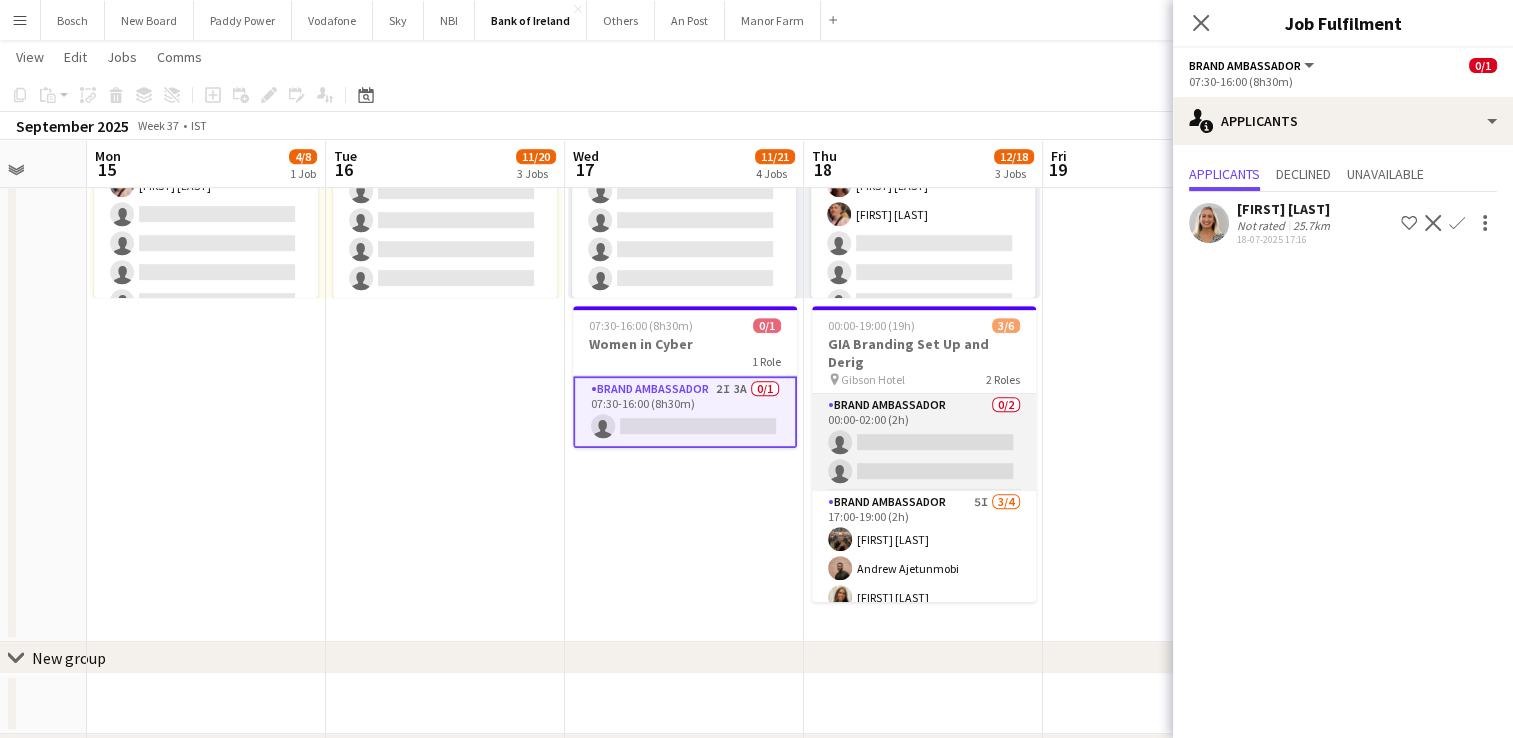click on "Brand Ambassador   0/2   00:00-02:00 (2h)
single-neutral-actions
single-neutral-actions" at bounding box center (924, 442) 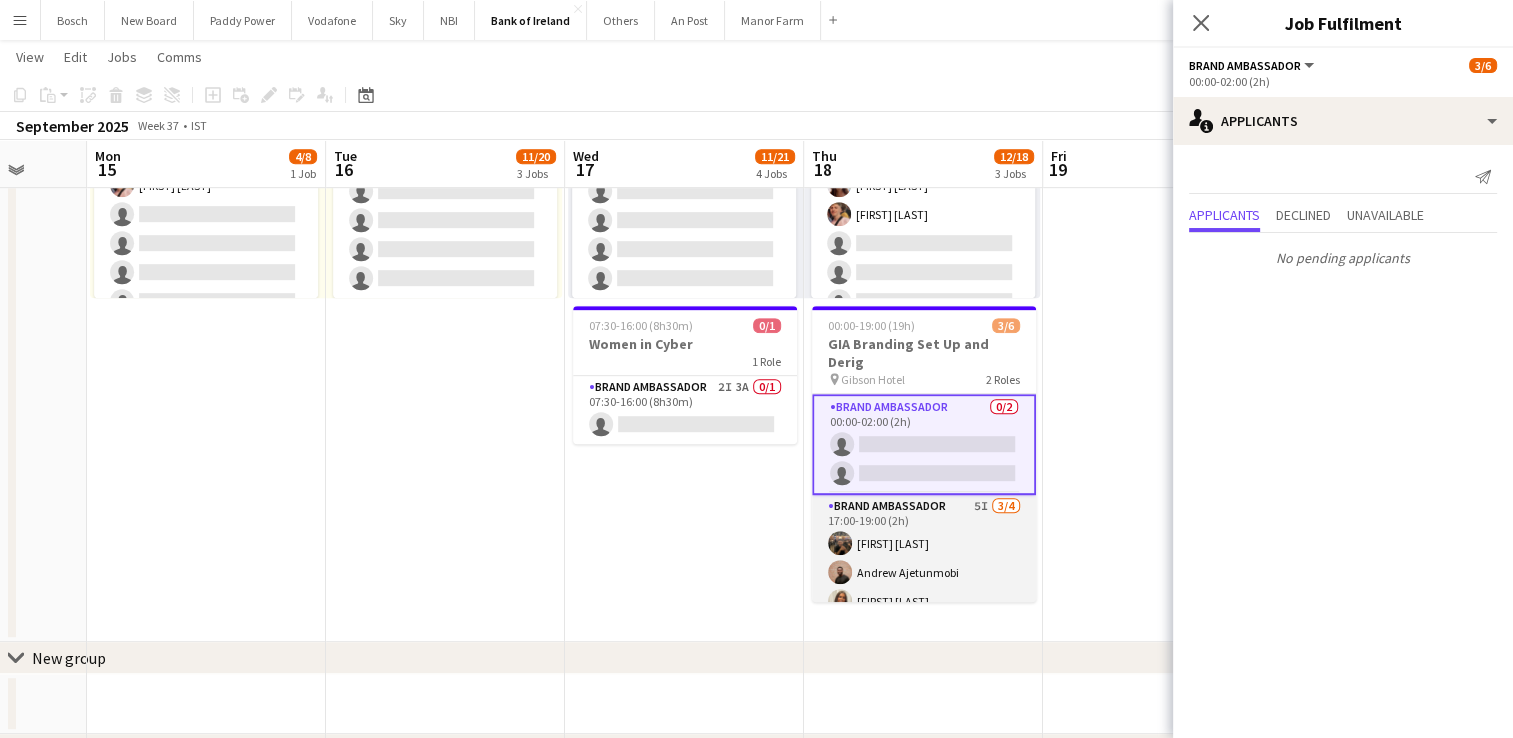 click on "Brand Ambassador   5I   3/4   17:00-19:00 (2h)
[FIRST] [LAST] [FIRST] [LAST] [FIRST] [LAST]
single-neutral-actions" at bounding box center [924, 572] 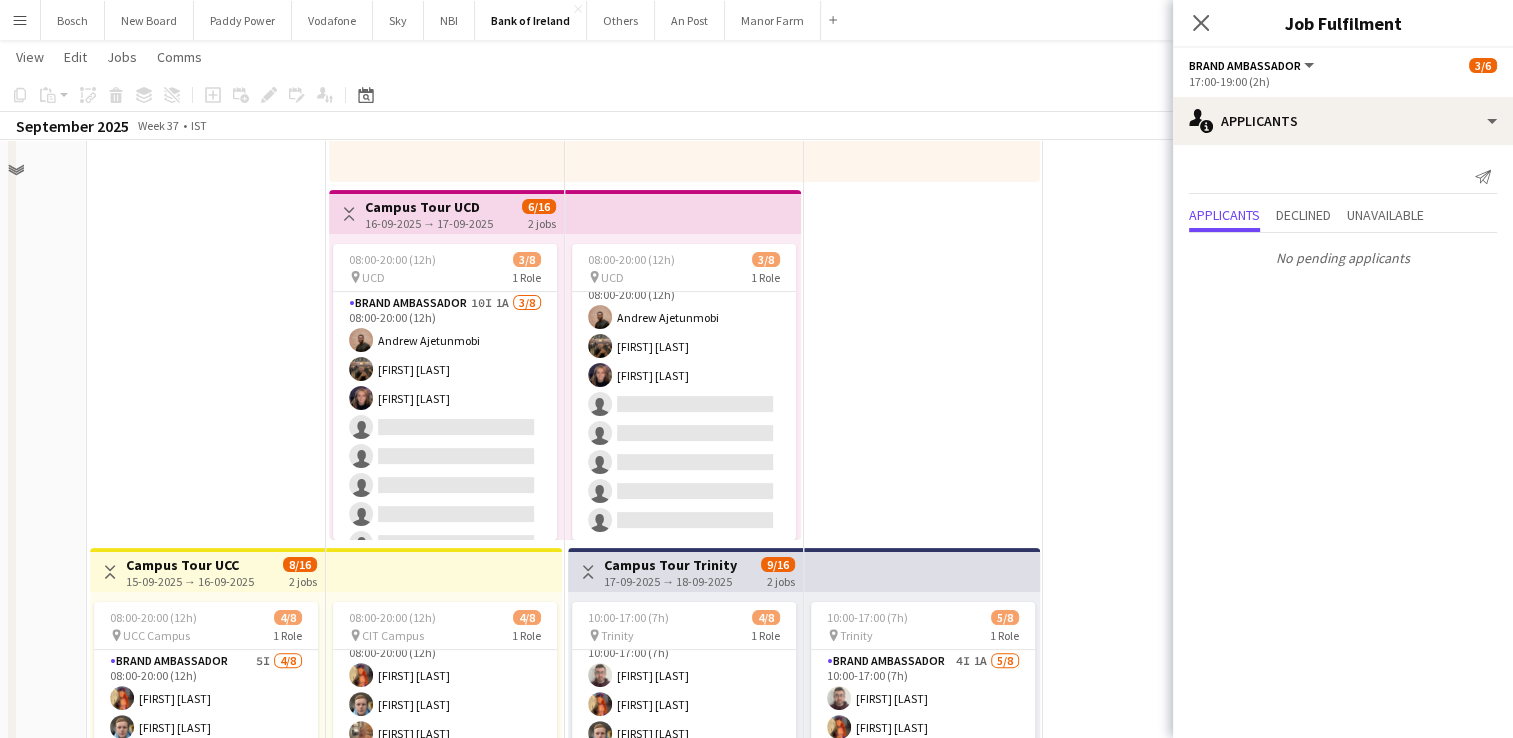 scroll, scrollTop: 0, scrollLeft: 0, axis: both 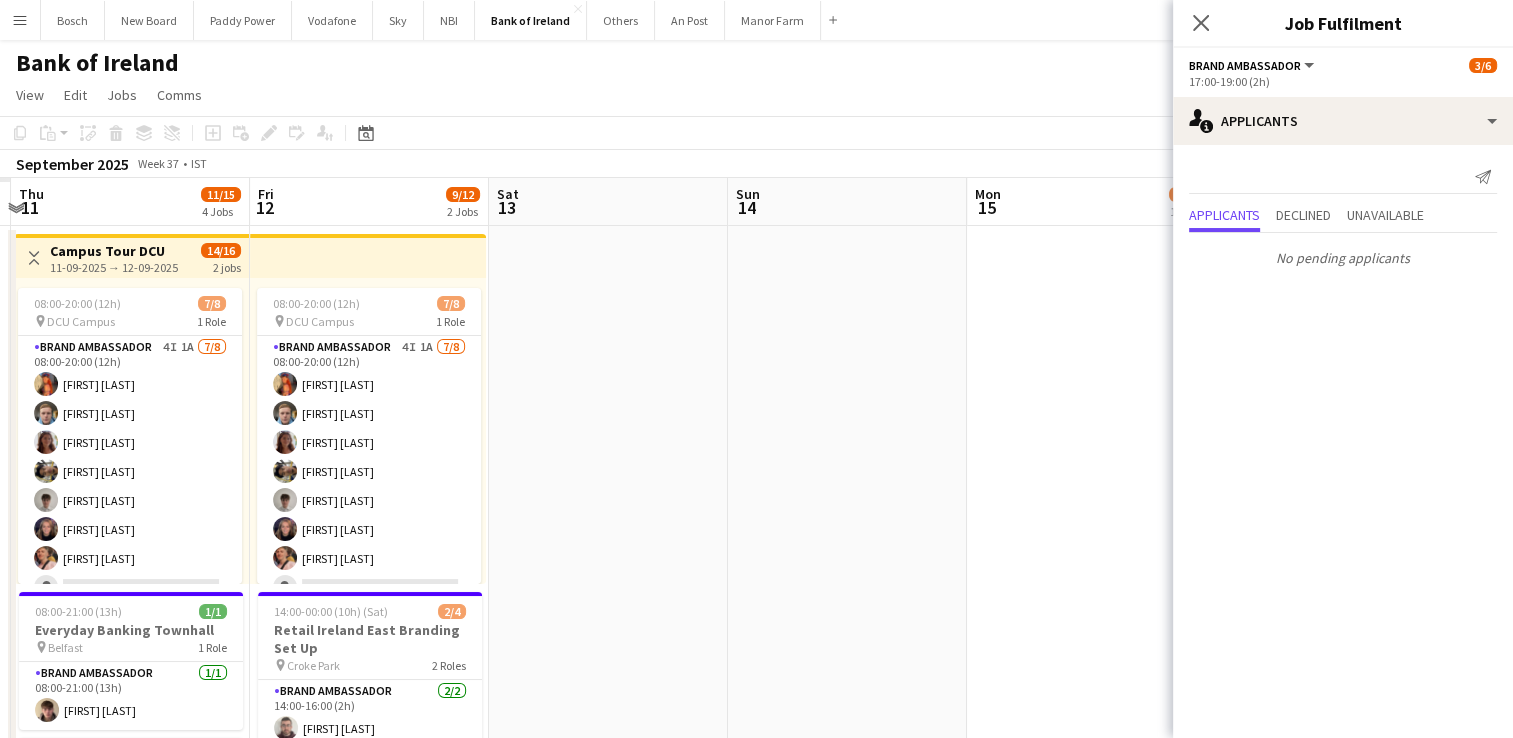 drag, startPoint x: 192, startPoint y: 438, endPoint x: 1039, endPoint y: 462, distance: 847.33997 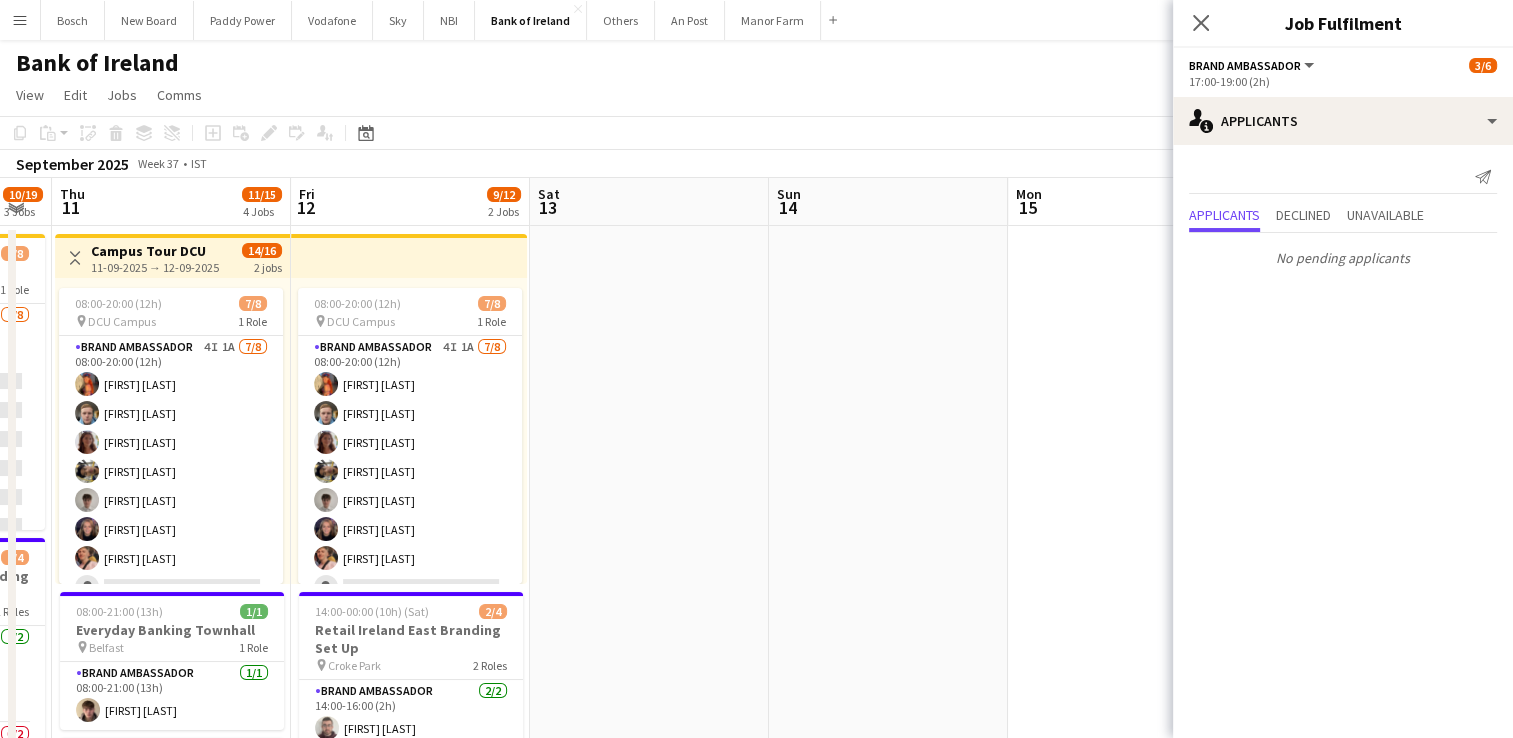 scroll, scrollTop: 0, scrollLeft: 533, axis: horizontal 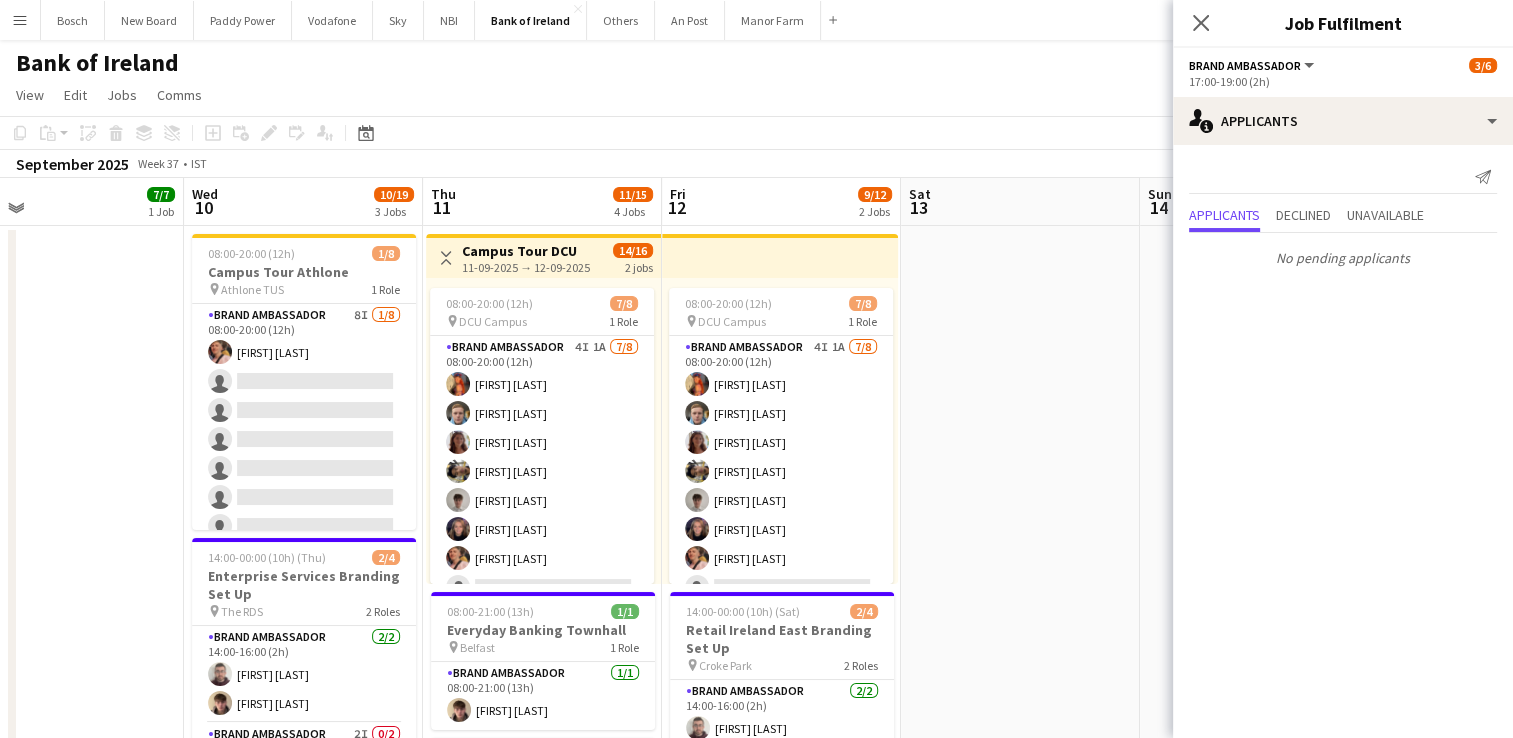 drag, startPoint x: 727, startPoint y: 494, endPoint x: 1188, endPoint y: 457, distance: 462.48242 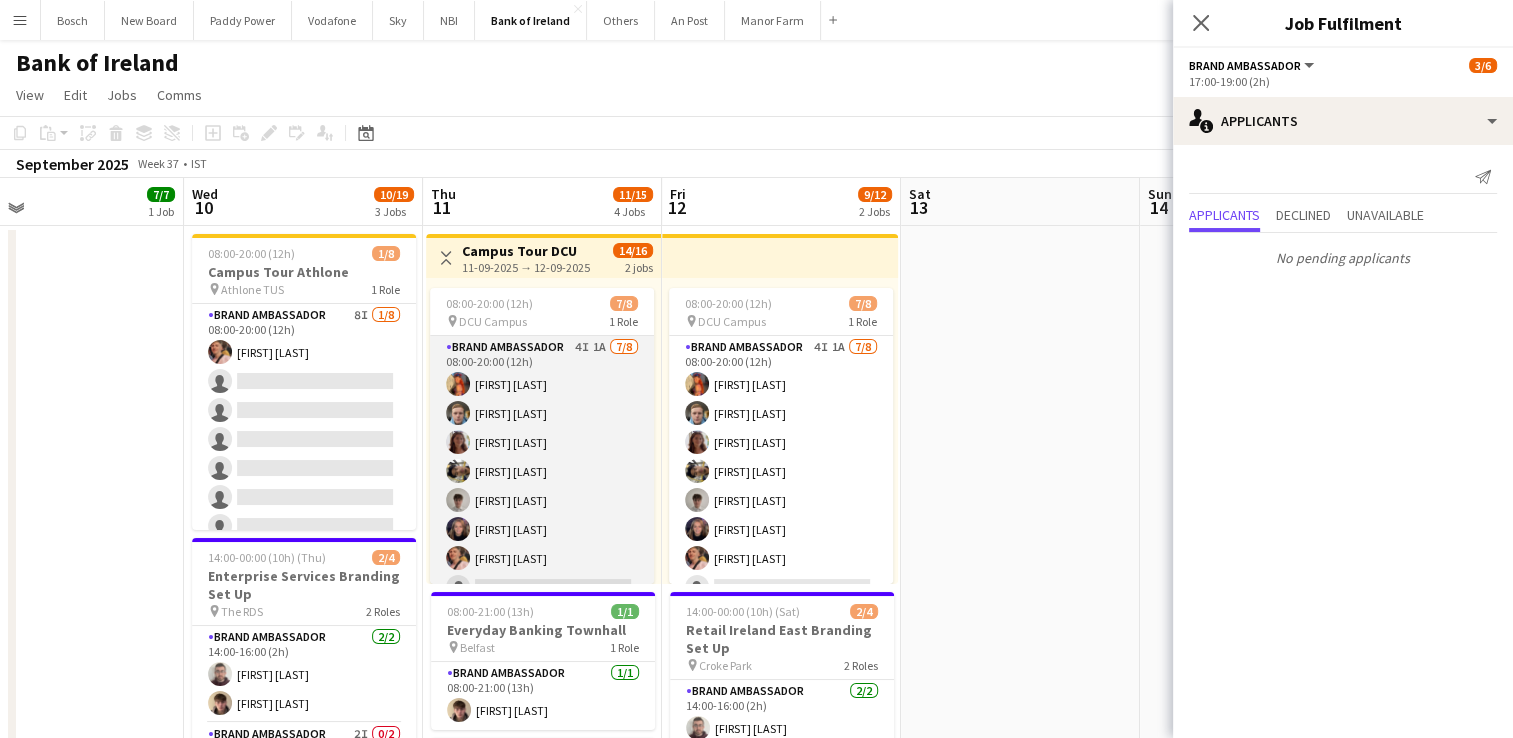 click on "Brand Ambassador   4I   1A   7/8   08:00-20:00 (12h)
[FIRST] [LAST] [FIRST] [LAST] [FIRST] [LAST] [FIRST] [LAST] [FIRST] [LAST] [FIRST] [LAST] [FIRST] [LAST]
single-neutral-actions" at bounding box center [542, 471] 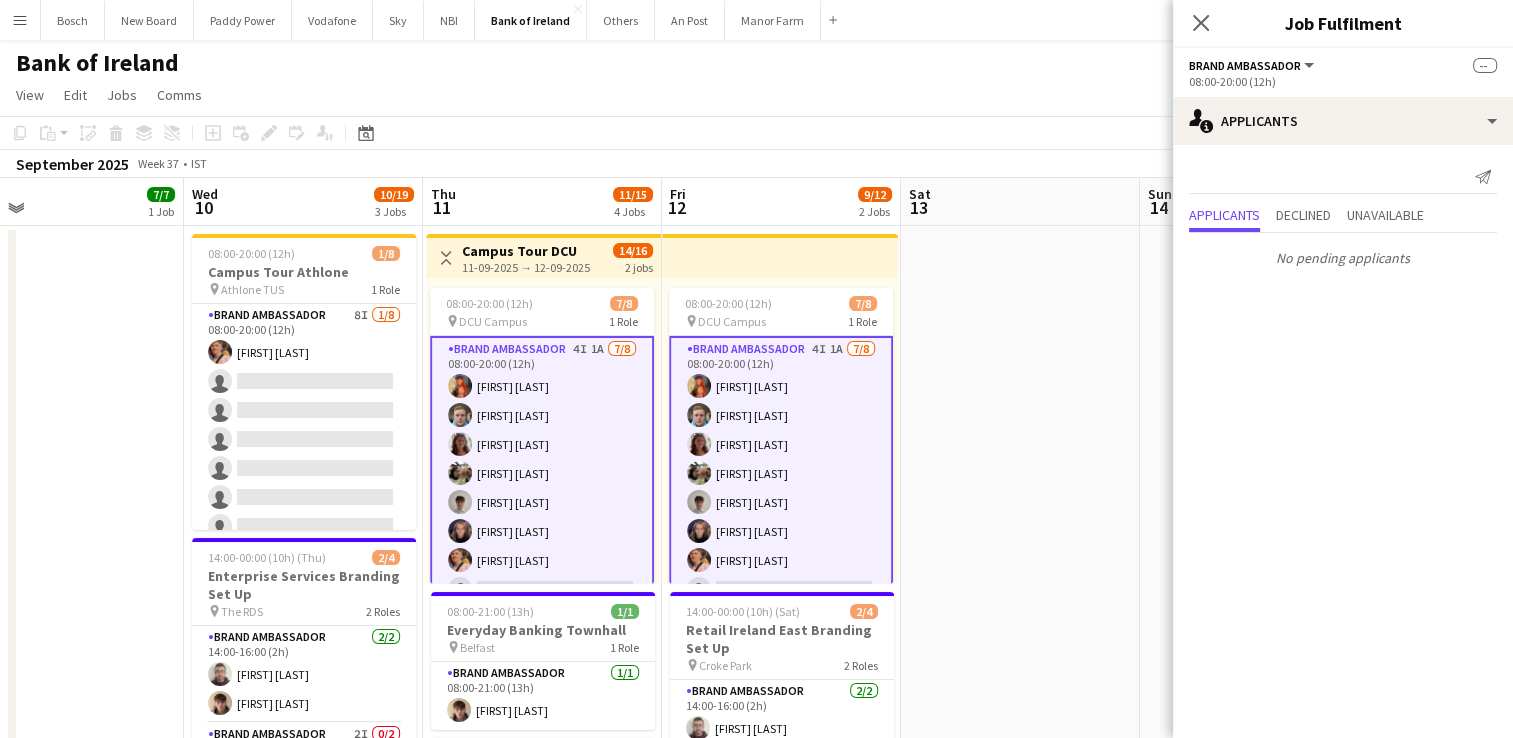 scroll, scrollTop: 25, scrollLeft: 0, axis: vertical 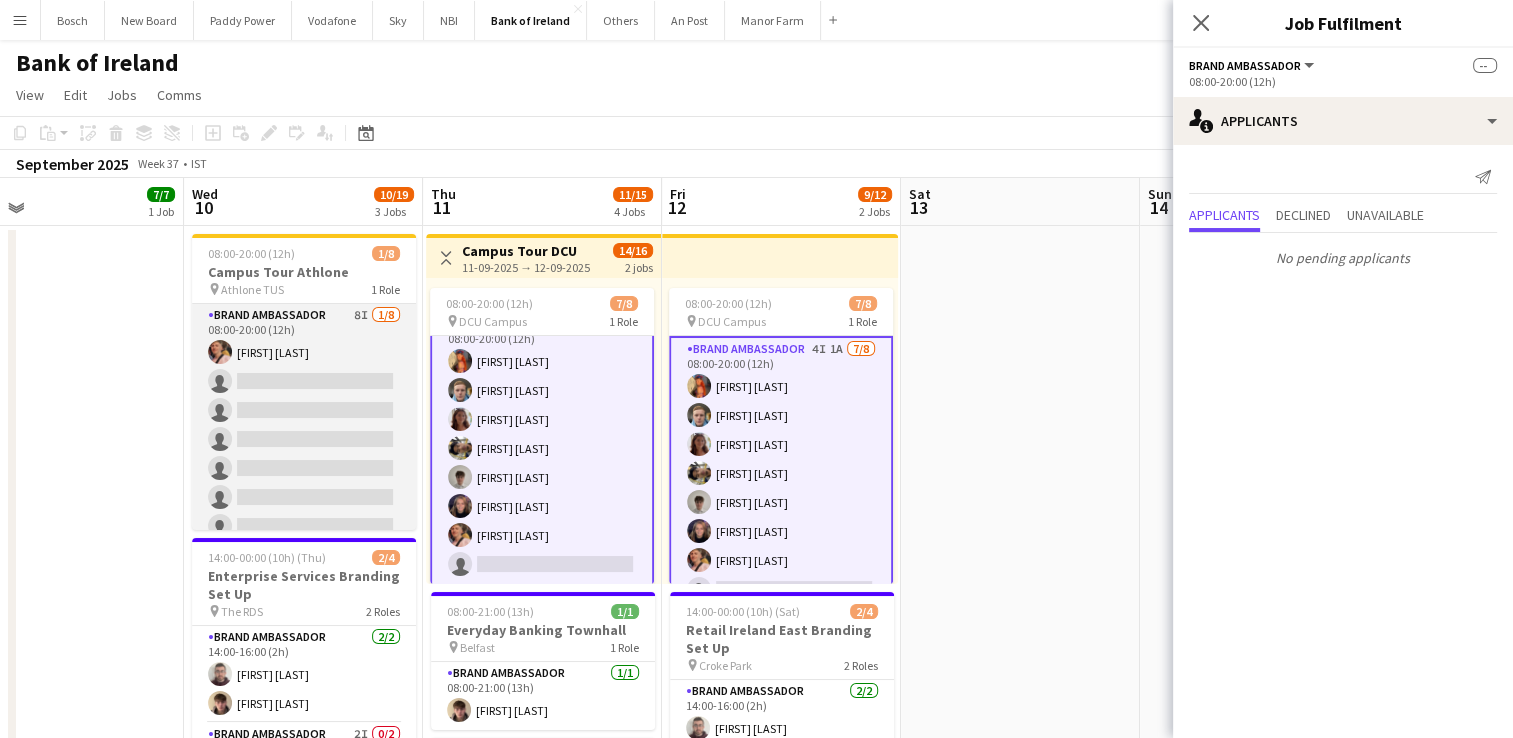 click on "Brand Ambassador   8I   1/8   08:00-20:00 (12h)
[FIRST] [LAST]
single-neutral-actions
single-neutral-actions
single-neutral-actions
single-neutral-actions
single-neutral-actions
single-neutral-actions
single-neutral-actions" at bounding box center [304, 439] 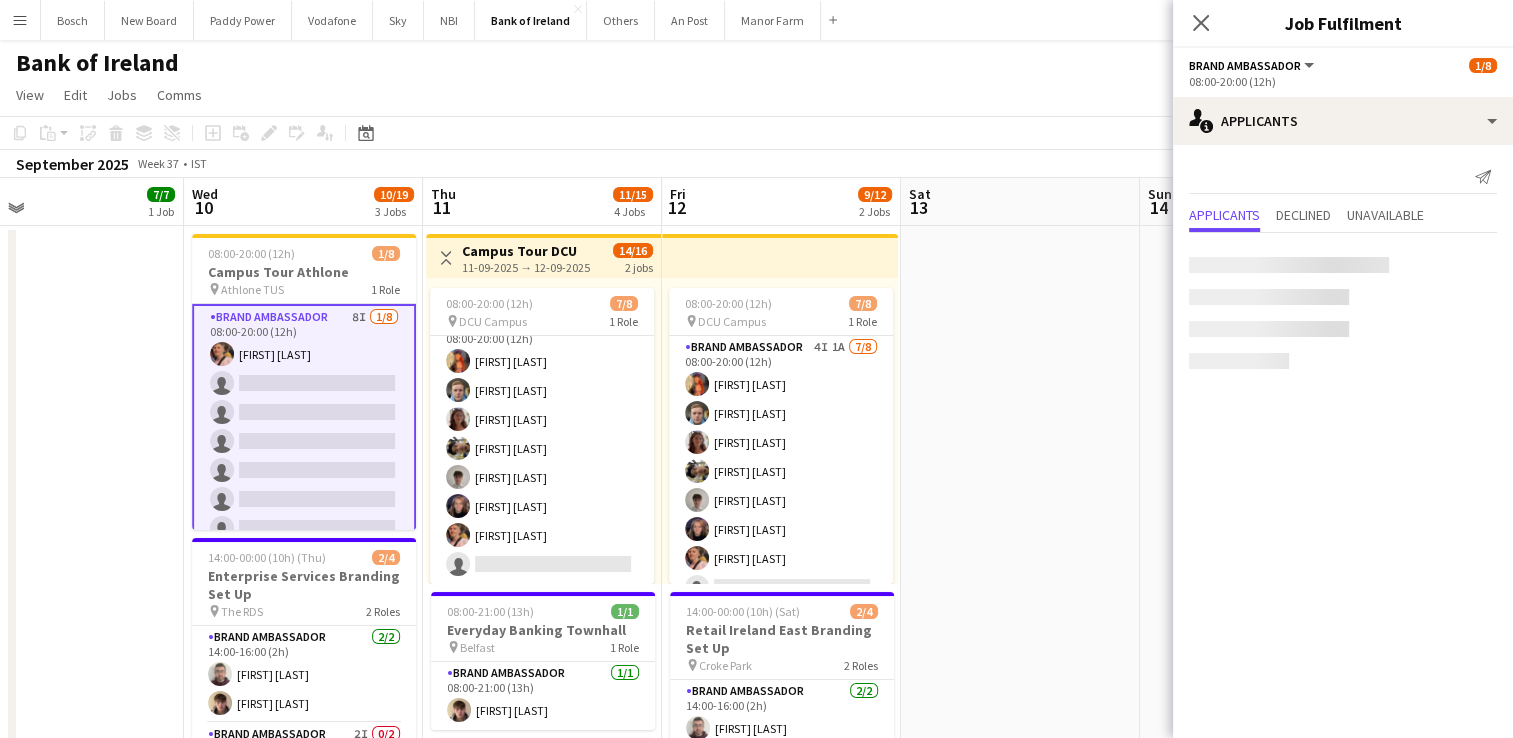 scroll, scrollTop: 23, scrollLeft: 0, axis: vertical 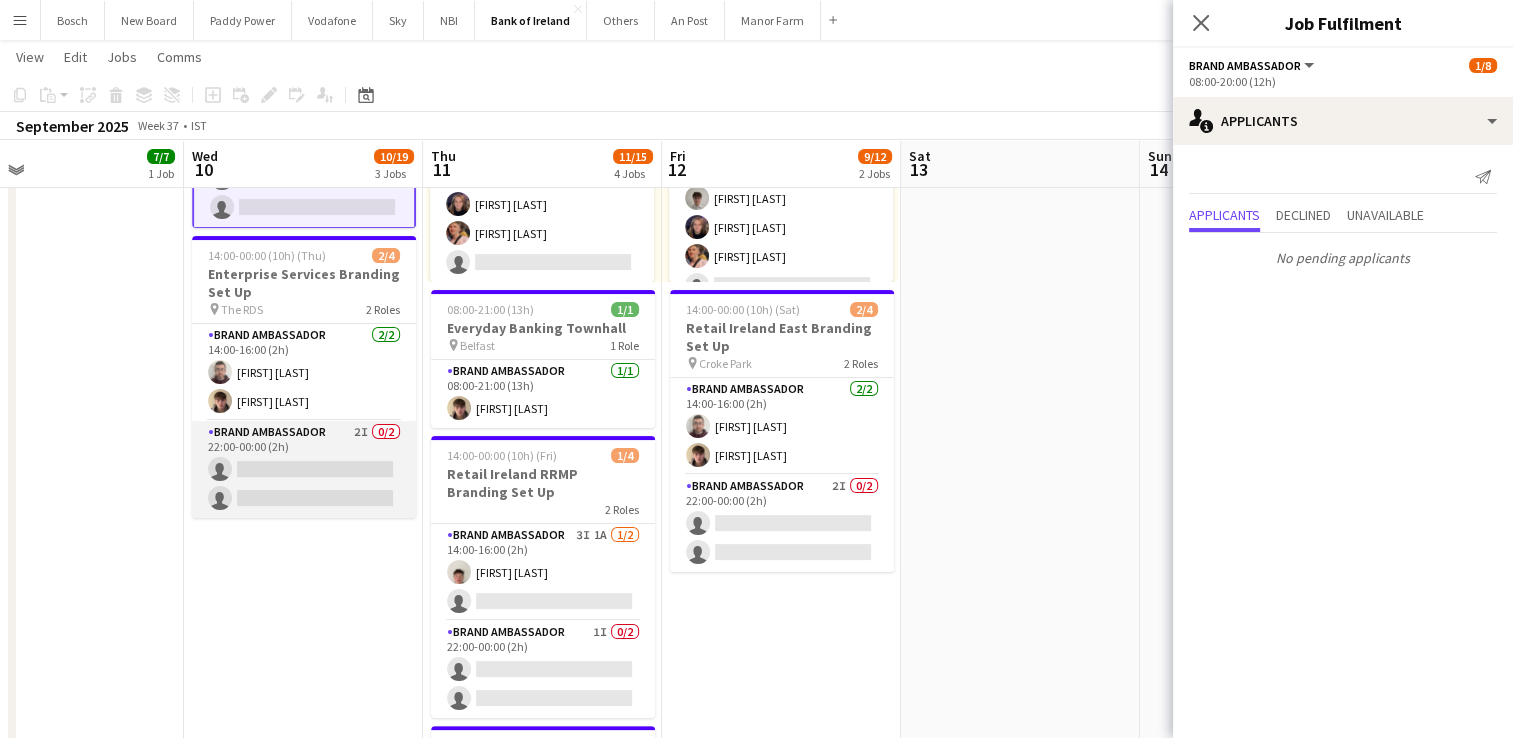 click on "Brand Ambassador   2I   0/2   22:00-00:00 (2h)
single-neutral-actions
single-neutral-actions" at bounding box center (304, 469) 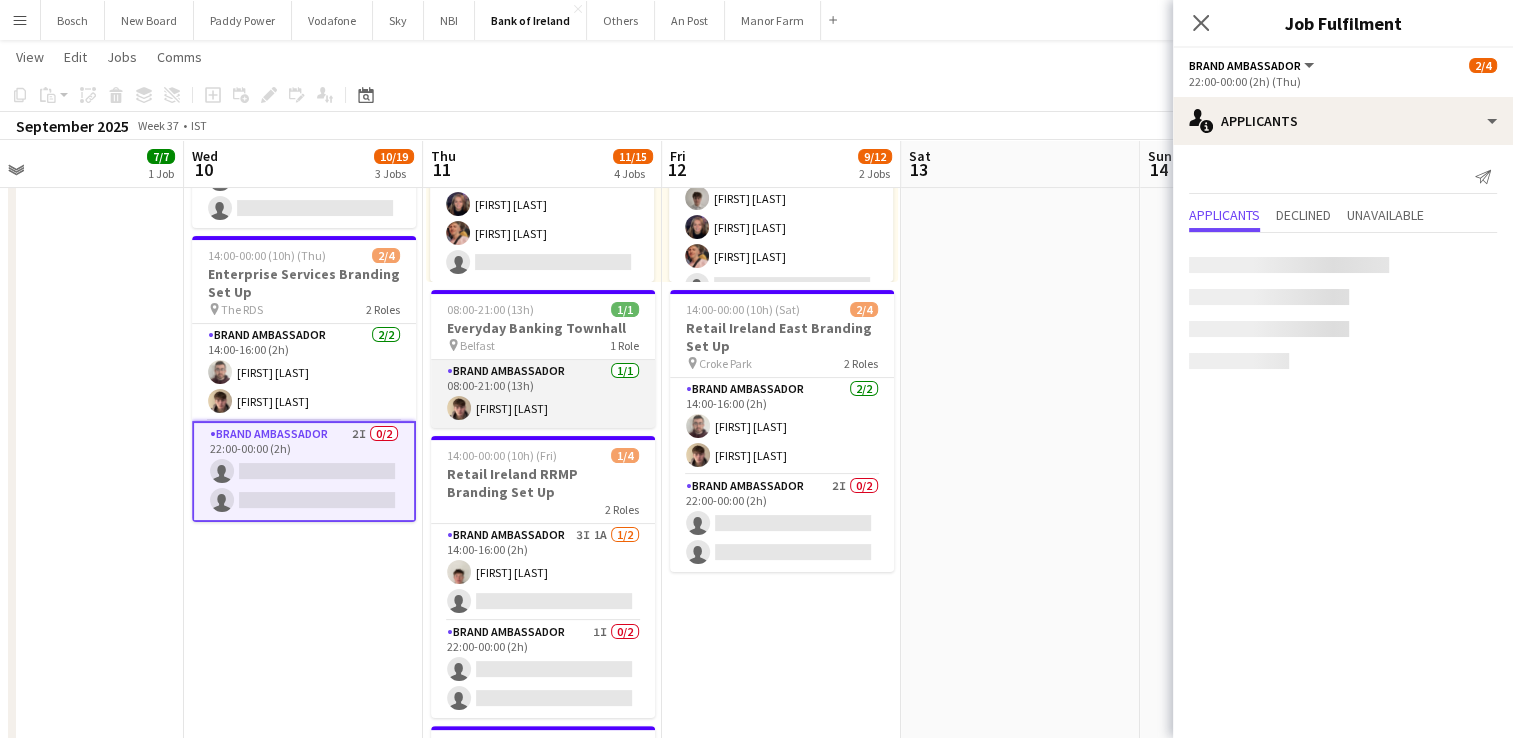 scroll, scrollTop: 44, scrollLeft: 0, axis: vertical 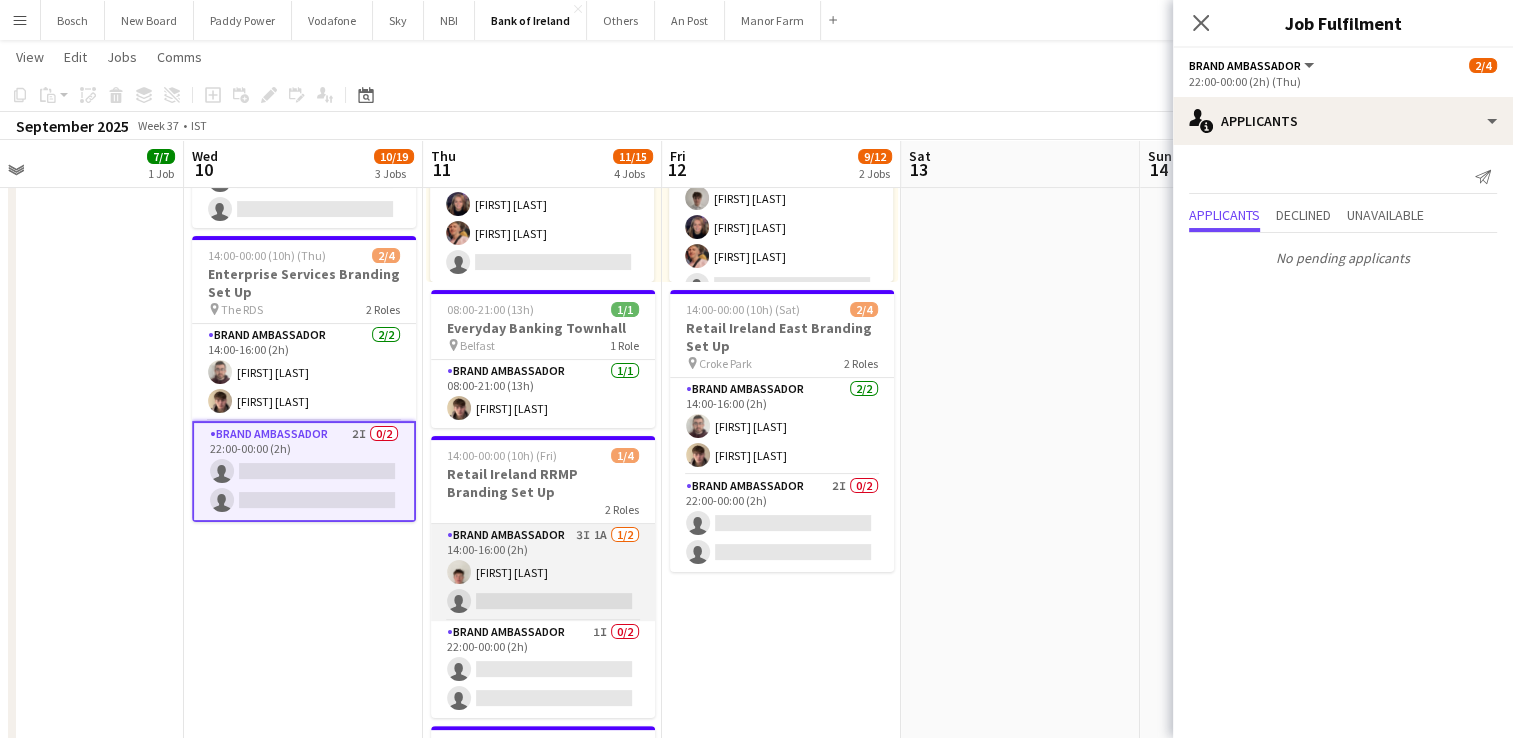 click on "Brand Ambassador   3I   1A   1/2   14:00-16:00 (2h)
[FIRST] [LAST]
single-neutral-actions" at bounding box center (543, 572) 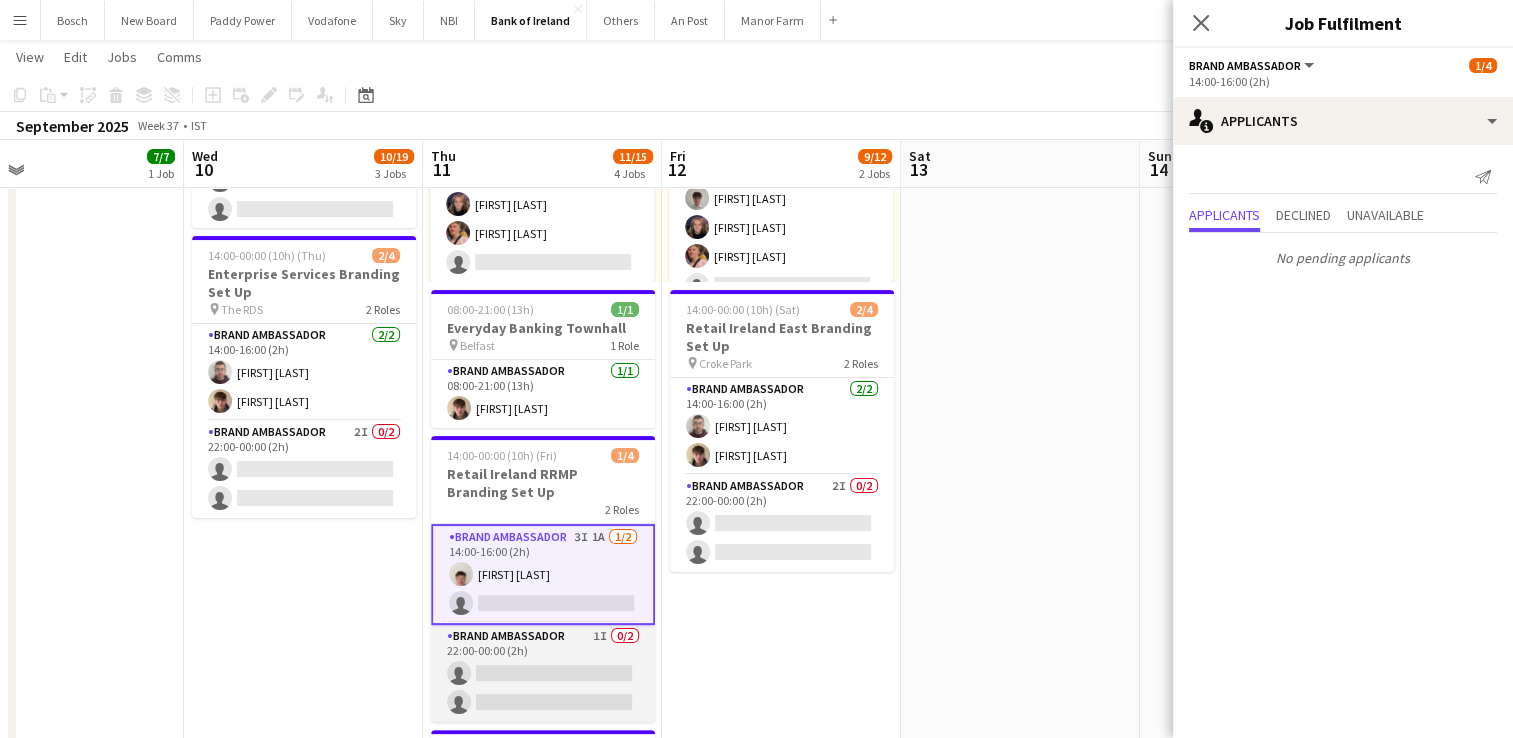 click on "Brand Ambassador   1I   0/2   22:00-00:00 (2h)
single-neutral-actions
single-neutral-actions" at bounding box center (543, 673) 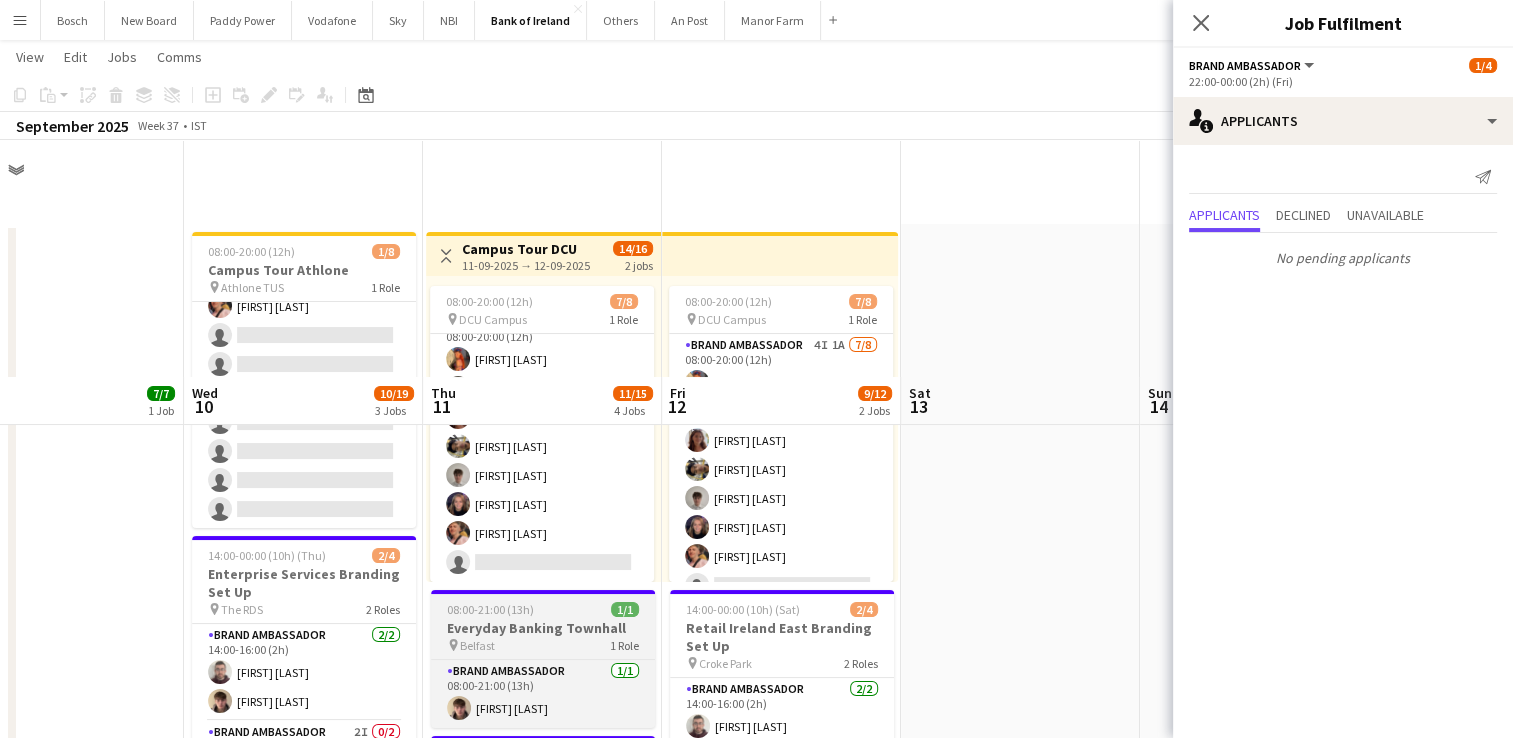 scroll, scrollTop: 0, scrollLeft: 0, axis: both 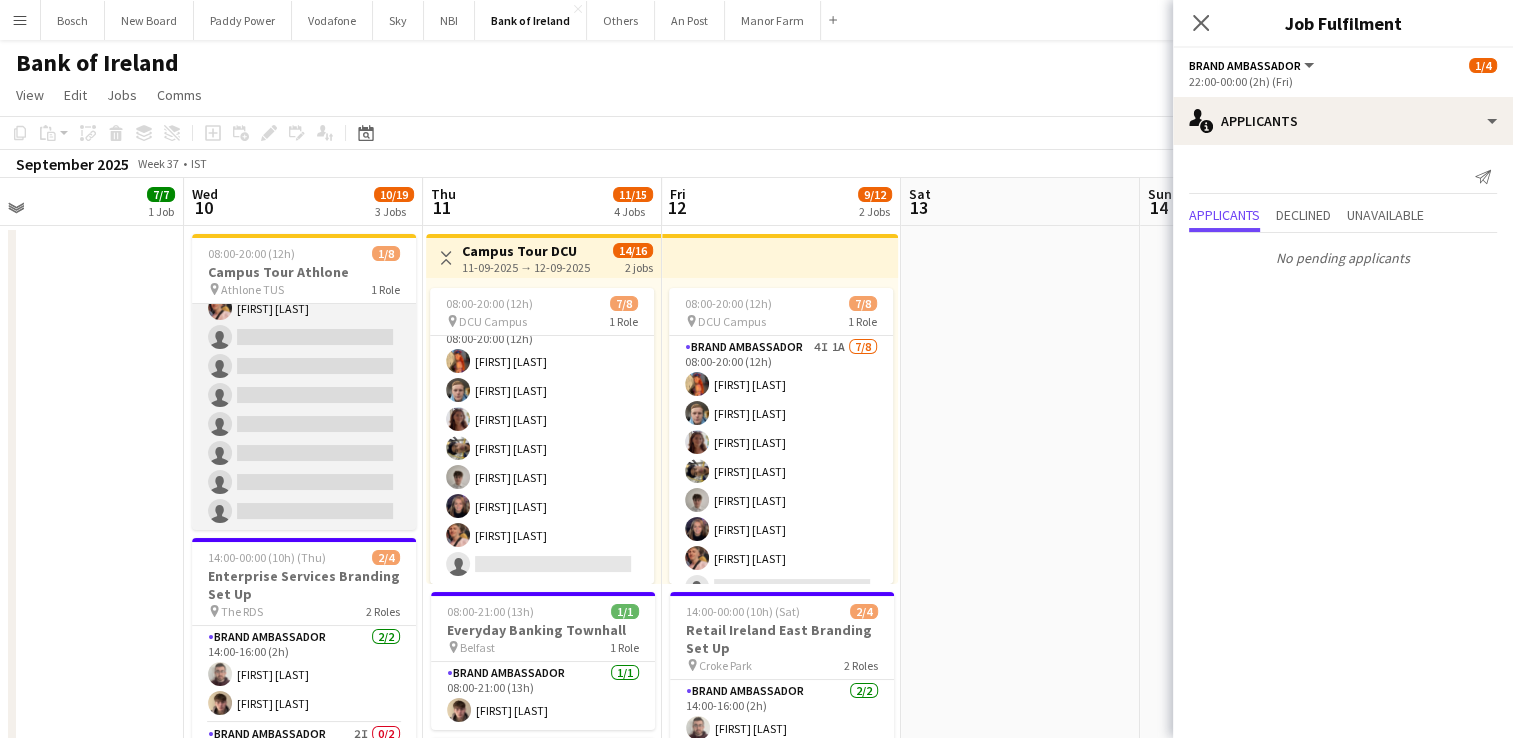 click on "Brand Ambassador   8I   1/8   08:00-20:00 (12h)
[FIRST] [LAST]
single-neutral-actions
single-neutral-actions
single-neutral-actions
single-neutral-actions
single-neutral-actions
single-neutral-actions
single-neutral-actions" at bounding box center (304, 395) 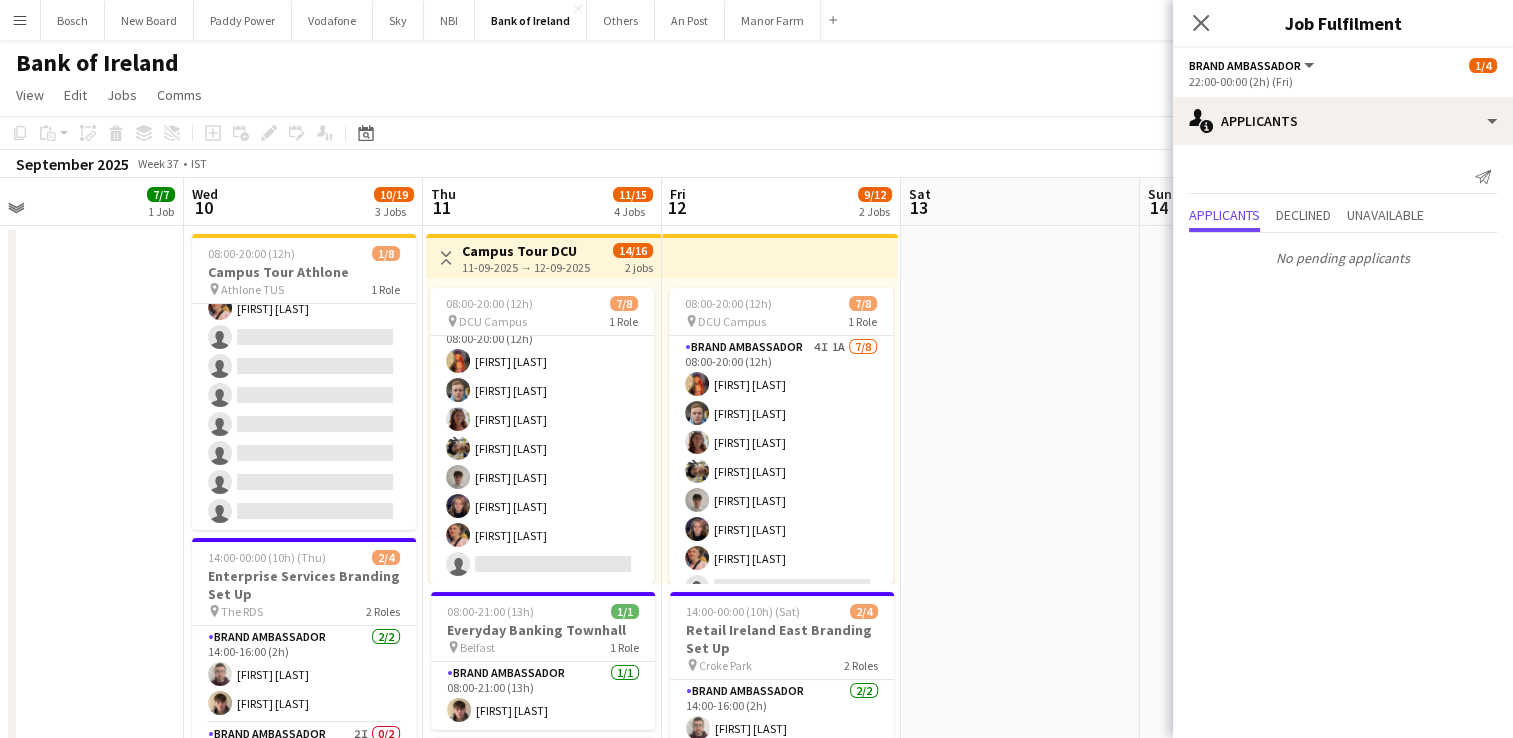 scroll, scrollTop: 46, scrollLeft: 0, axis: vertical 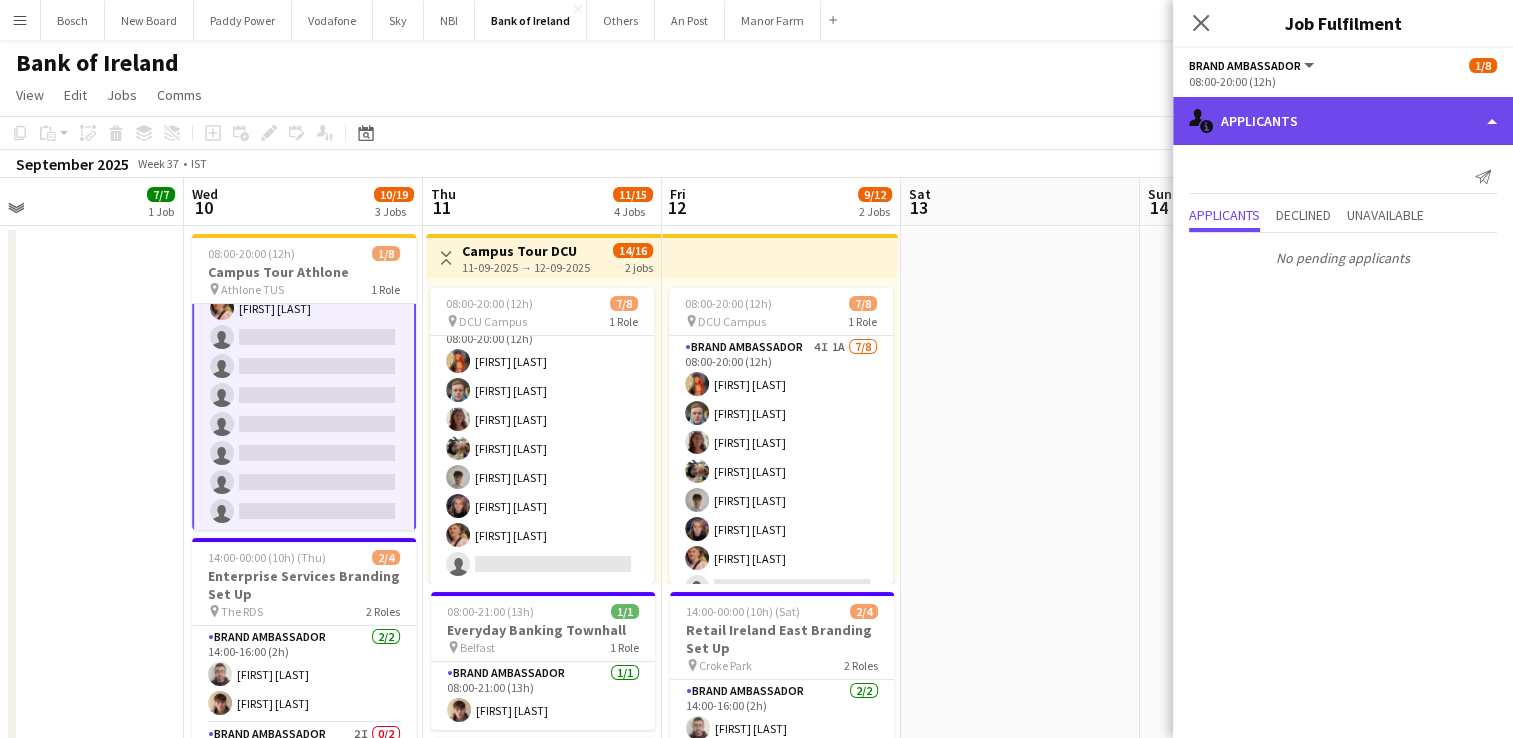 click on "single-neutral-actions-information
Applicants" 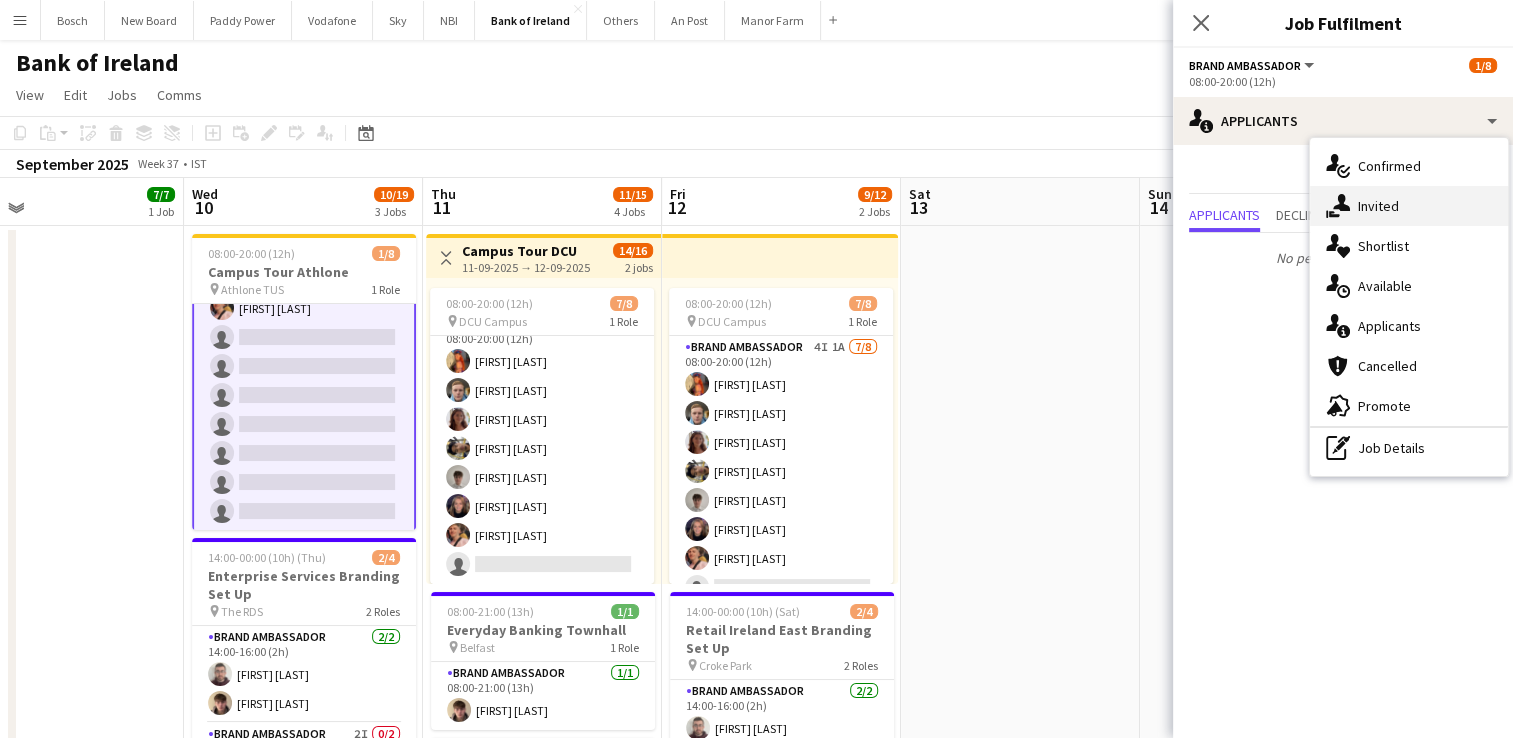 click on "single-neutral-actions-share-1
Invited" at bounding box center [1409, 206] 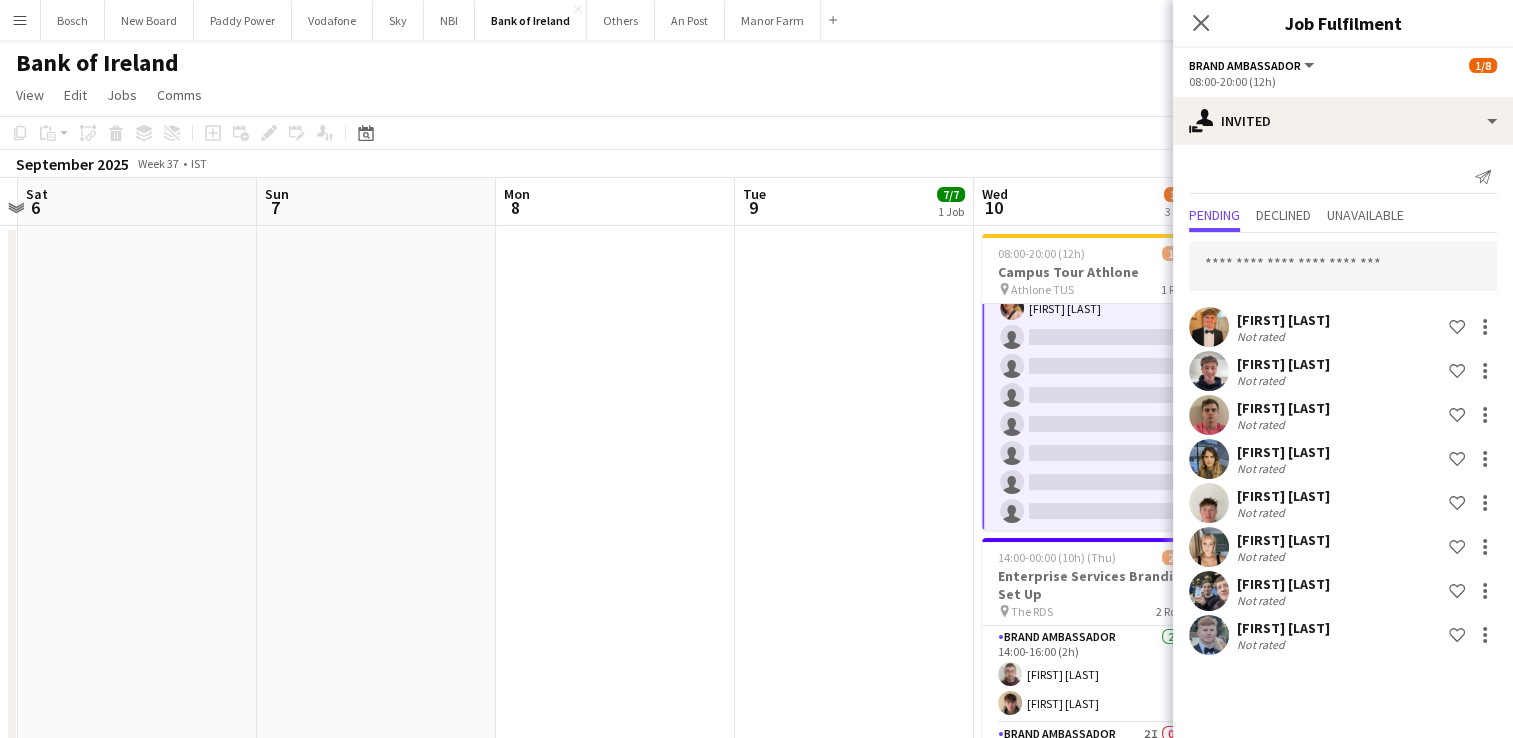 drag, startPoint x: 161, startPoint y: 291, endPoint x: 951, endPoint y: 317, distance: 790.42773 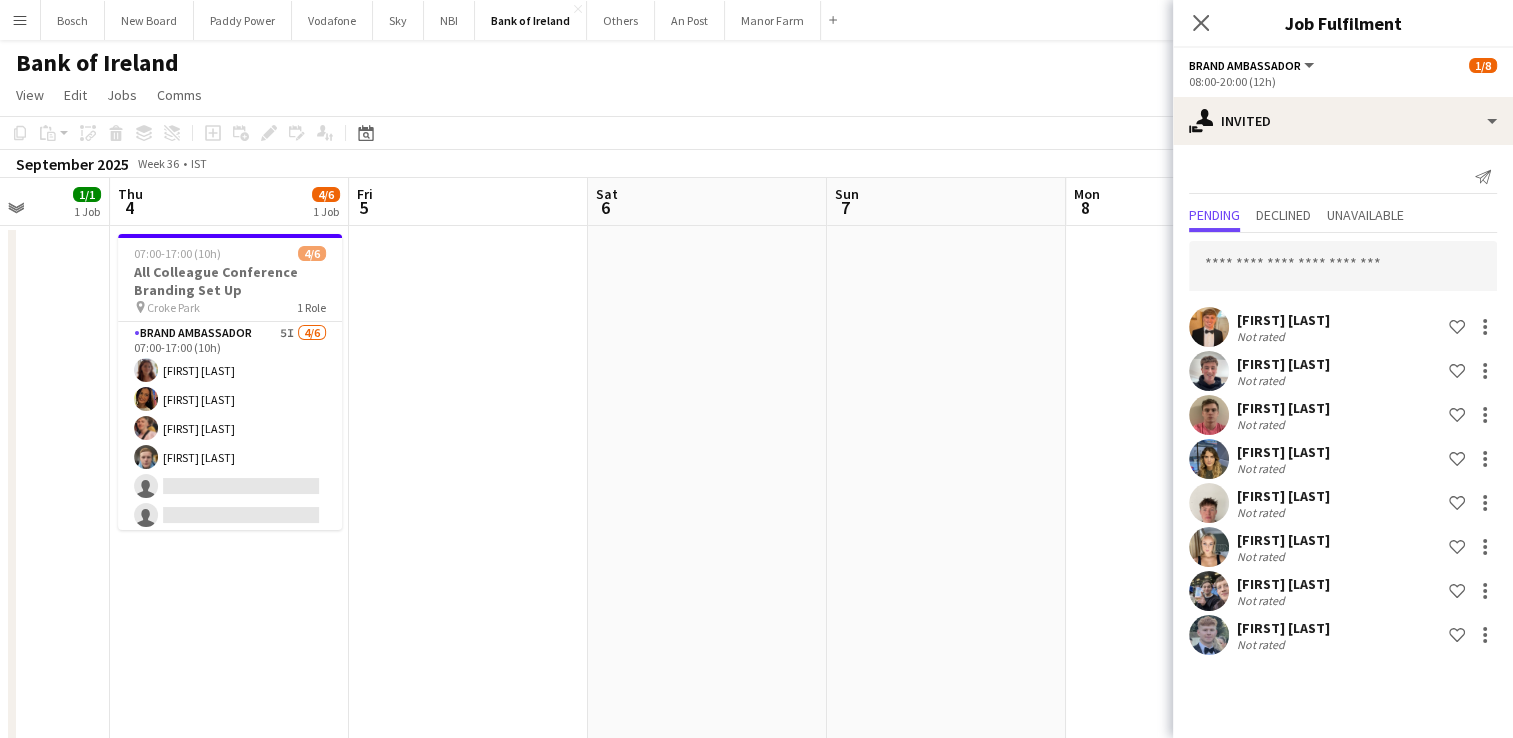 drag, startPoint x: 638, startPoint y: 318, endPoint x: 1071, endPoint y: 327, distance: 433.09354 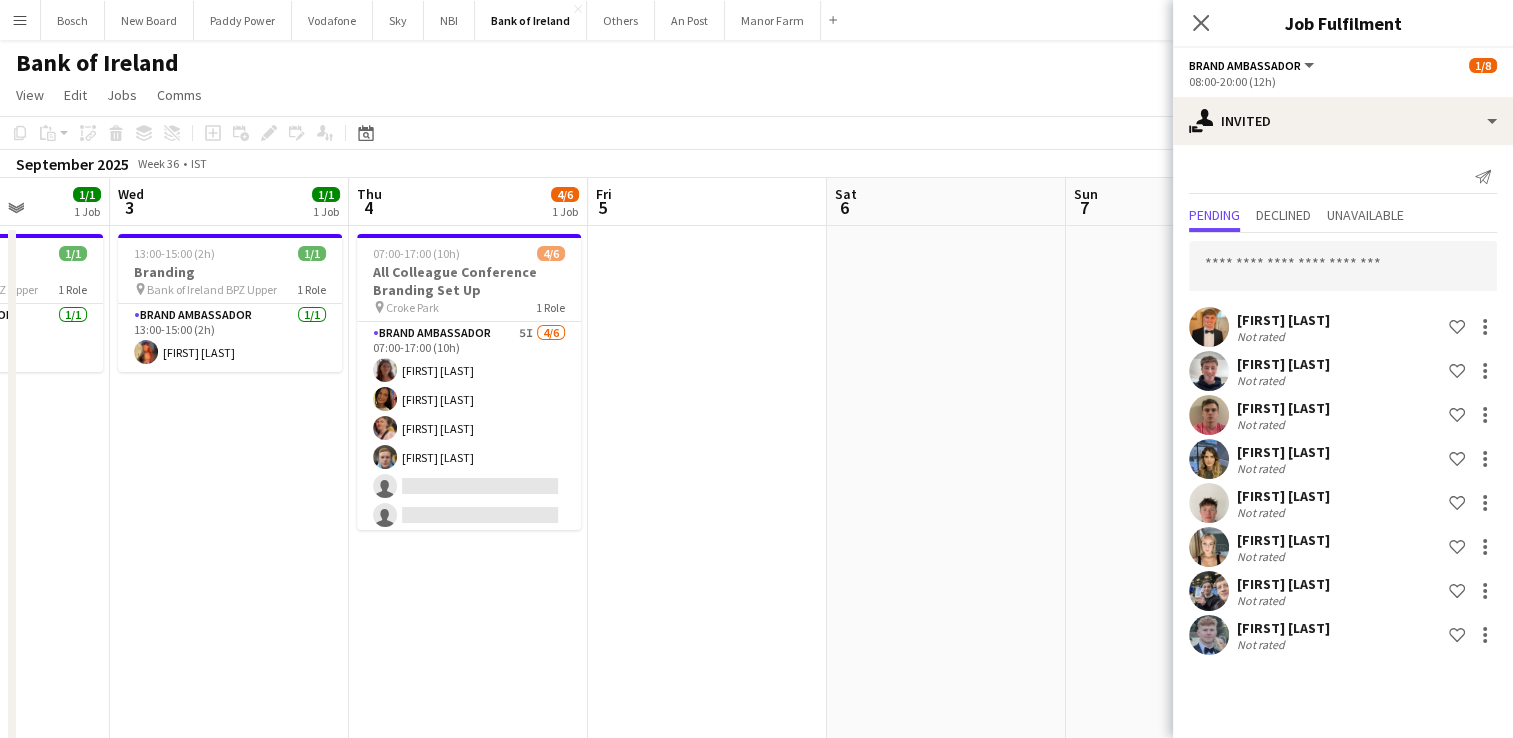 scroll, scrollTop: 0, scrollLeft: 536, axis: horizontal 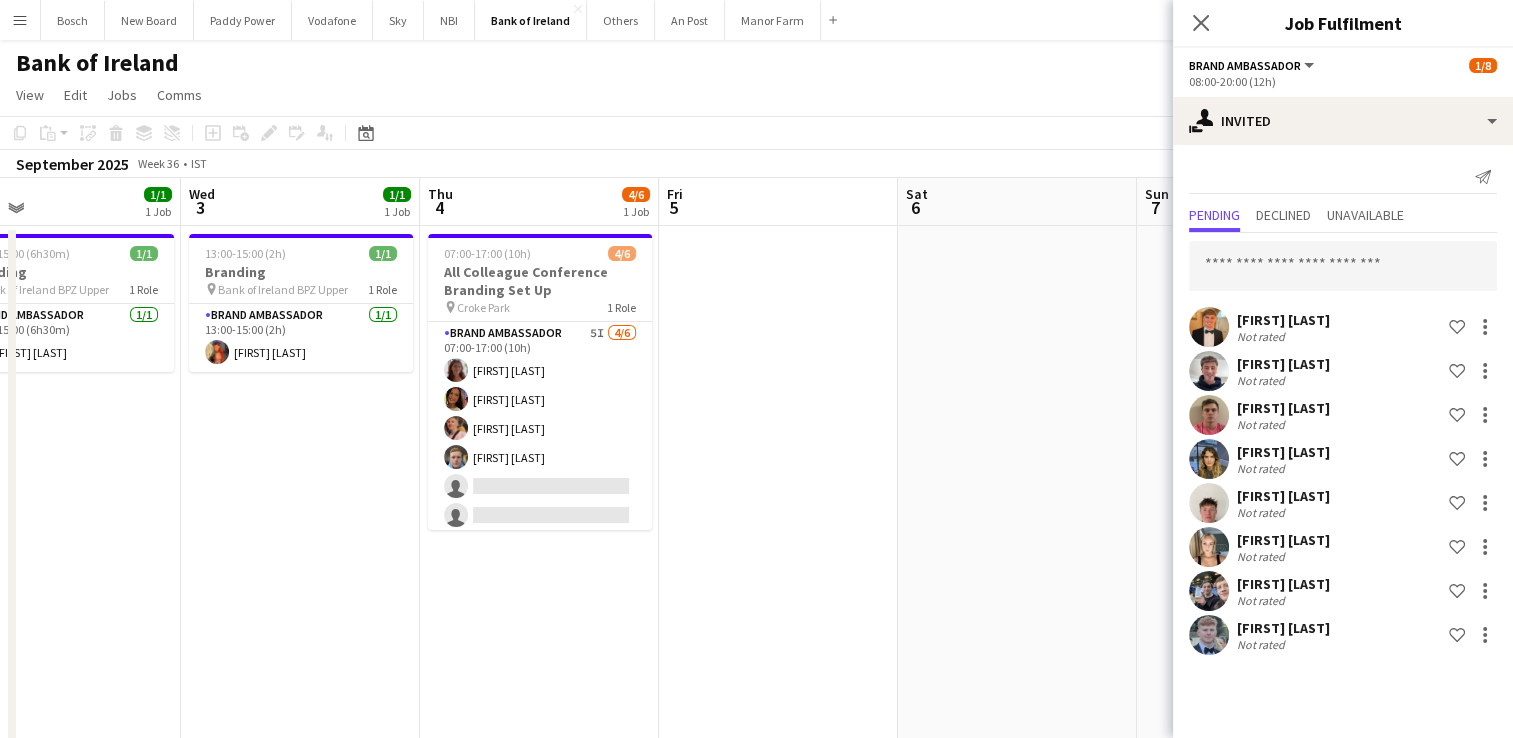 click on "Menu
Boards
Boards   Boards   All jobs   Status
Workforce
Workforce   My Workforce   Recruiting
Comms
Comms
Pay
Pay   Approvals
Platform Settings
Platform Settings   Your settings
Training Academy
Training Academy
Knowledge Base
Knowledge Base
Product Updates
Product Updates   Log Out   Privacy   Bosch
Close
New Board
Close
Paddy Power
Close
Vodafone
Close
Sky
Close
NBI
Close
Bank of Ireland
Close
Others
Close
An Post
Close
Manor Farm
Close
Add
Help" at bounding box center (756, 1544) 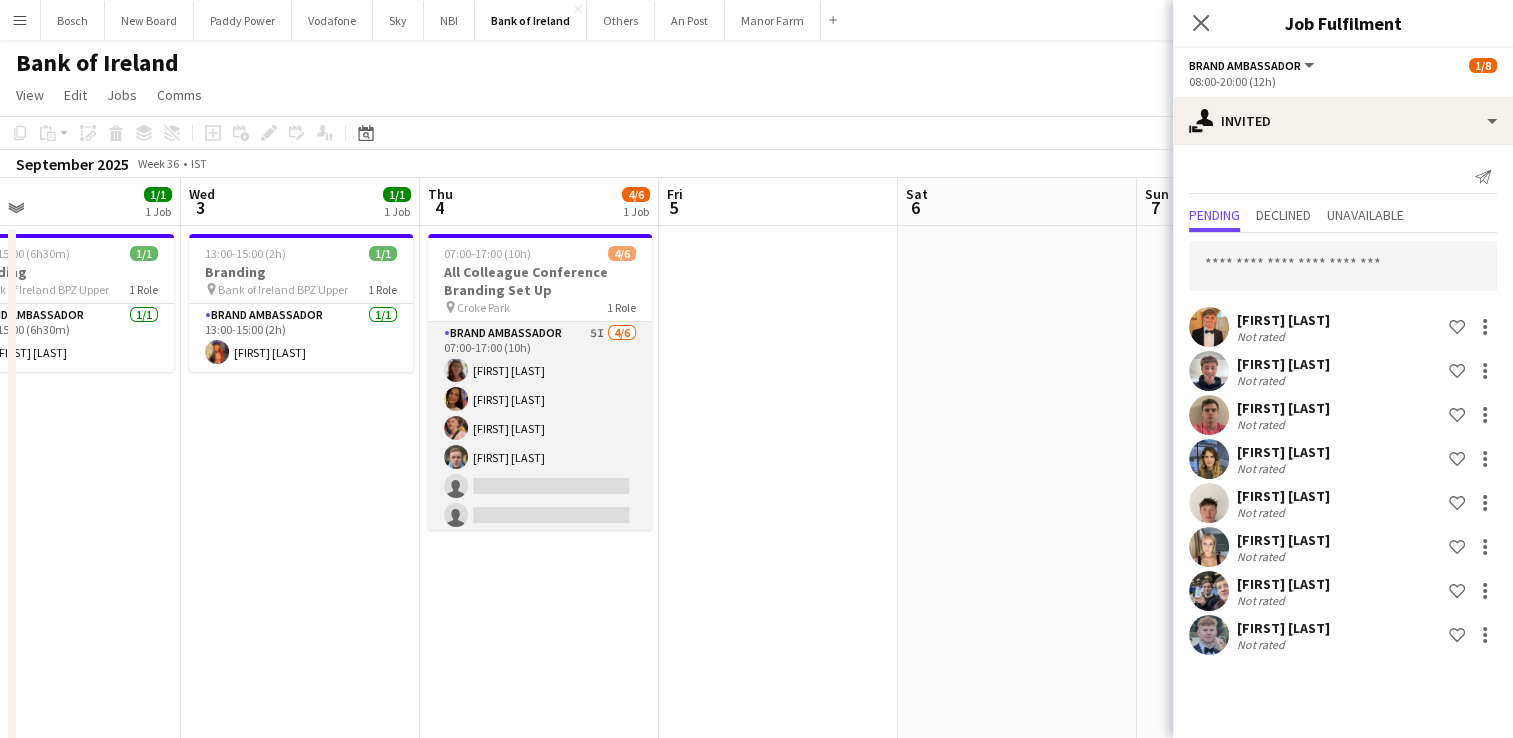 click on "Brand Ambassador   5I   4/6   07:00-17:00 (10h)
[FIRST] [LAST] [FIRST] [LAST] [FIRST] [LAST] [FIRST] [LAST]
single-neutral-actions
single-neutral-actions" at bounding box center (540, 428) 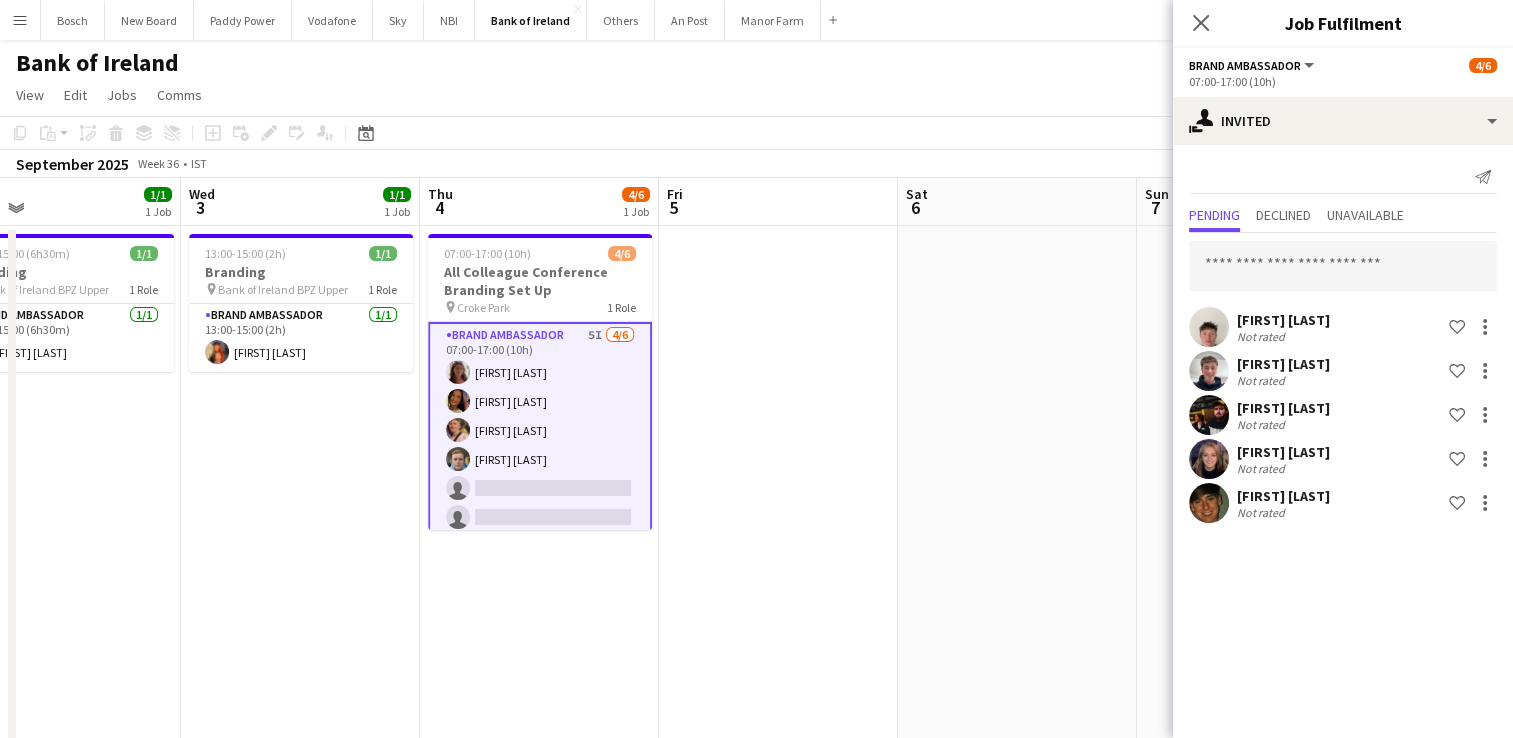 scroll, scrollTop: 44, scrollLeft: 0, axis: vertical 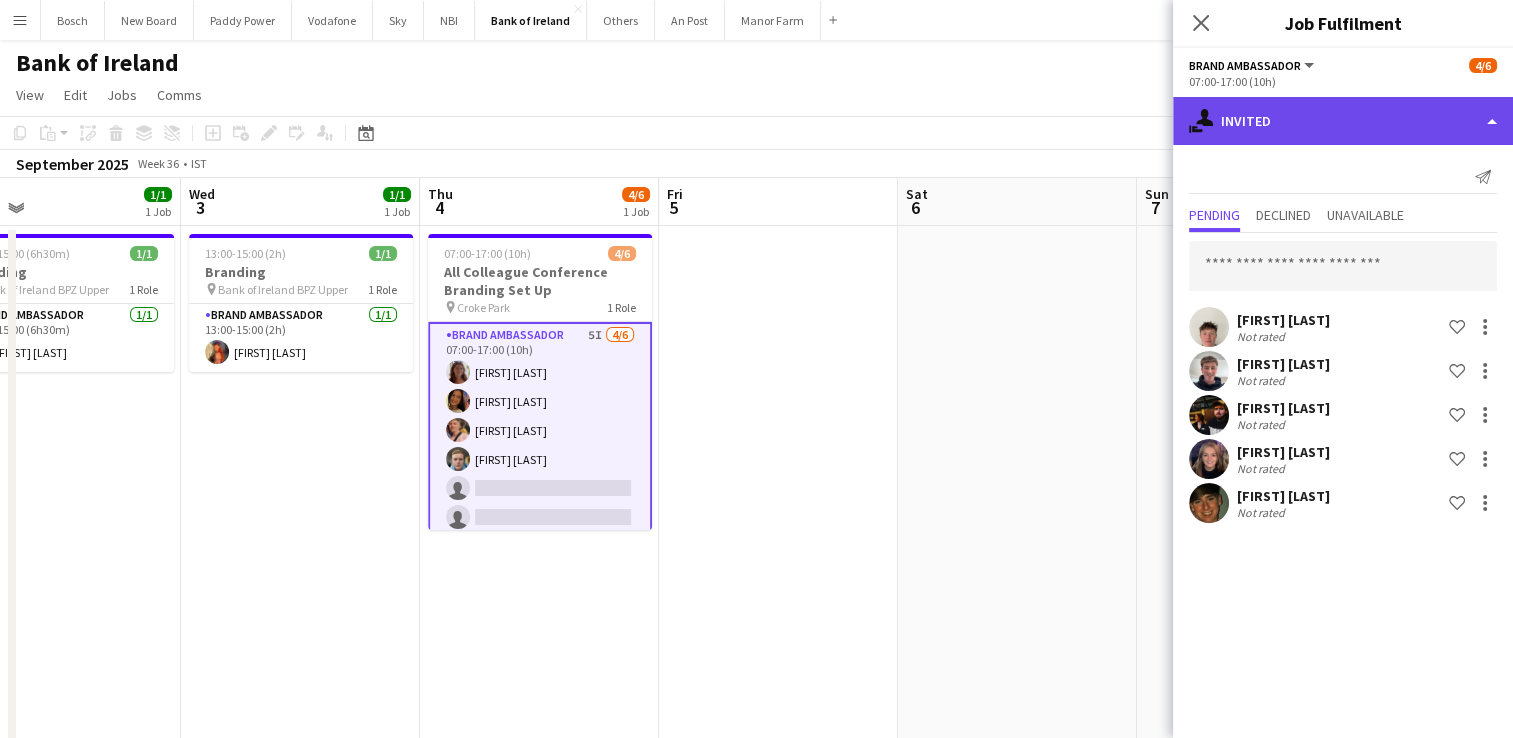 click on "single-neutral-actions-share-1
Invited" 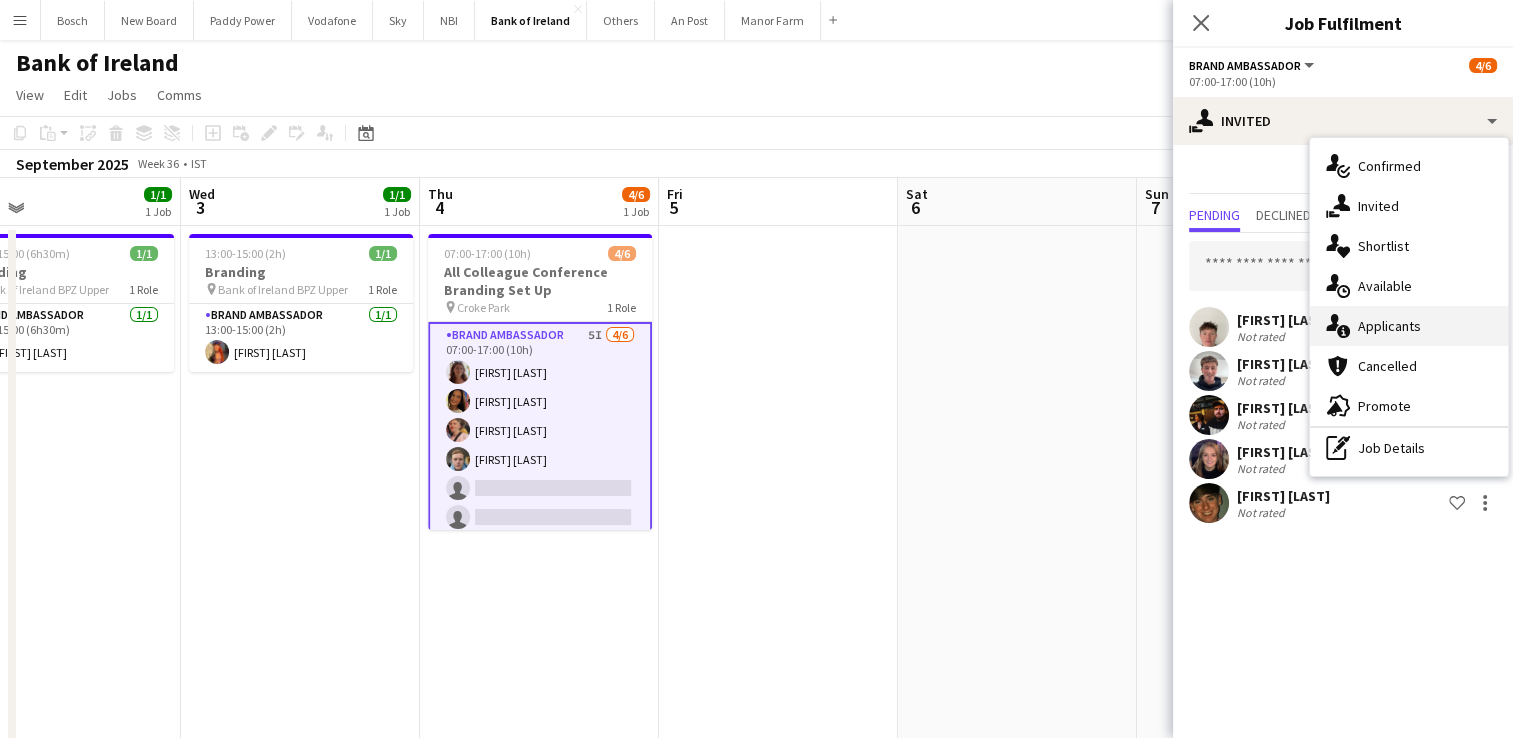 click on "single-neutral-actions-information
Applicants" at bounding box center (1409, 326) 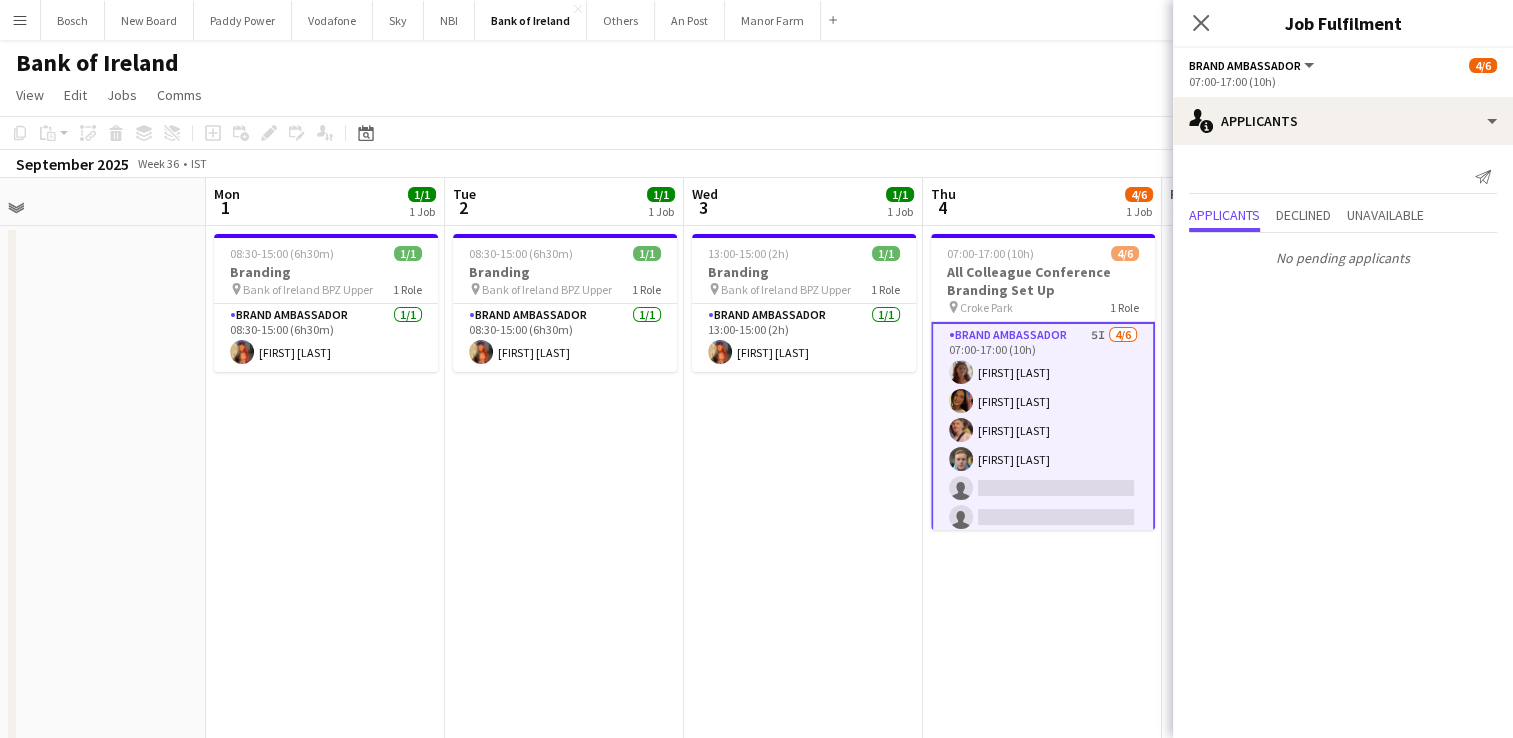 scroll, scrollTop: 0, scrollLeft: 511, axis: horizontal 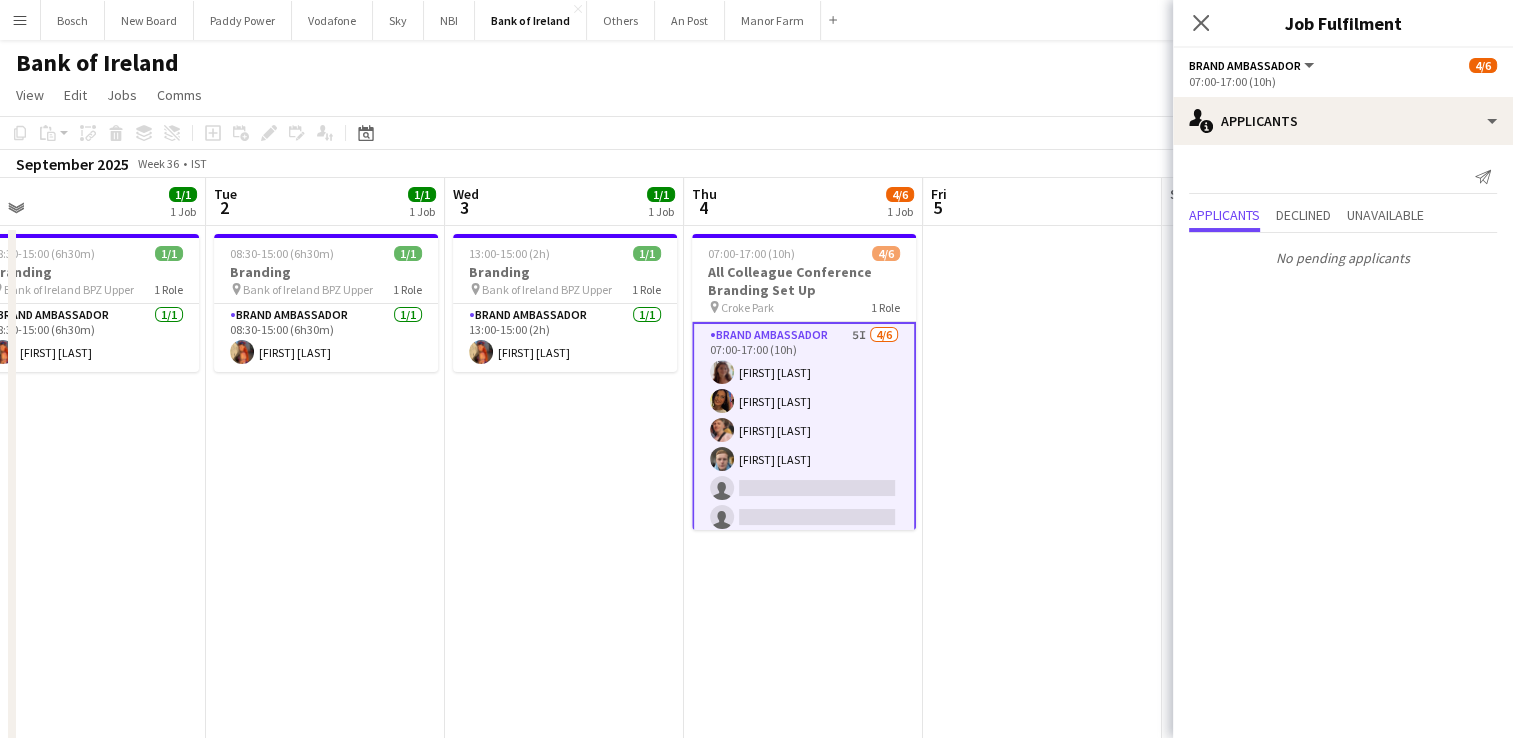 drag, startPoint x: 842, startPoint y: 278, endPoint x: 1354, endPoint y: 274, distance: 512.0156 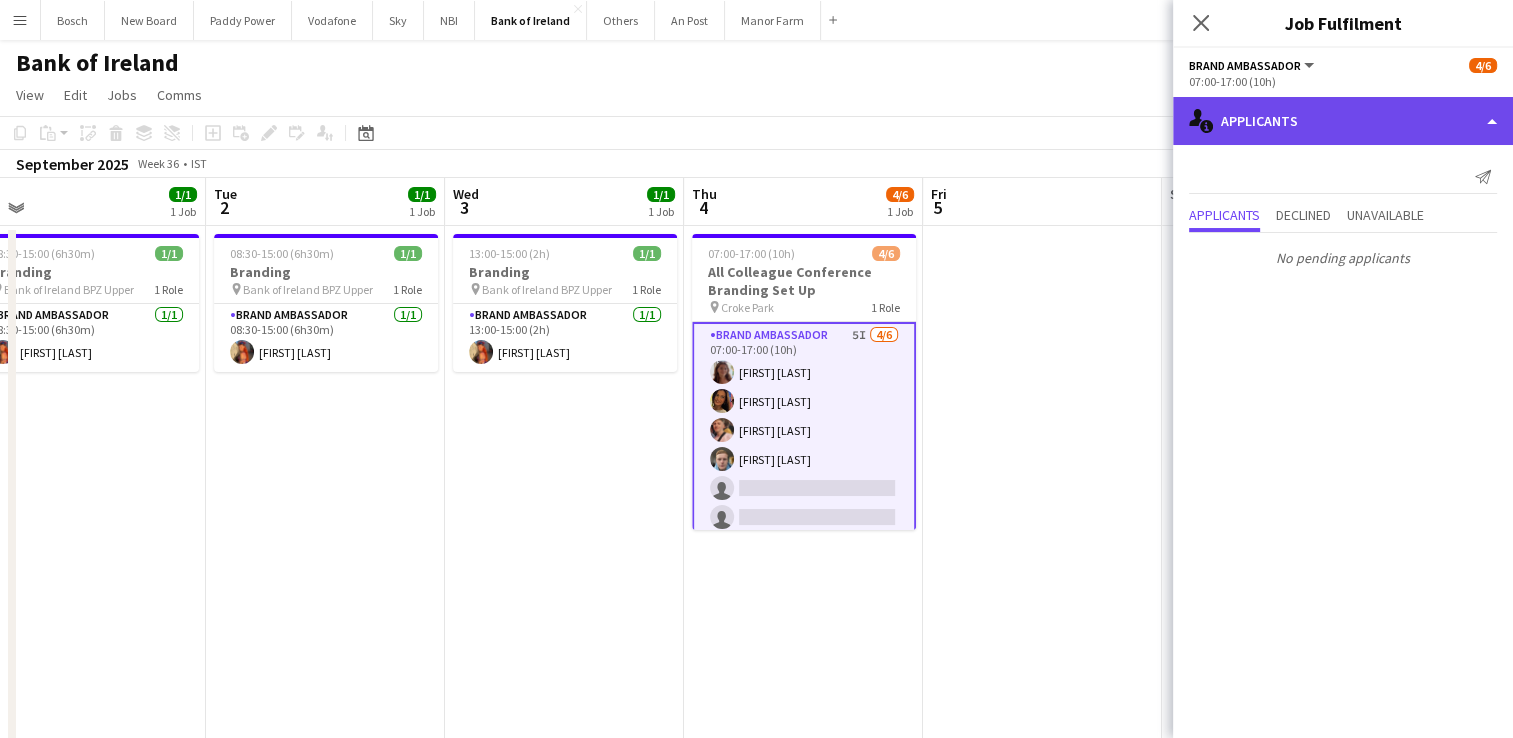 click on "single-neutral-actions-information" 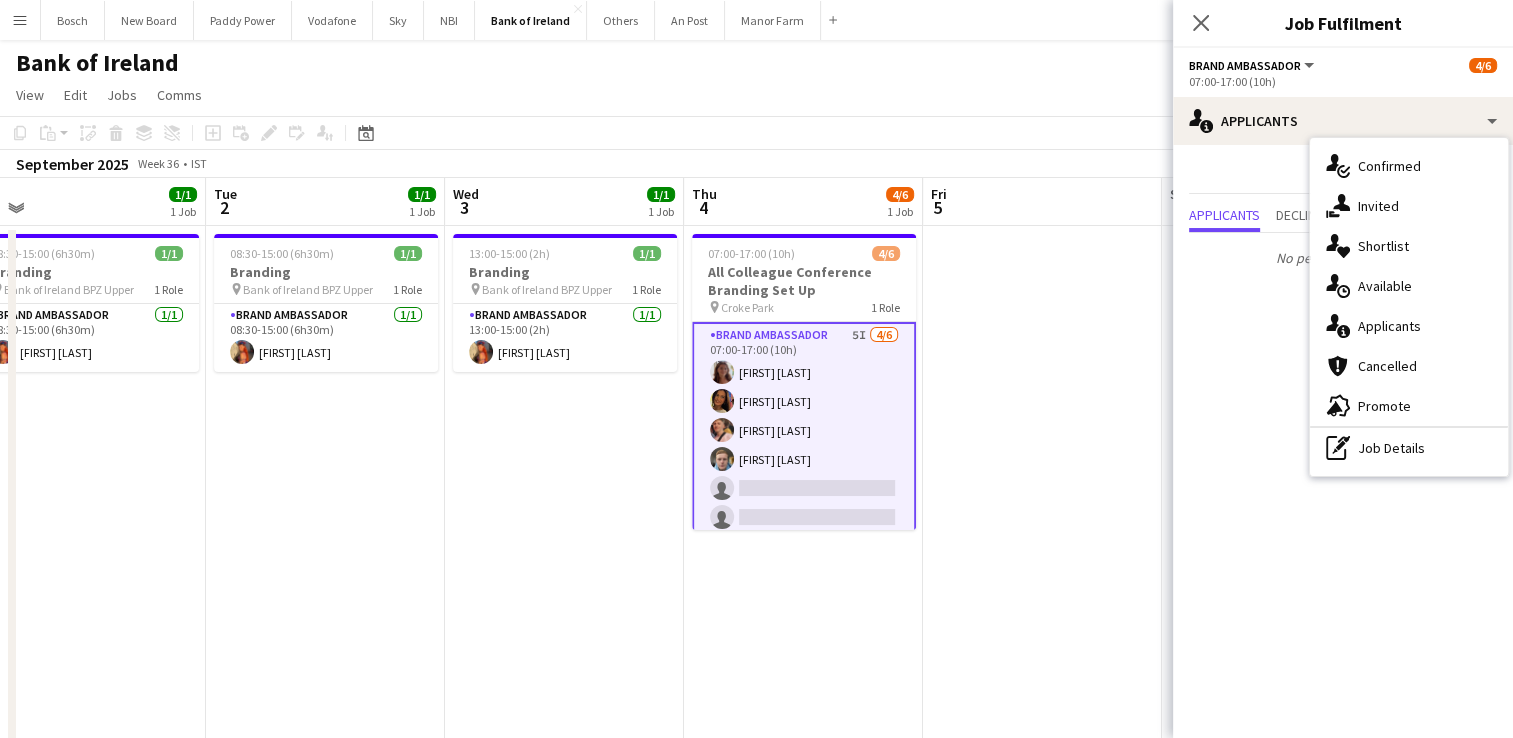 click on "View  Day view expanded Day view collapsed Month view Date picker Jump to today Expand Linked Jobs Collapse Linked Jobs  Edit  Copy Ctrl+C  Paste  Without Crew Ctrl+V With Crew Ctrl+Shift+V Paste as linked job  Group  Group Ungroup  Jobs  New Job Edit Job Delete Job New Linked Job Edit Linked Jobs Job fulfilment Promote Role Copy Role URL  Comms  Notify confirmed crew Create chat" 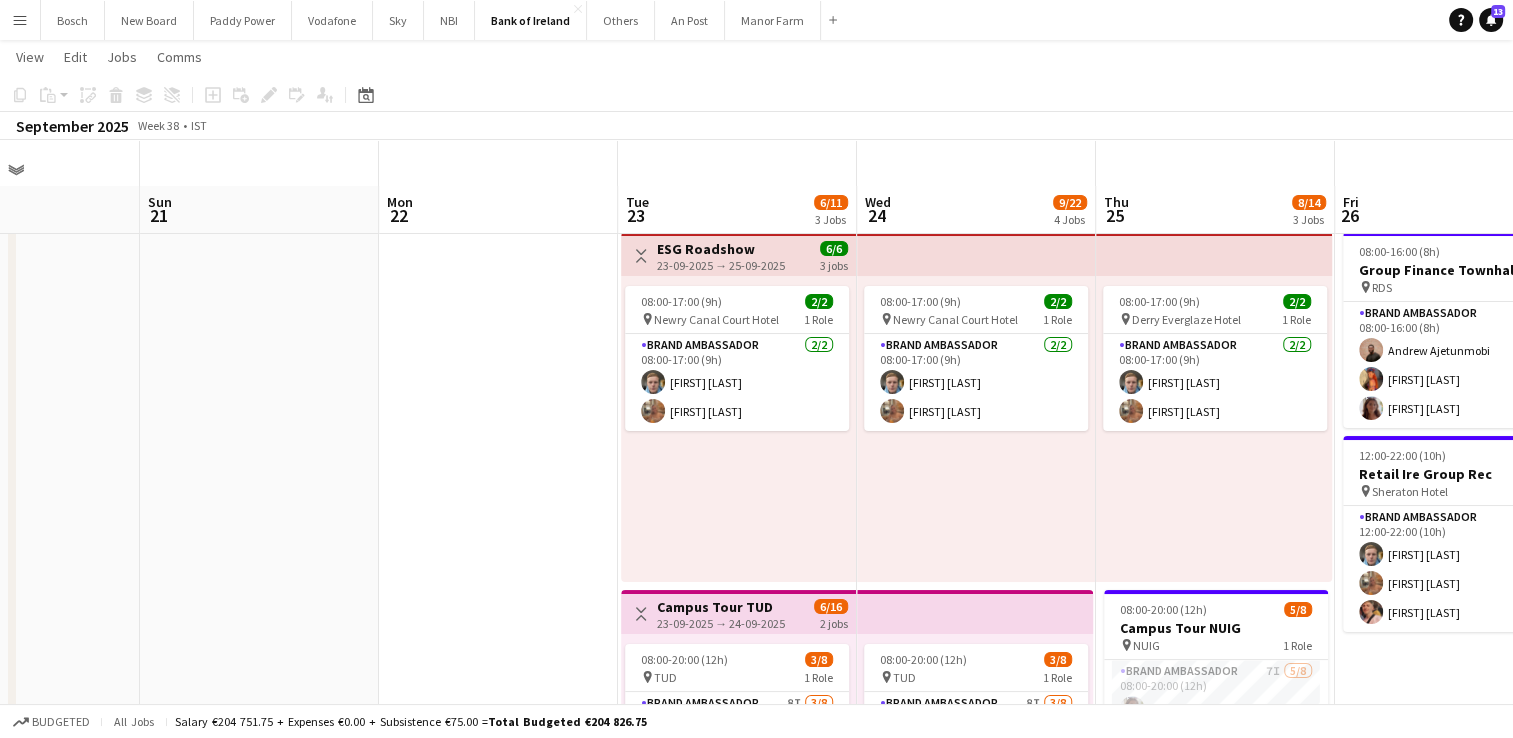 scroll, scrollTop: 0, scrollLeft: 818, axis: horizontal 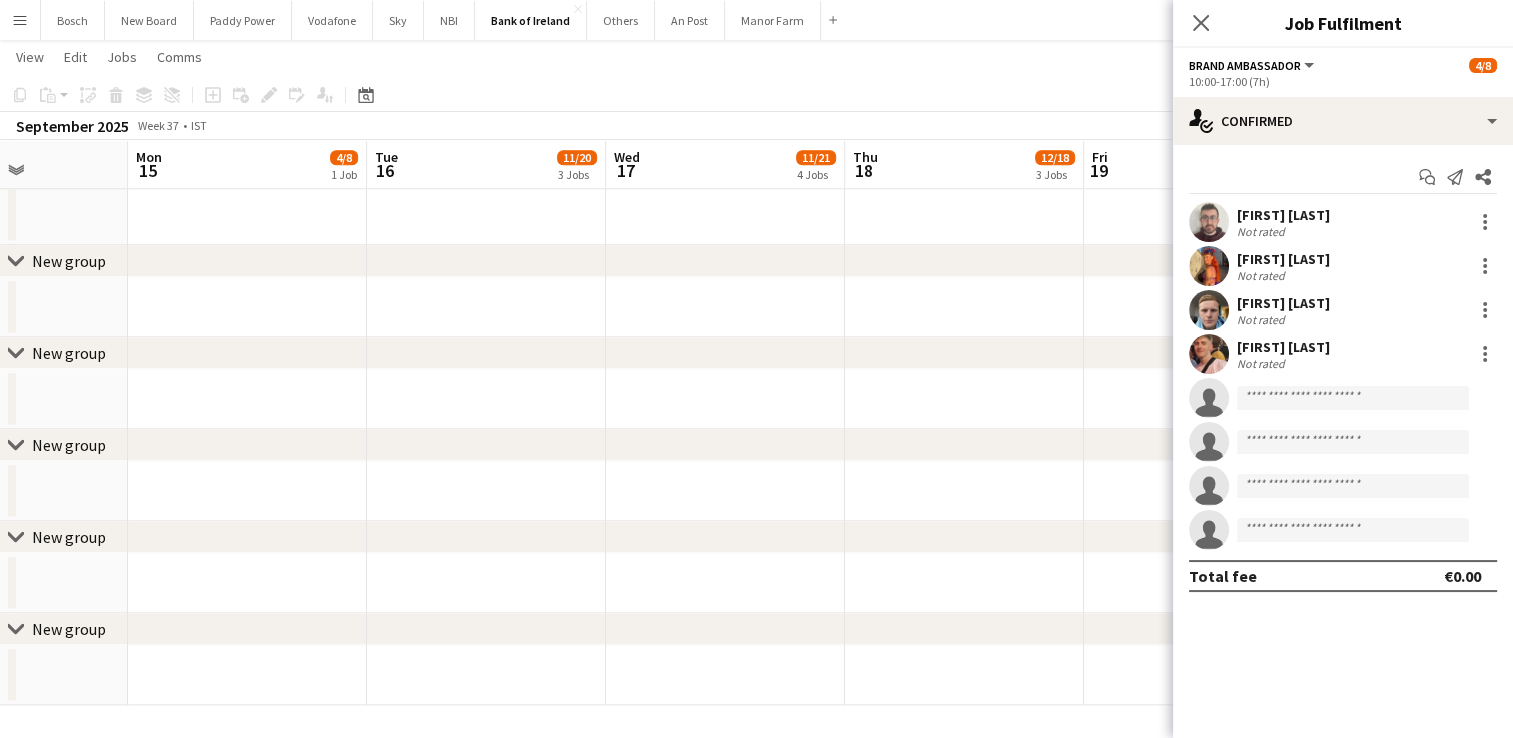 click on "Copy
Paste
Paste   Ctrl+V Paste with crew  Ctrl+Shift+V
Paste linked Job
Delete
Group
Ungroup
Add job
Add linked Job
Edit
Edit linked Job
Applicants
Date picker
AUG 2025 AUG 2025 Monday M Tuesday T Wednesday W Thursday T Friday F Saturday S Sunday S  AUG   1   2   3   4   5   6   7   8   9   10   11   12   13   14   15   16   17   18   19   20   21   22   23   24   25   26   27   28   29   30   31
Comparison range
Comparison range
Today" 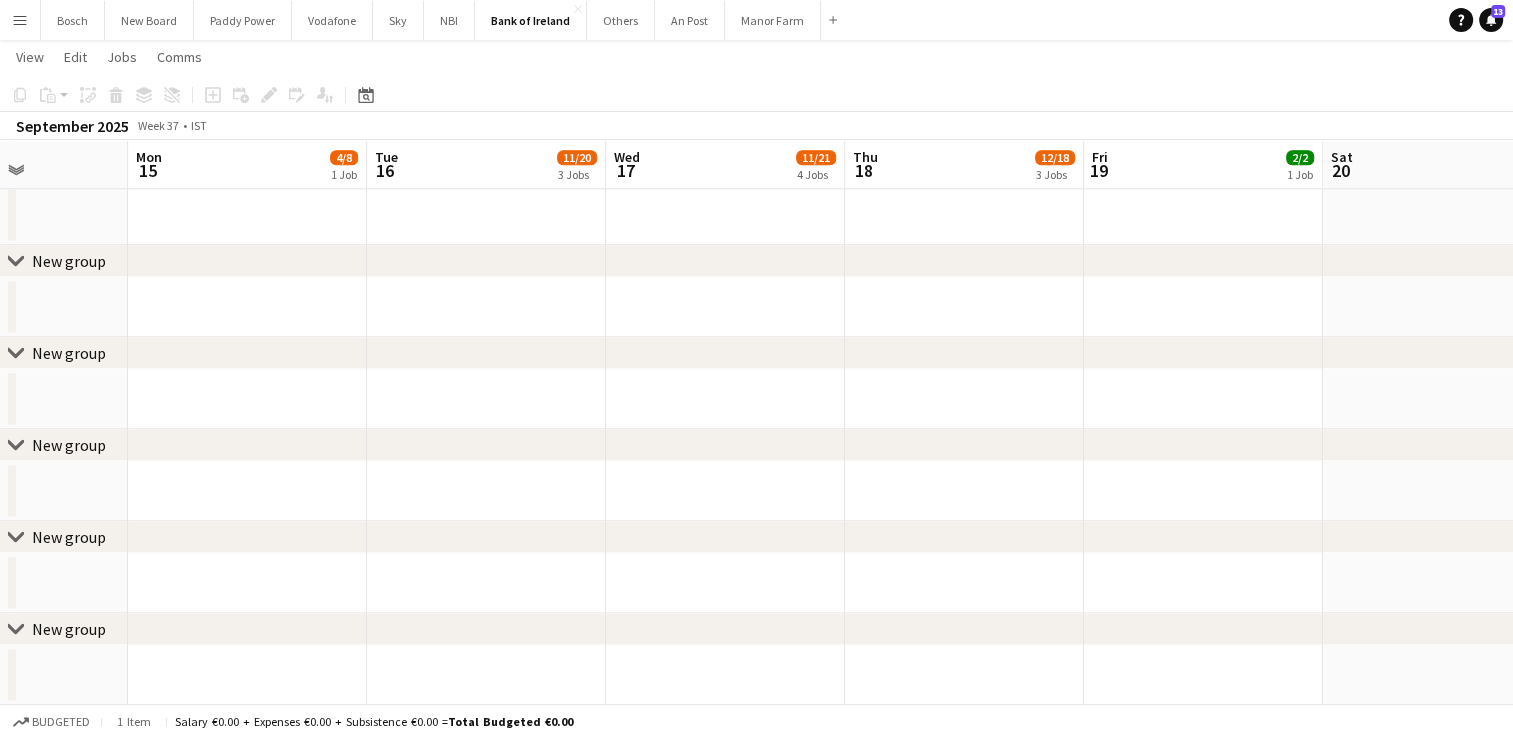drag, startPoint x: 1124, startPoint y: 267, endPoint x: 30, endPoint y: 215, distance: 1095.2351 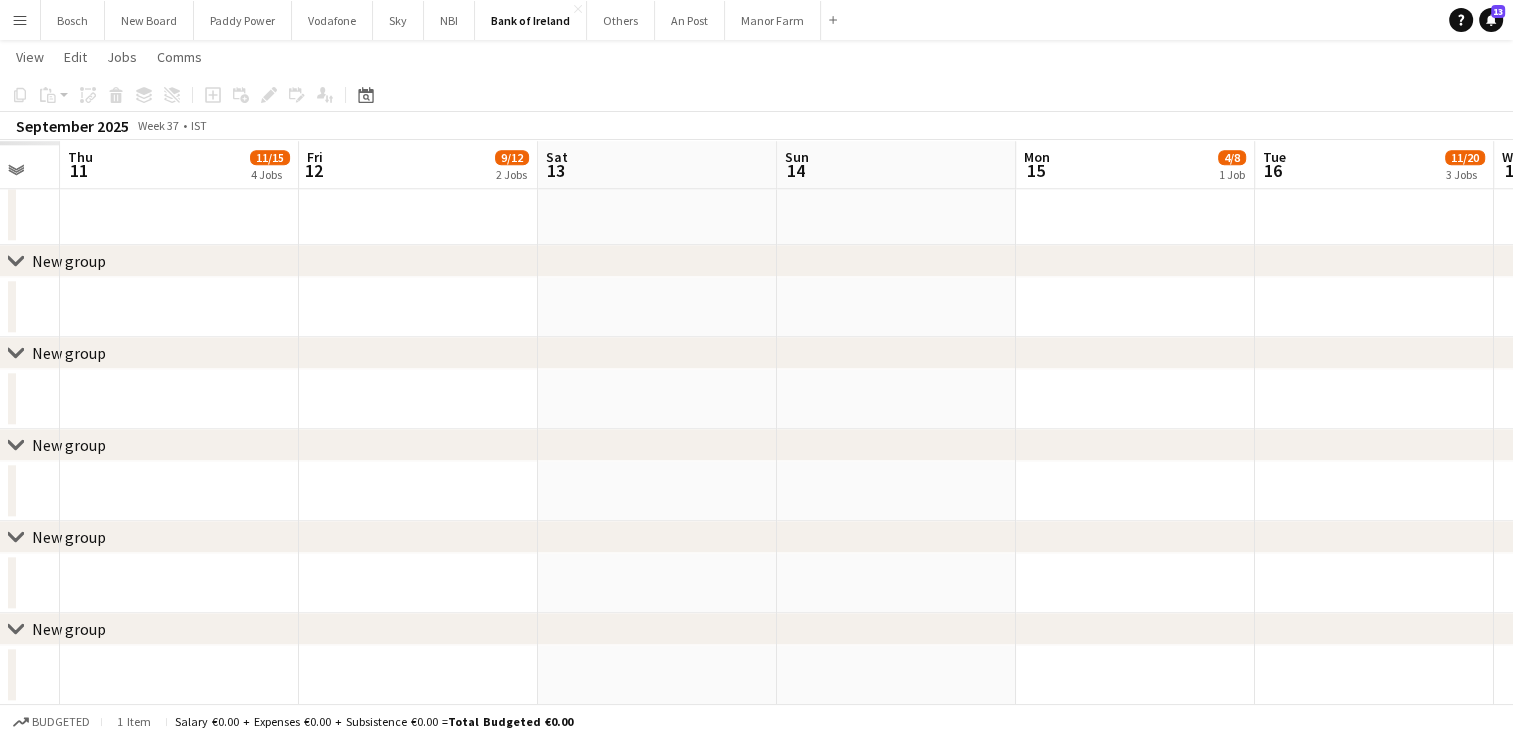 scroll, scrollTop: 0, scrollLeft: 556, axis: horizontal 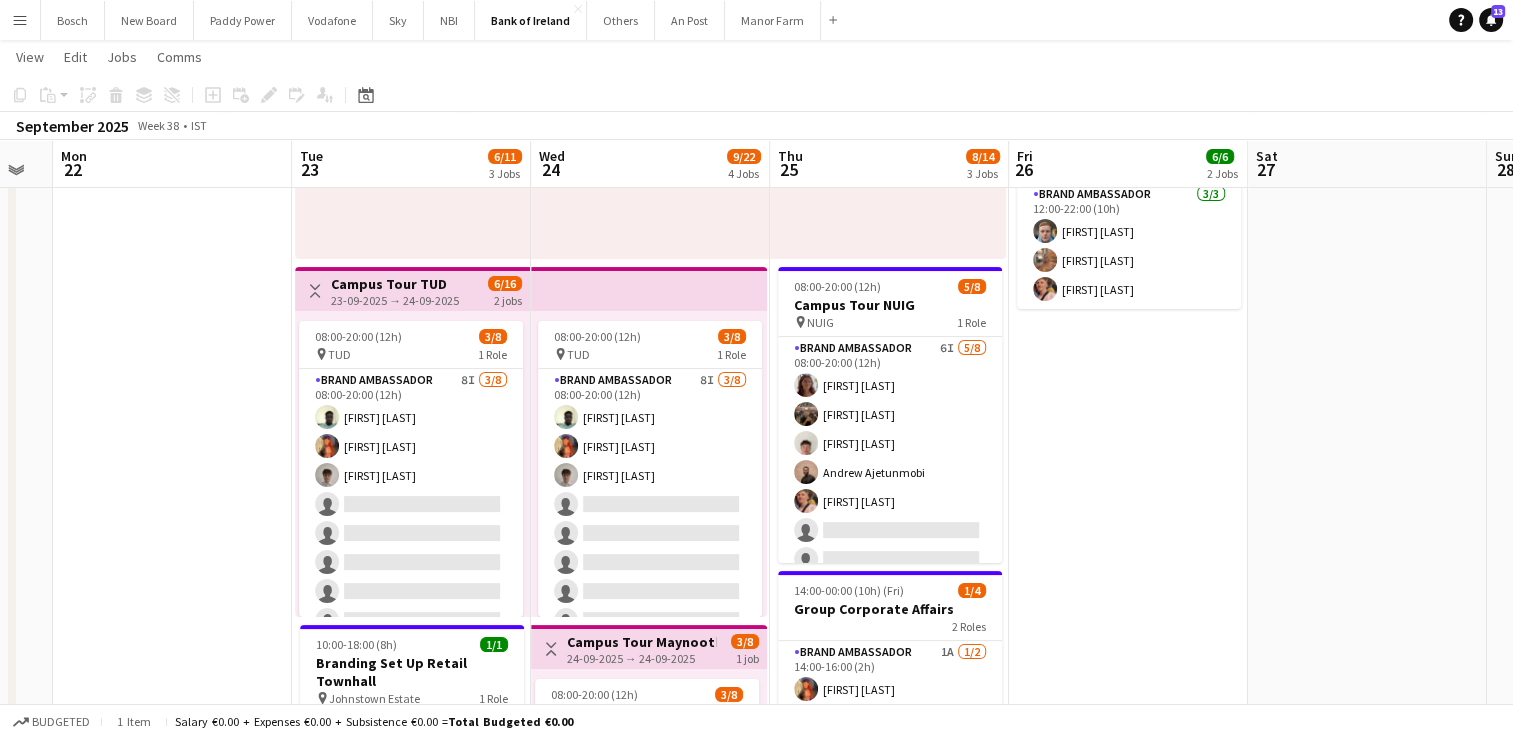 click on "Brand Ambassador   6I   5/8   08:00-20:00 (12h)
Amelia Morycka Matheus Cramolich Robert Harvey Andrew Ajetunmobi Mark O’Shea
single-neutral-actions
single-neutral-actions
single-neutral-actions" at bounding box center (890, 472) 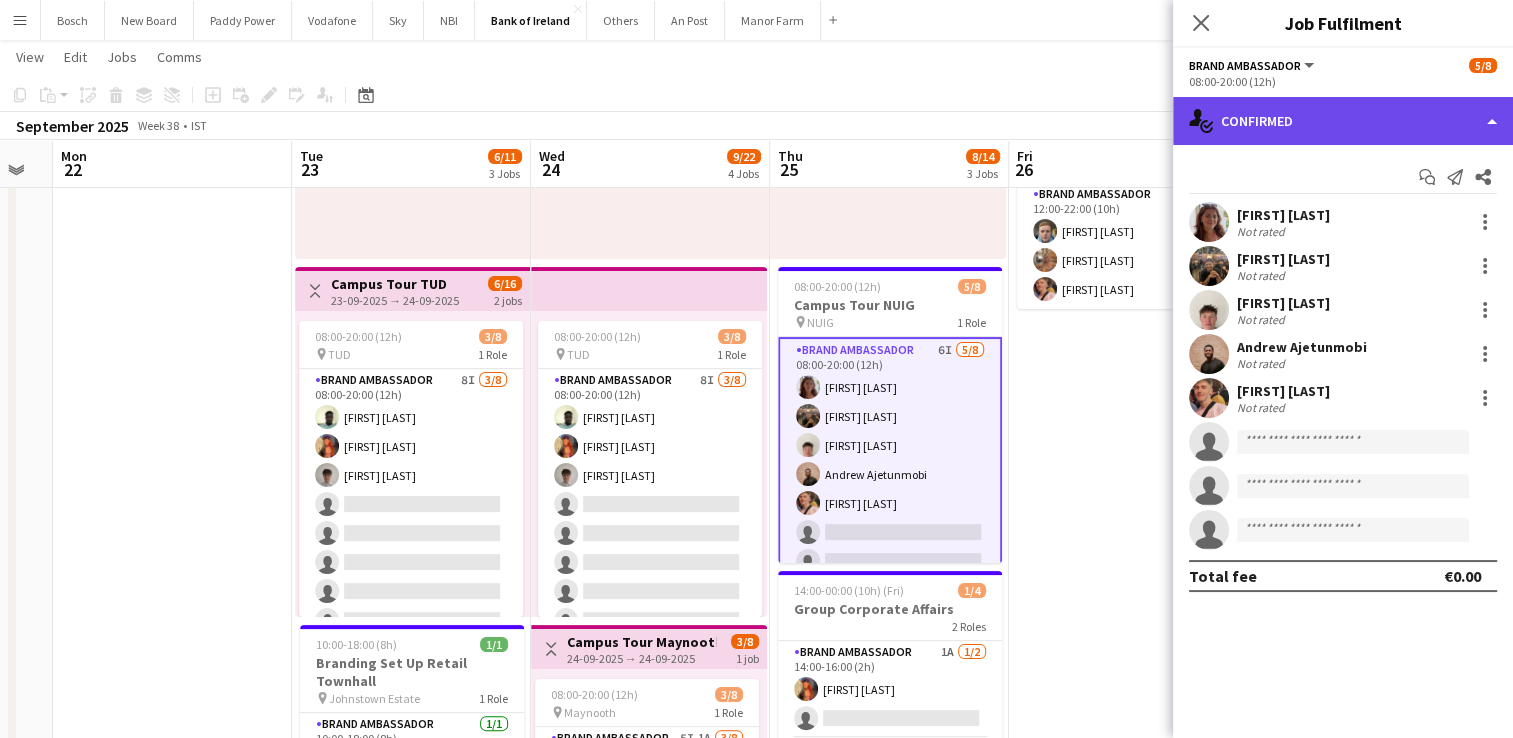 click on "single-neutral-actions-check-2
Confirmed" 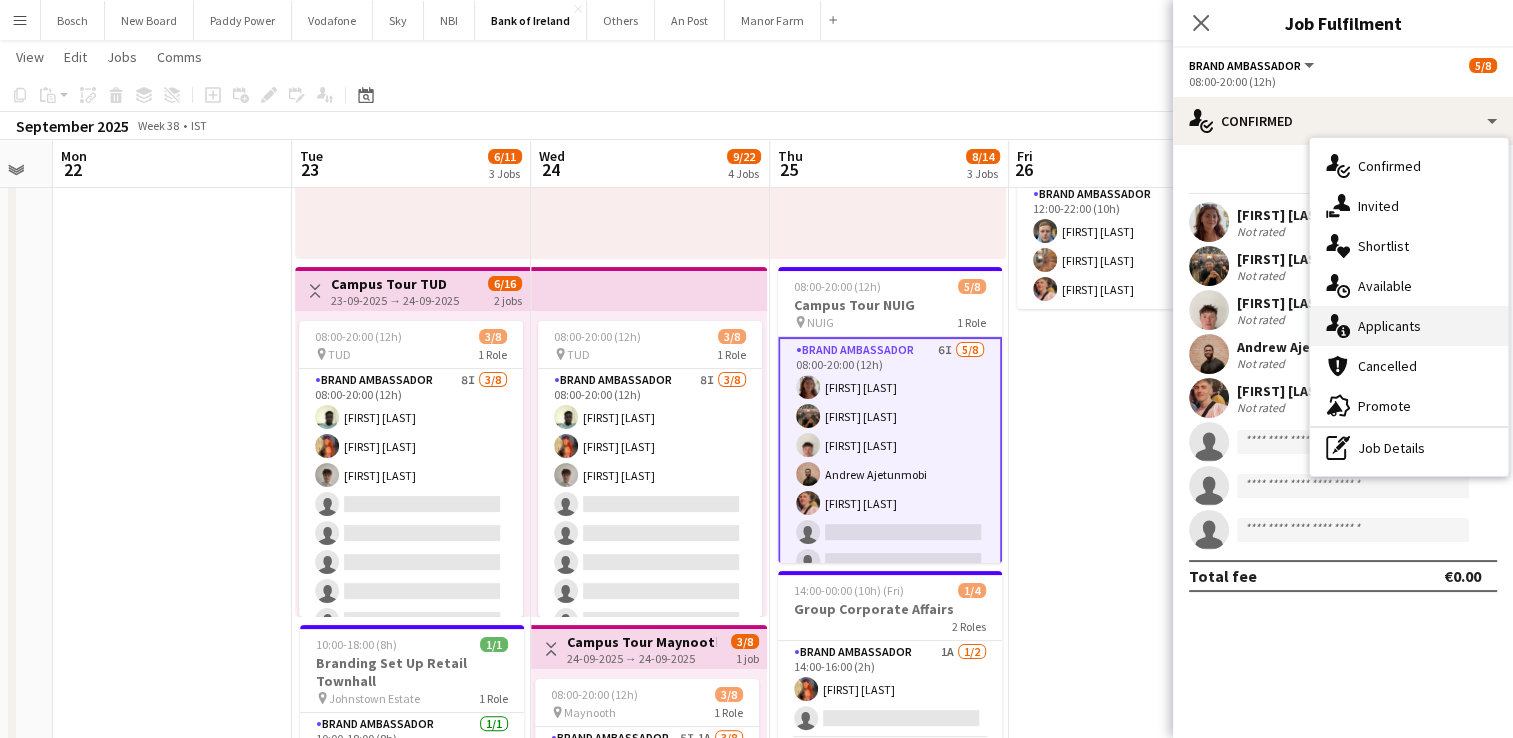 click on "single-neutral-actions-information
Applicants" at bounding box center (1409, 326) 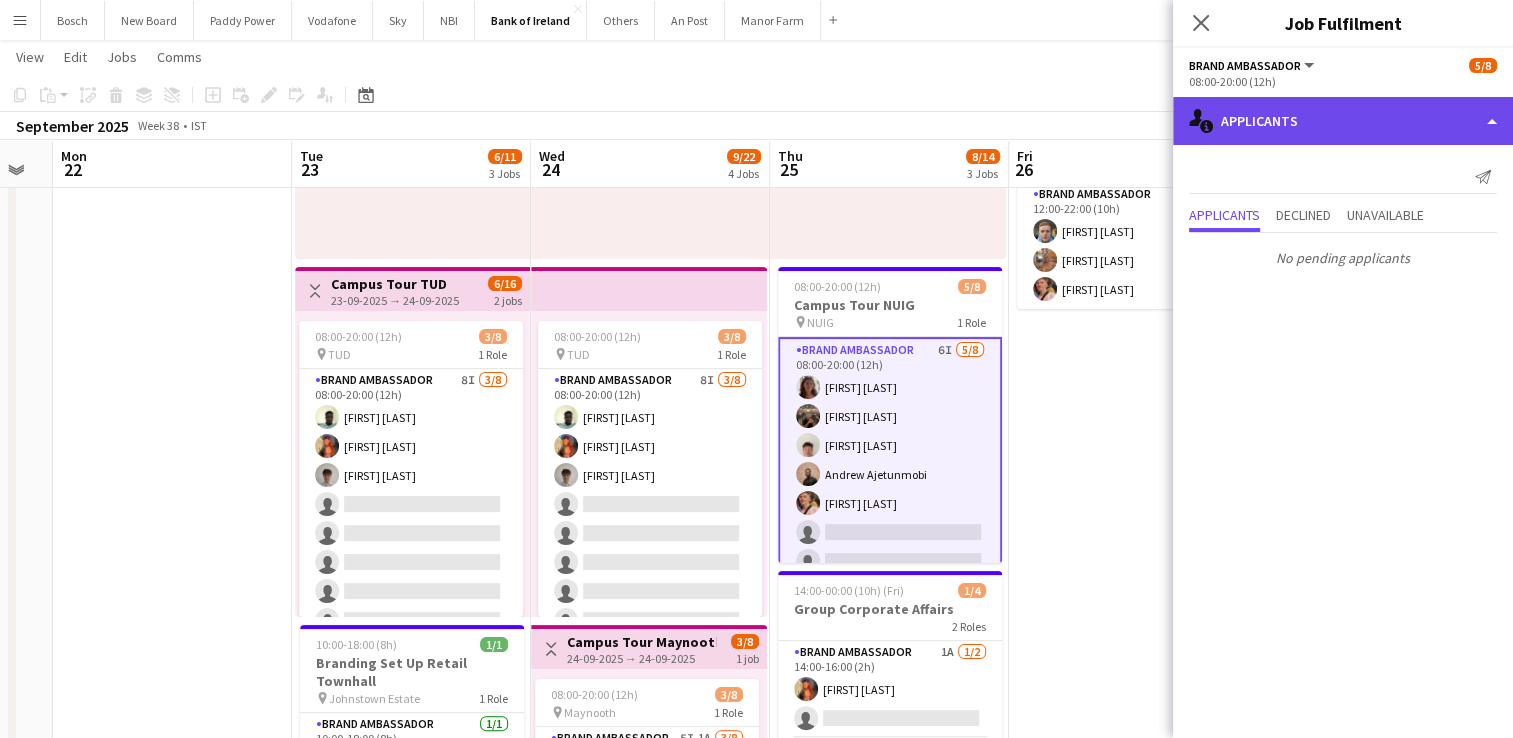 click on "single-neutral-actions-information
Applicants" 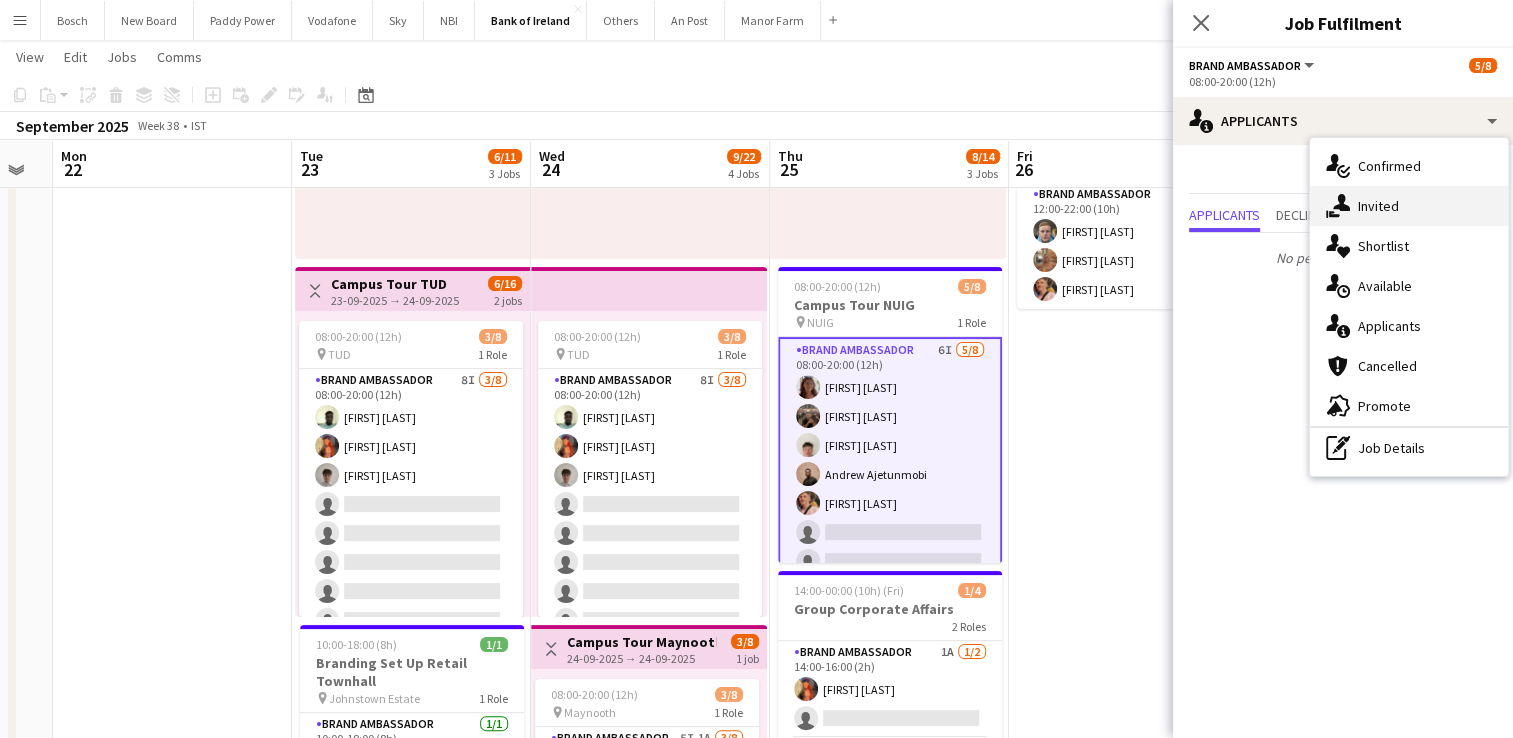 click on "single-neutral-actions-share-1
Invited" at bounding box center [1409, 206] 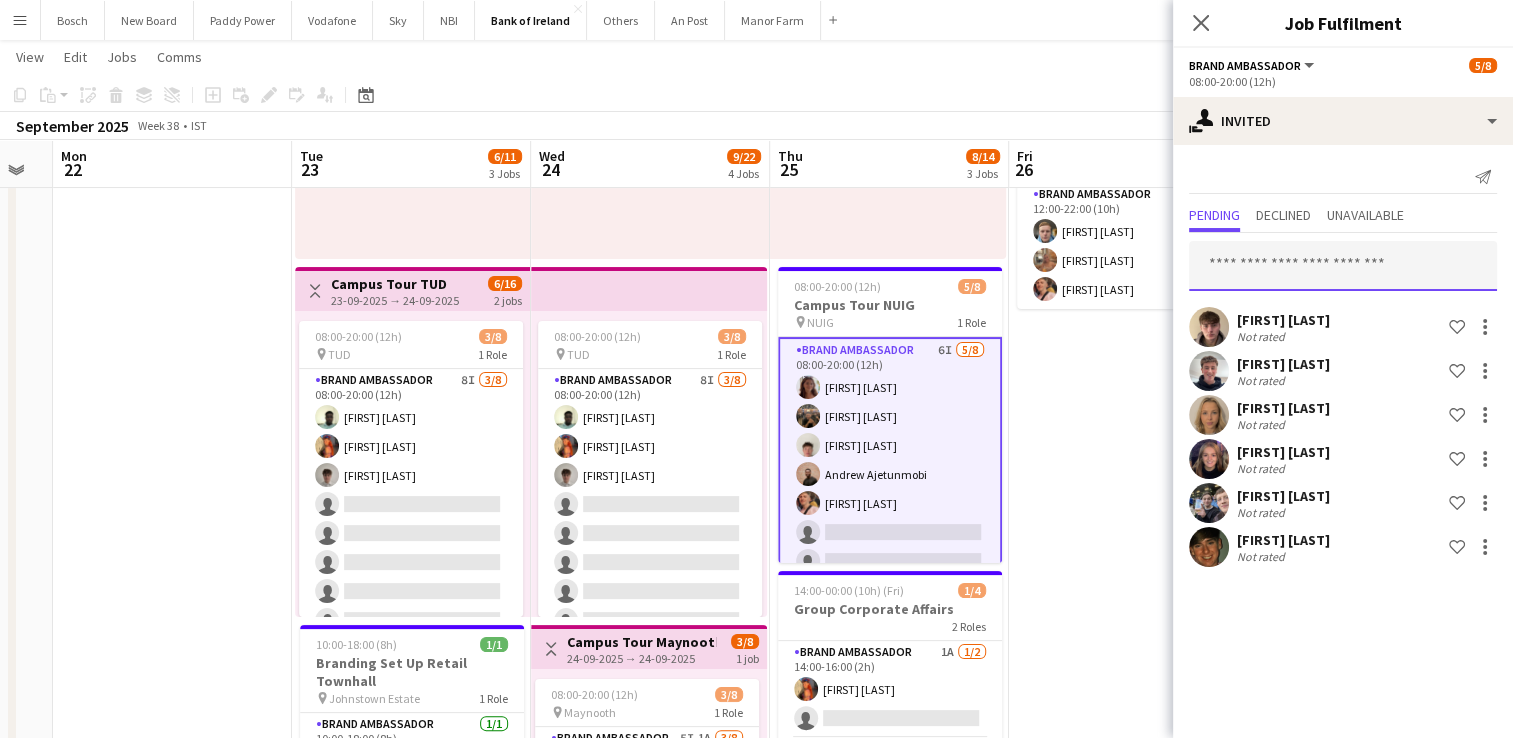 click at bounding box center (1343, 266) 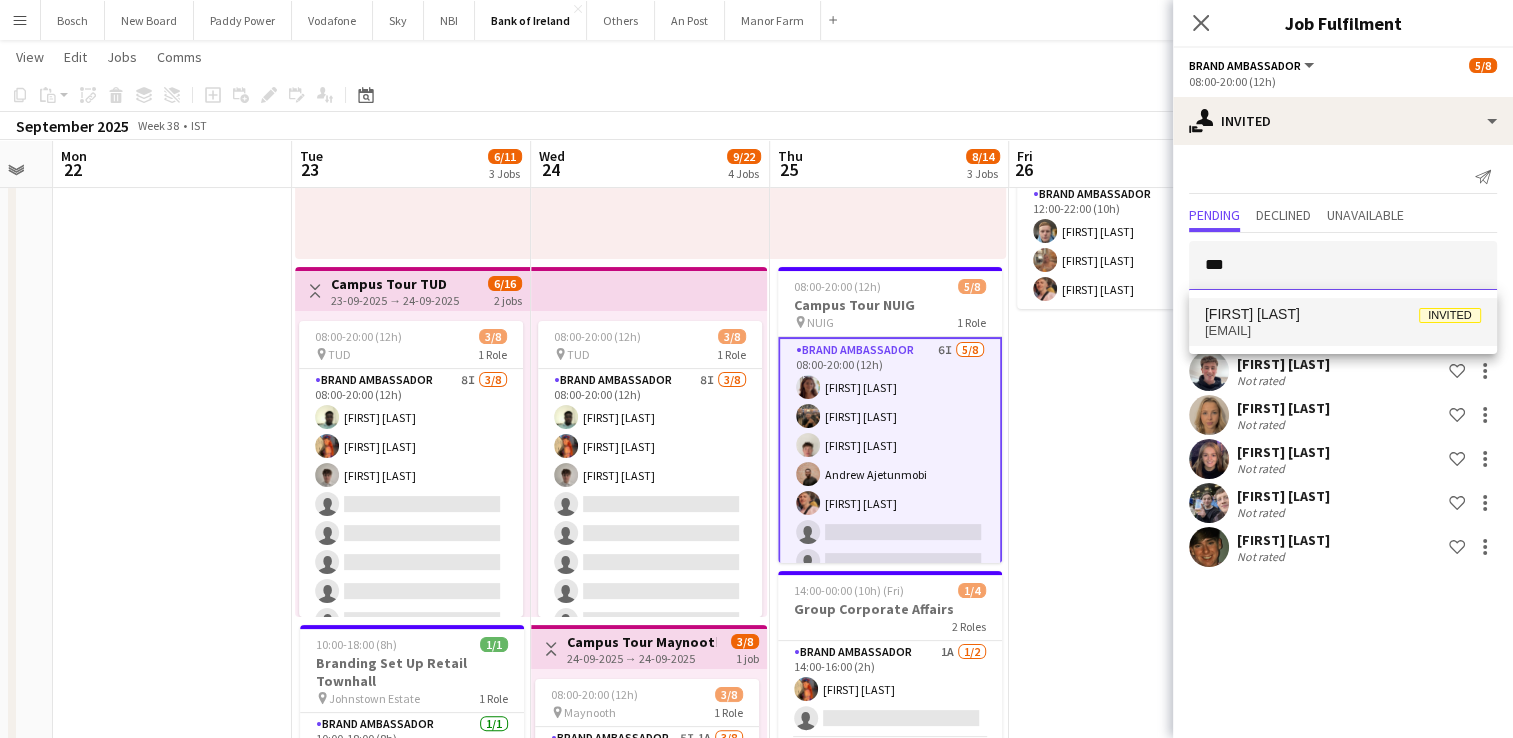 type on "***" 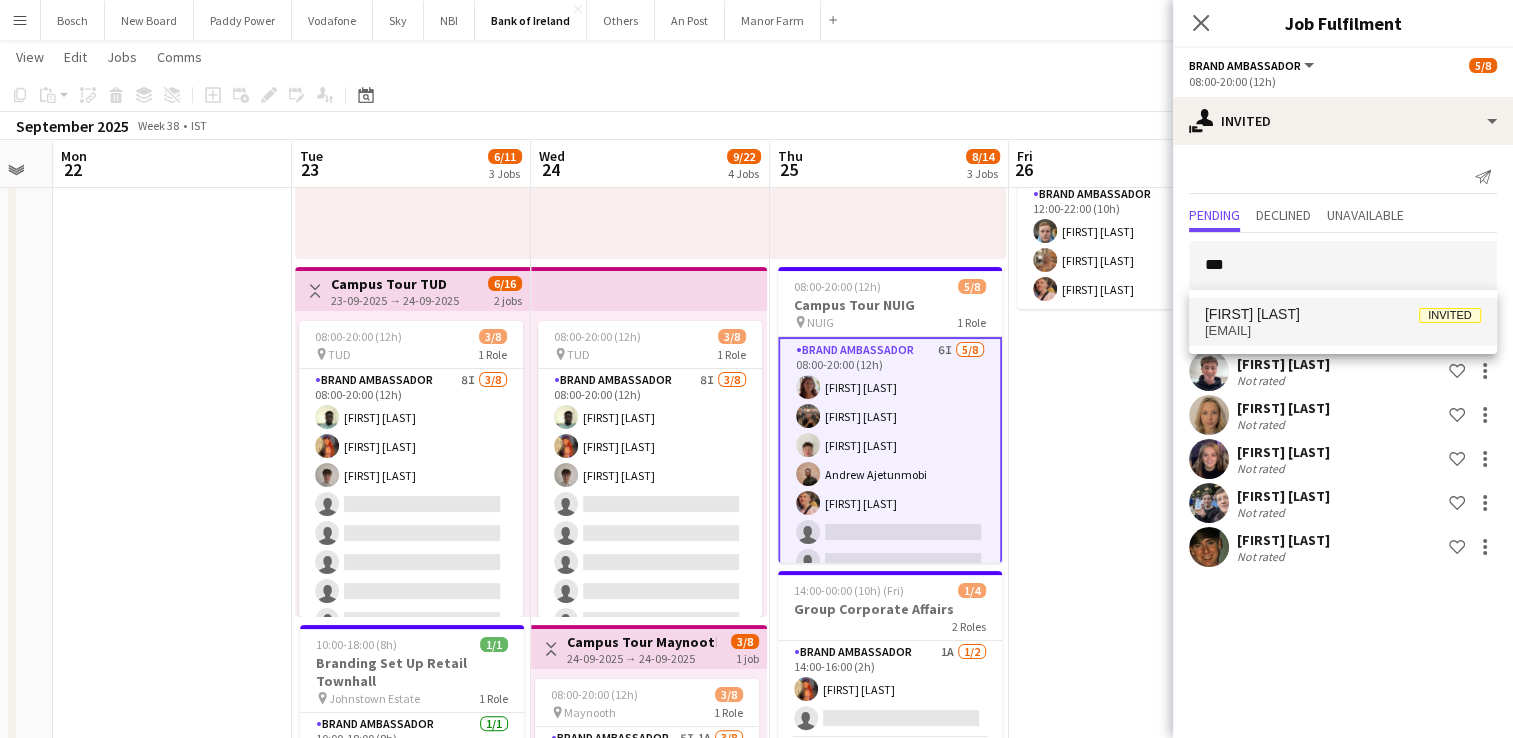click on "Xavier Clarke  Invited  xavclarke1@gmail.com" at bounding box center [1343, 322] 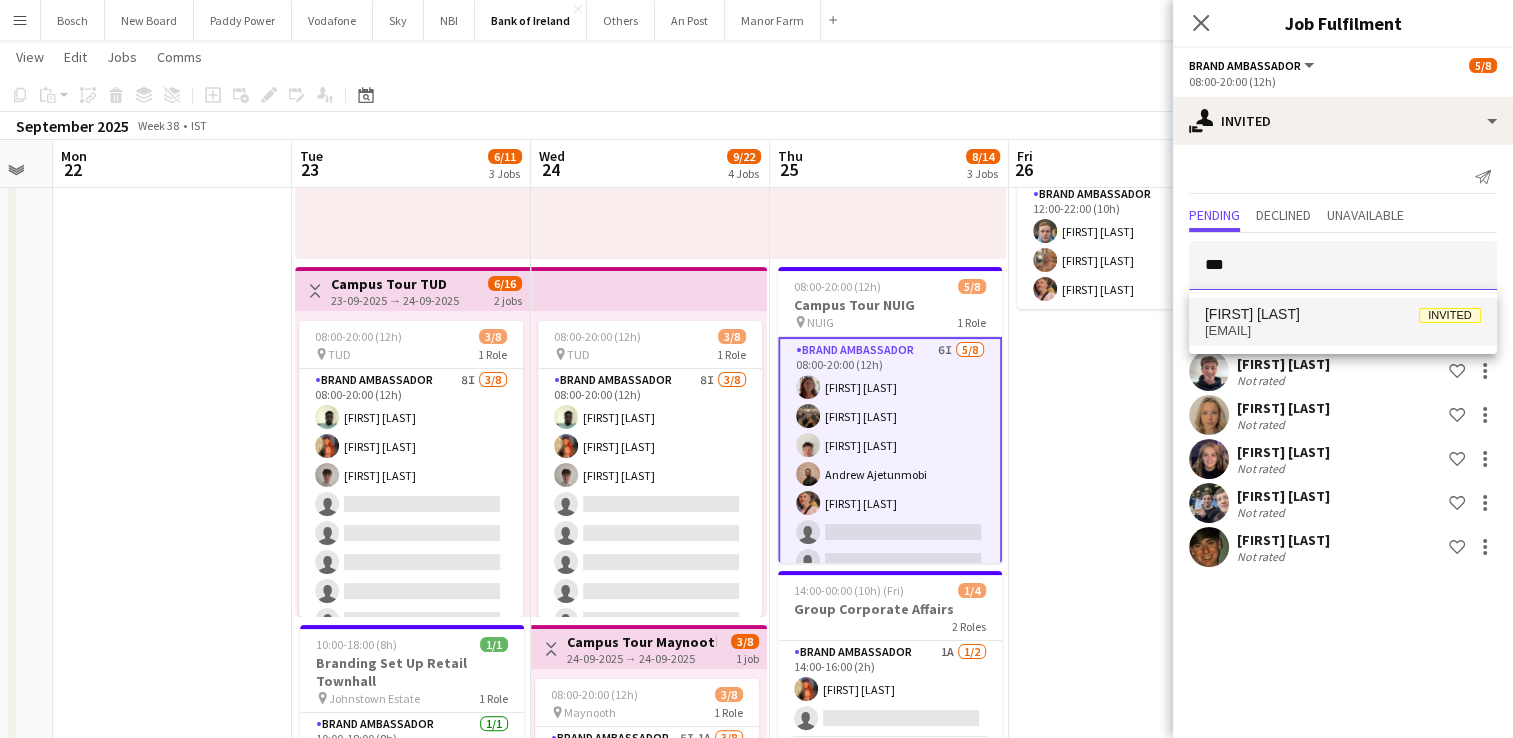 type 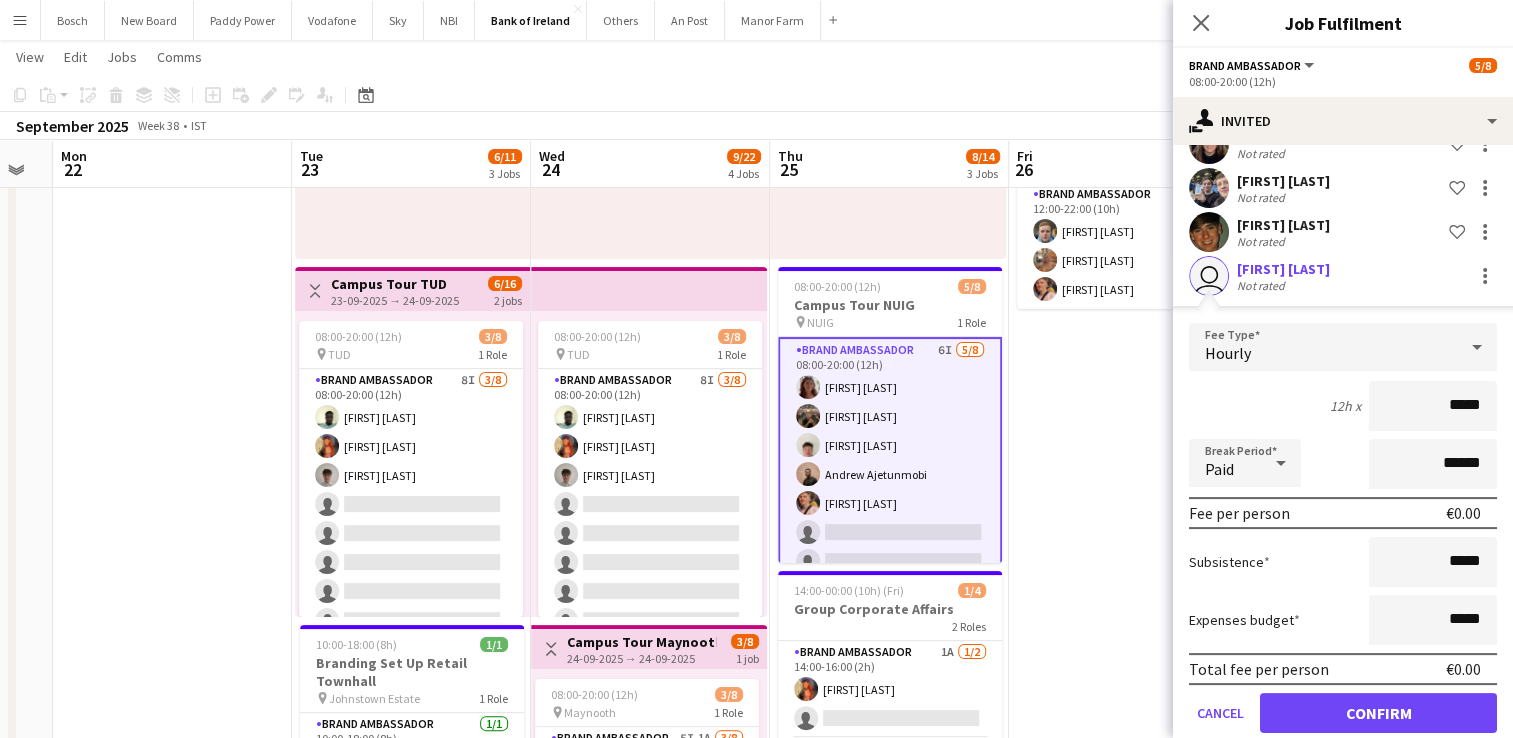 scroll, scrollTop: 343, scrollLeft: 0, axis: vertical 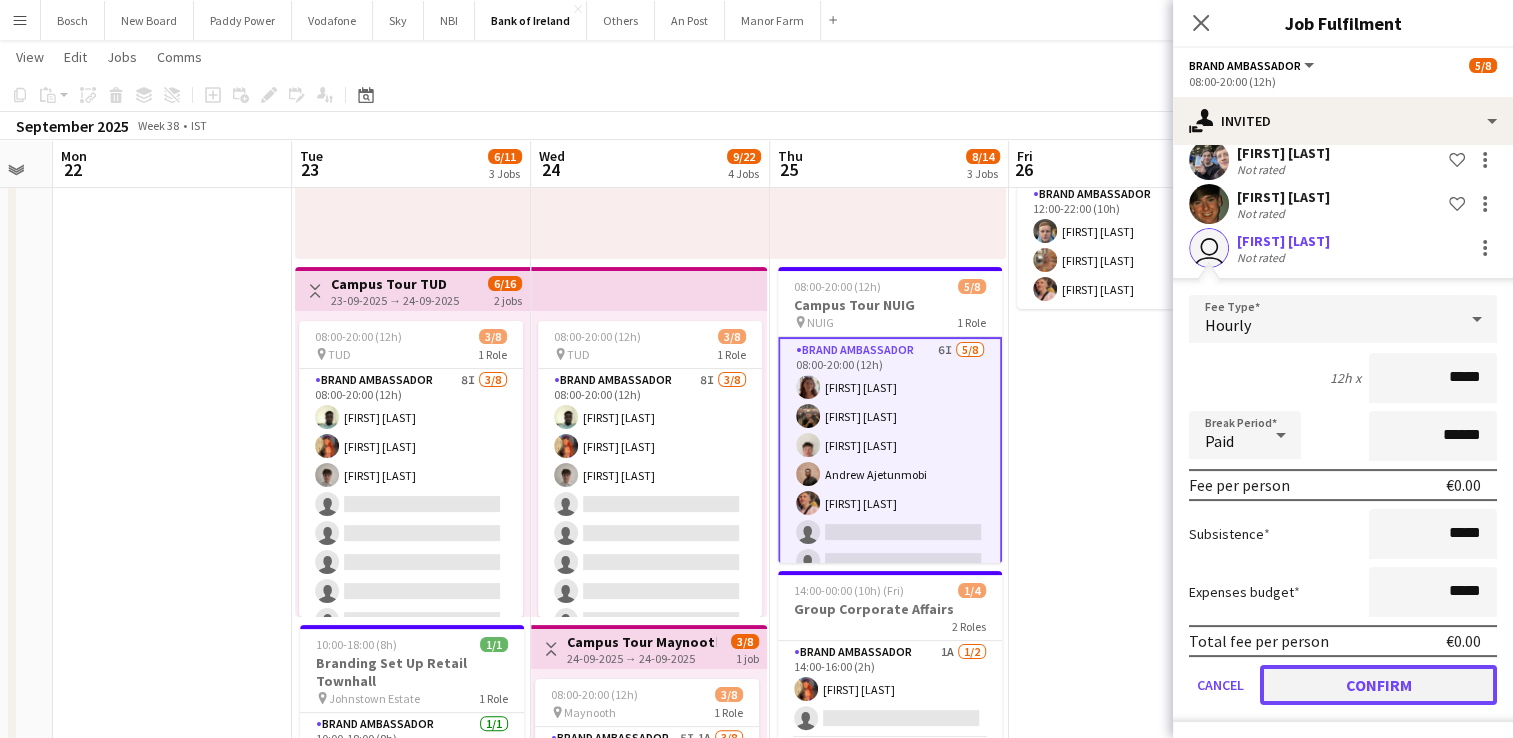 click on "Confirm" 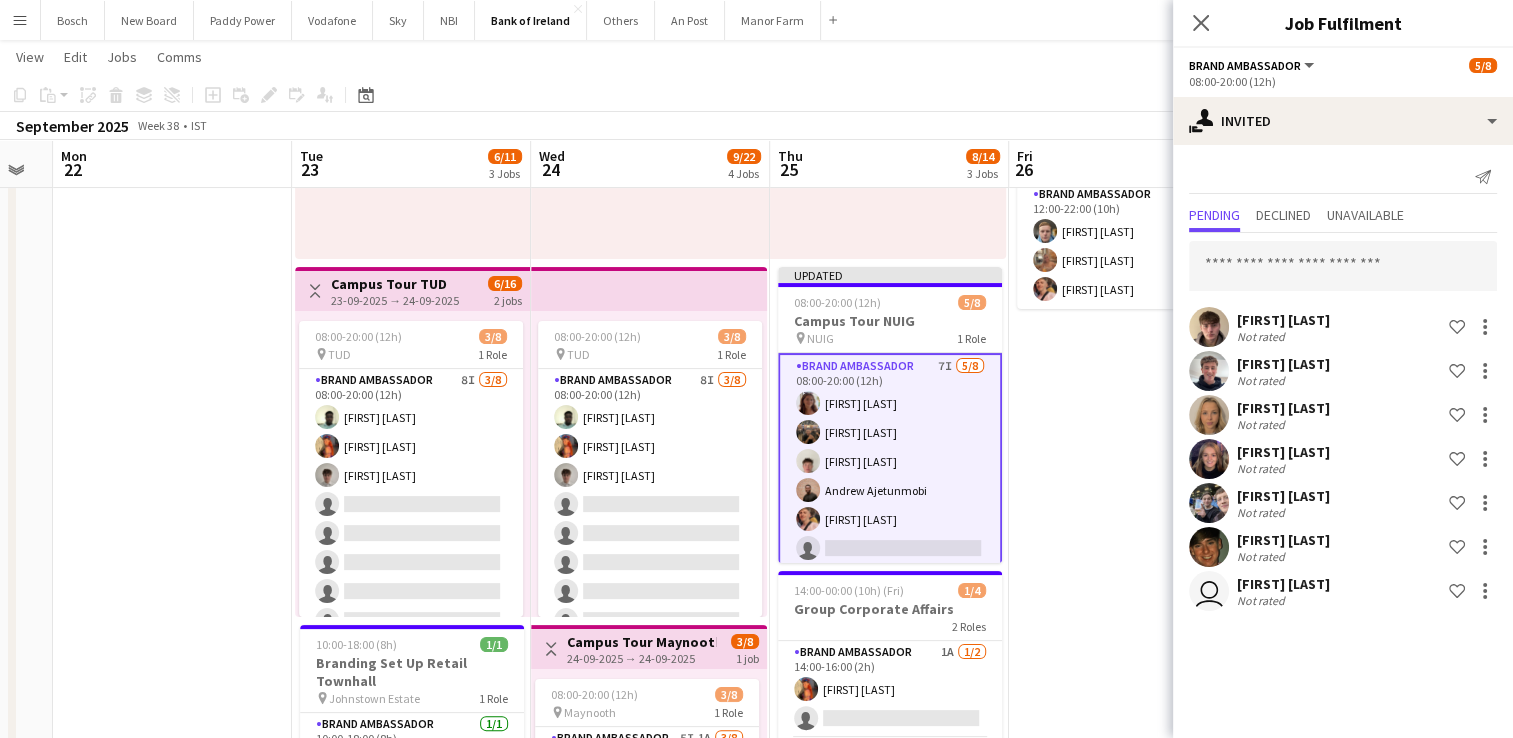 scroll, scrollTop: 0, scrollLeft: 0, axis: both 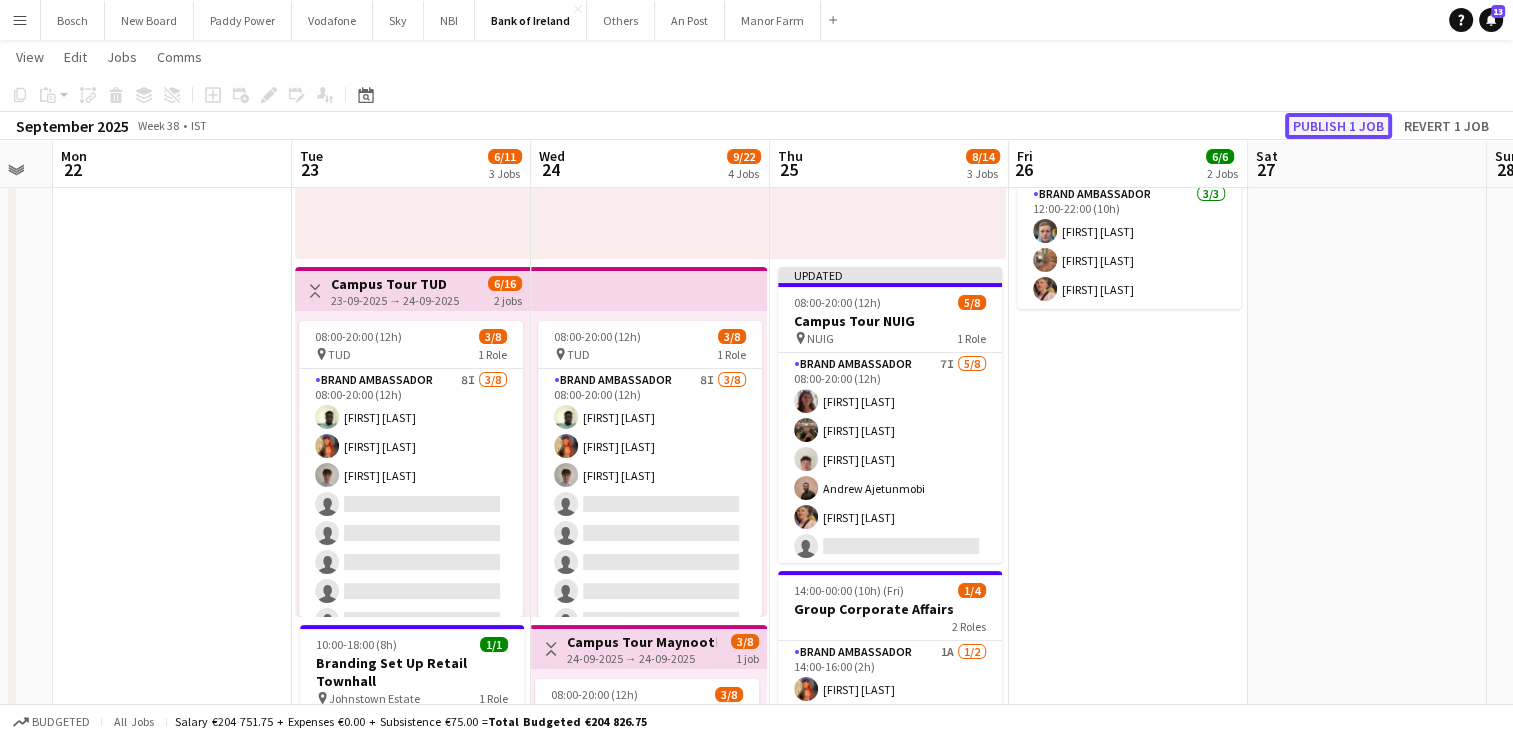 click on "Publish 1 job" 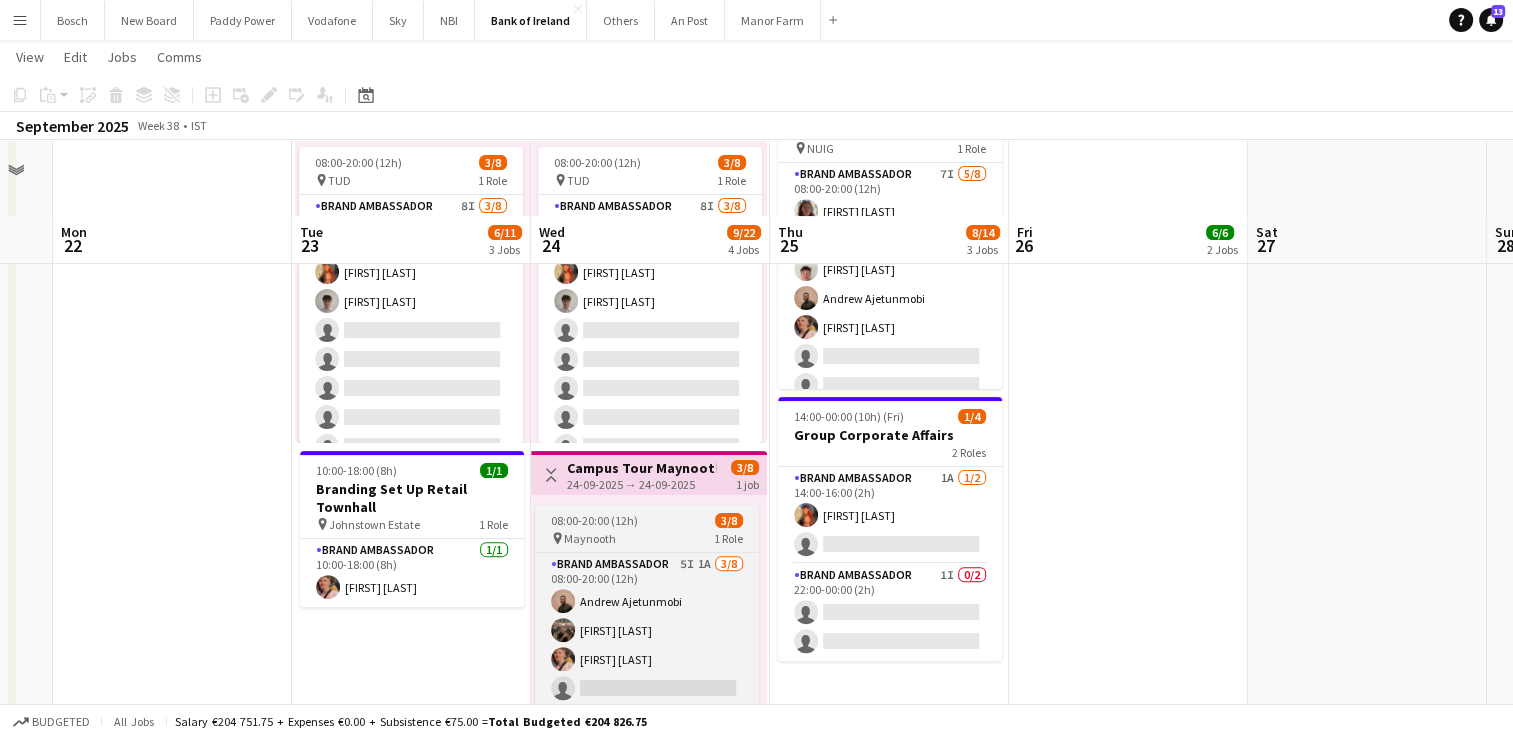 scroll, scrollTop: 600, scrollLeft: 0, axis: vertical 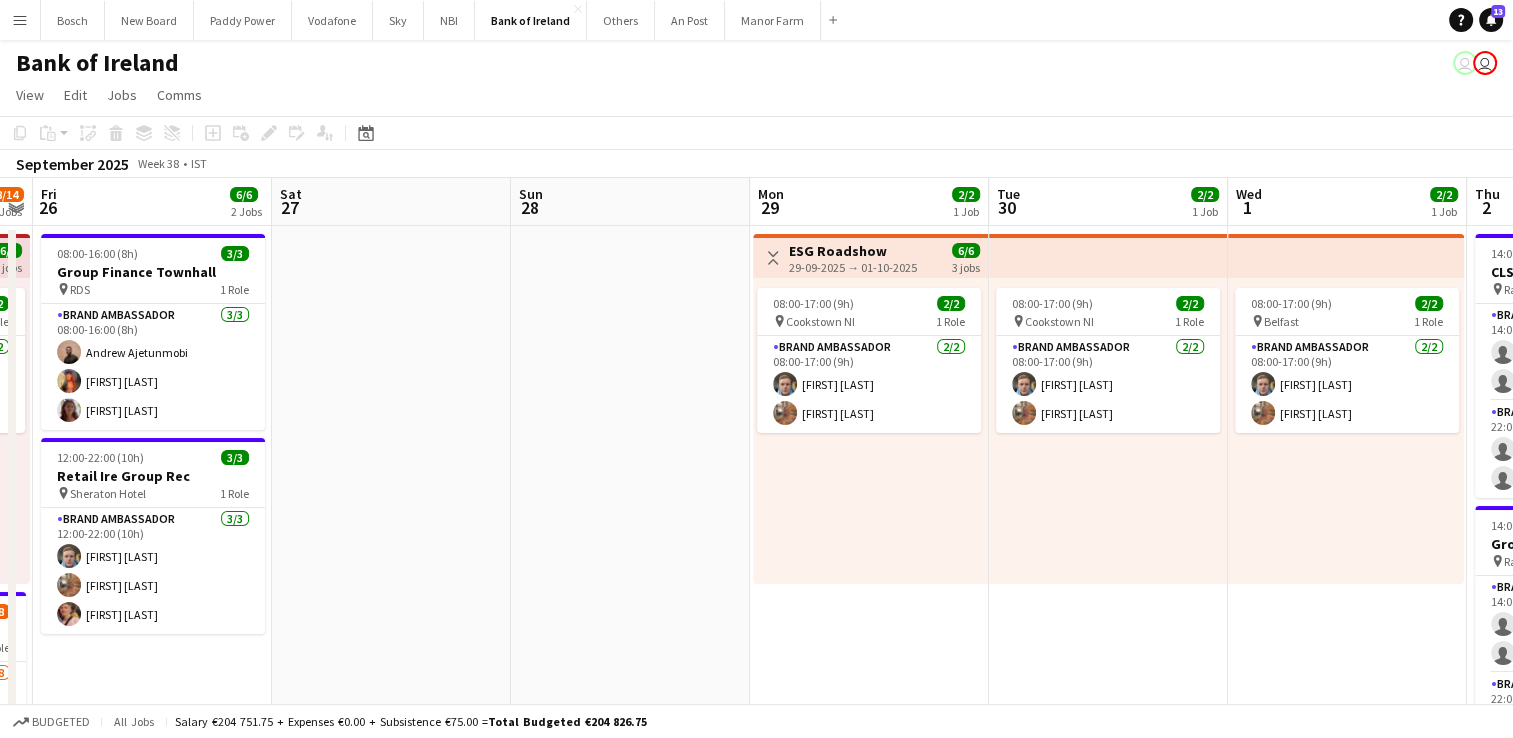 drag, startPoint x: 1314, startPoint y: 387, endPoint x: -4, endPoint y: 370, distance: 1318.1096 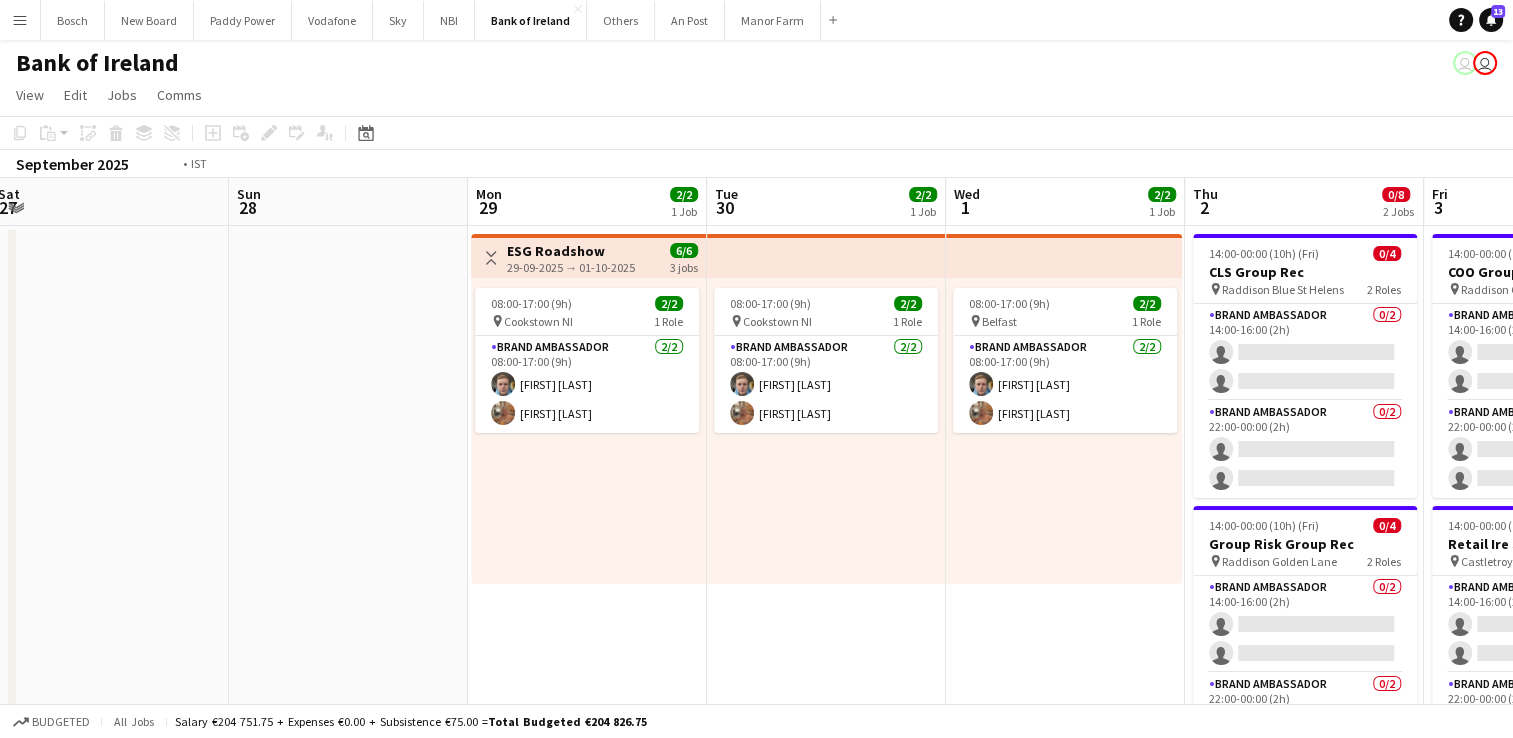 drag, startPoint x: 673, startPoint y: 524, endPoint x: 49, endPoint y: 494, distance: 624.72076 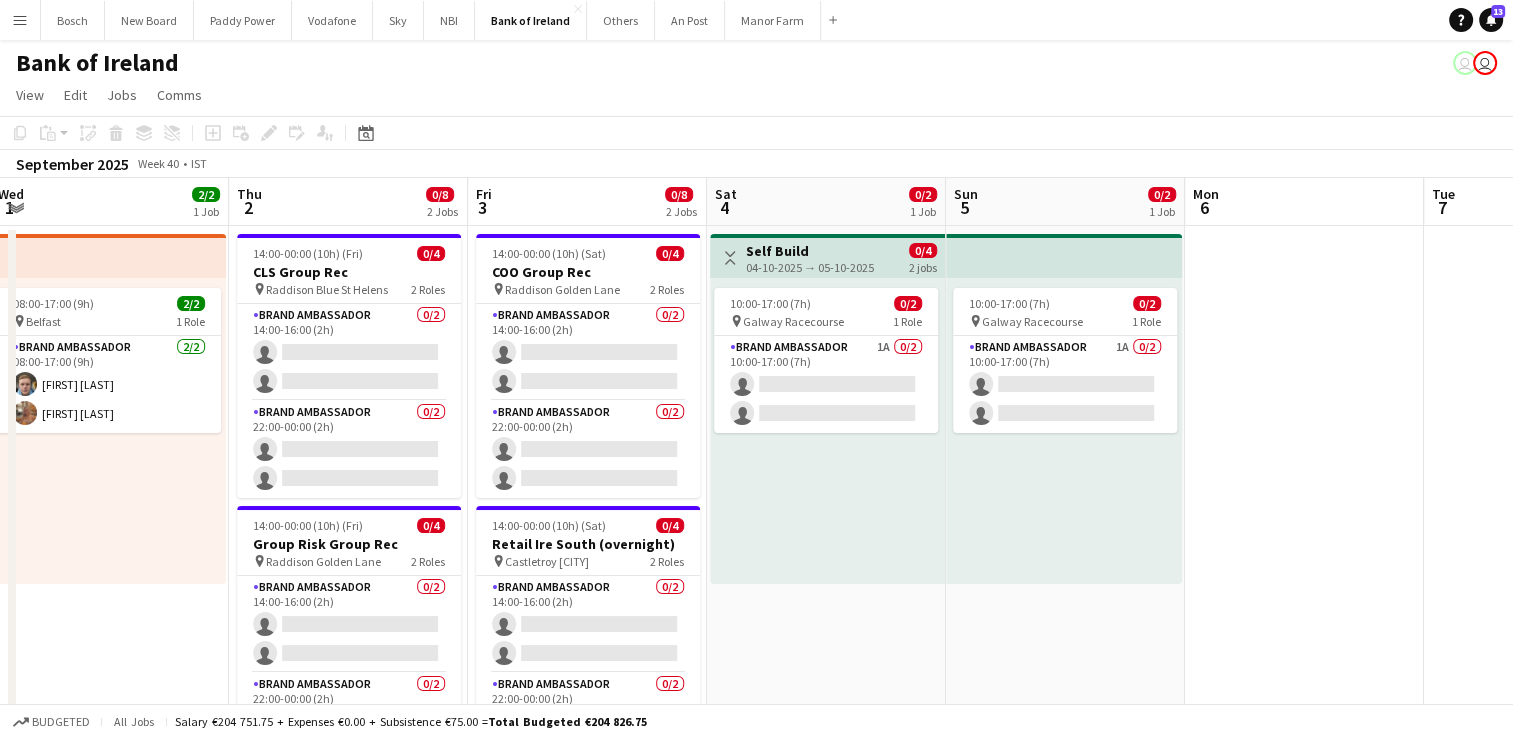 scroll, scrollTop: 0, scrollLeft: 579, axis: horizontal 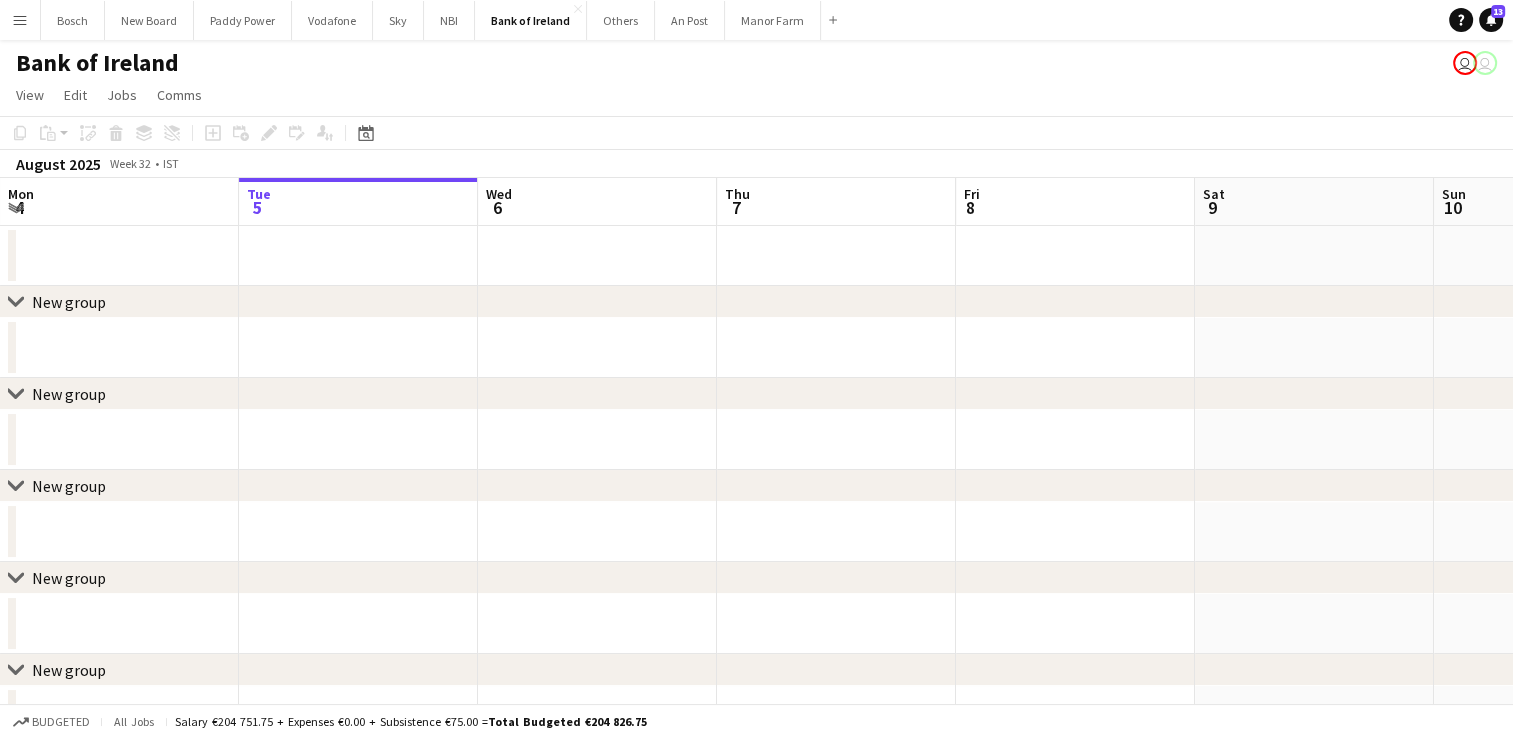 click at bounding box center [1075, 256] 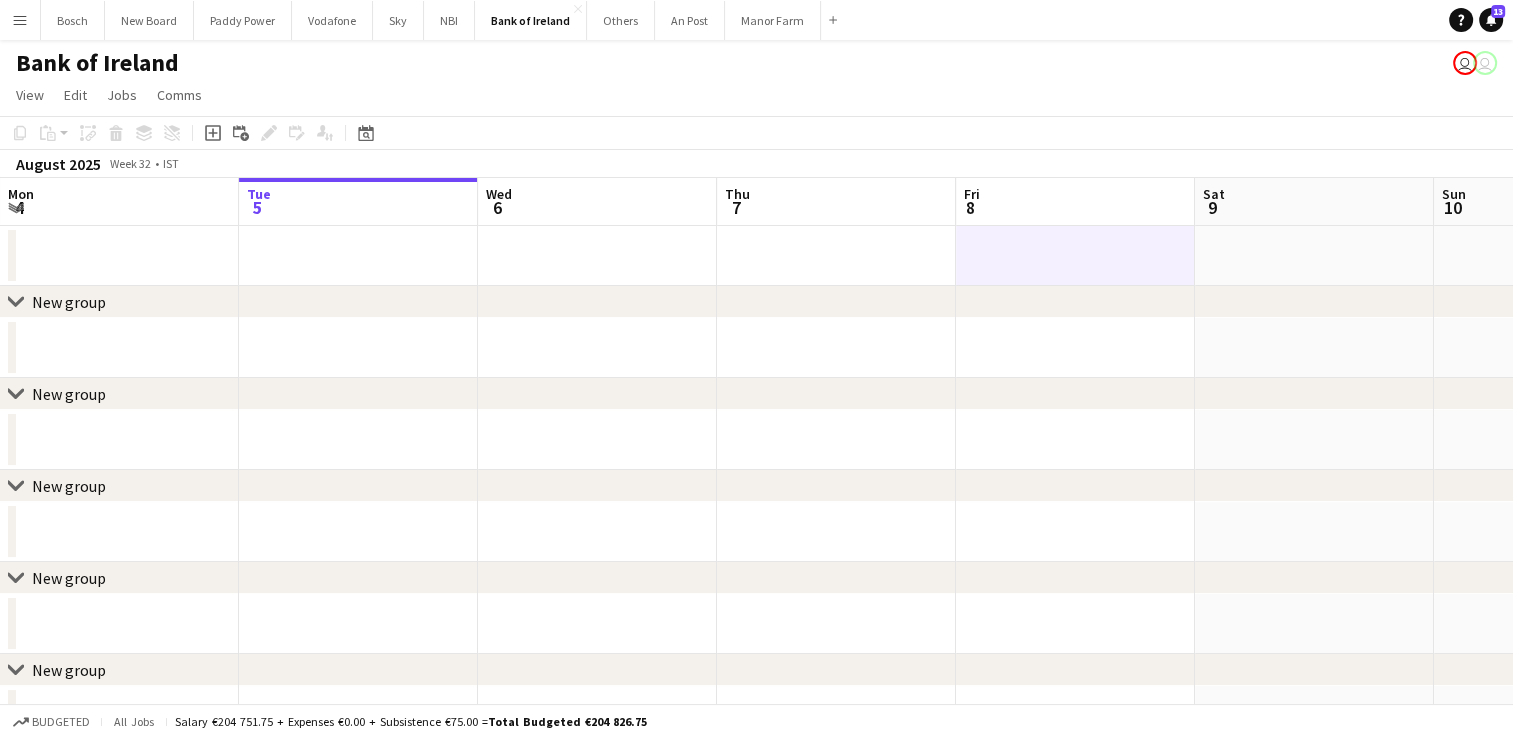 click at bounding box center [1075, 256] 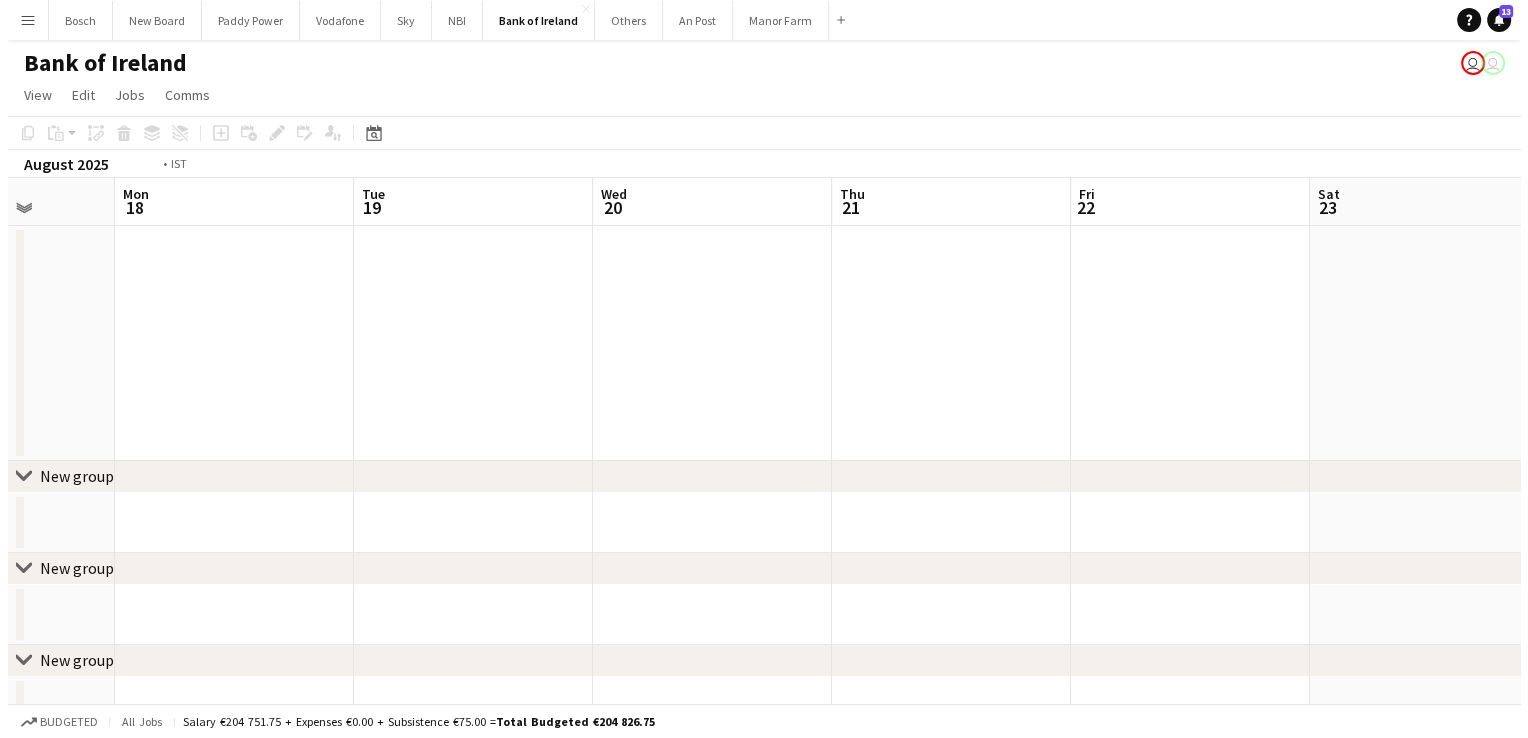 scroll, scrollTop: 0, scrollLeft: 489, axis: horizontal 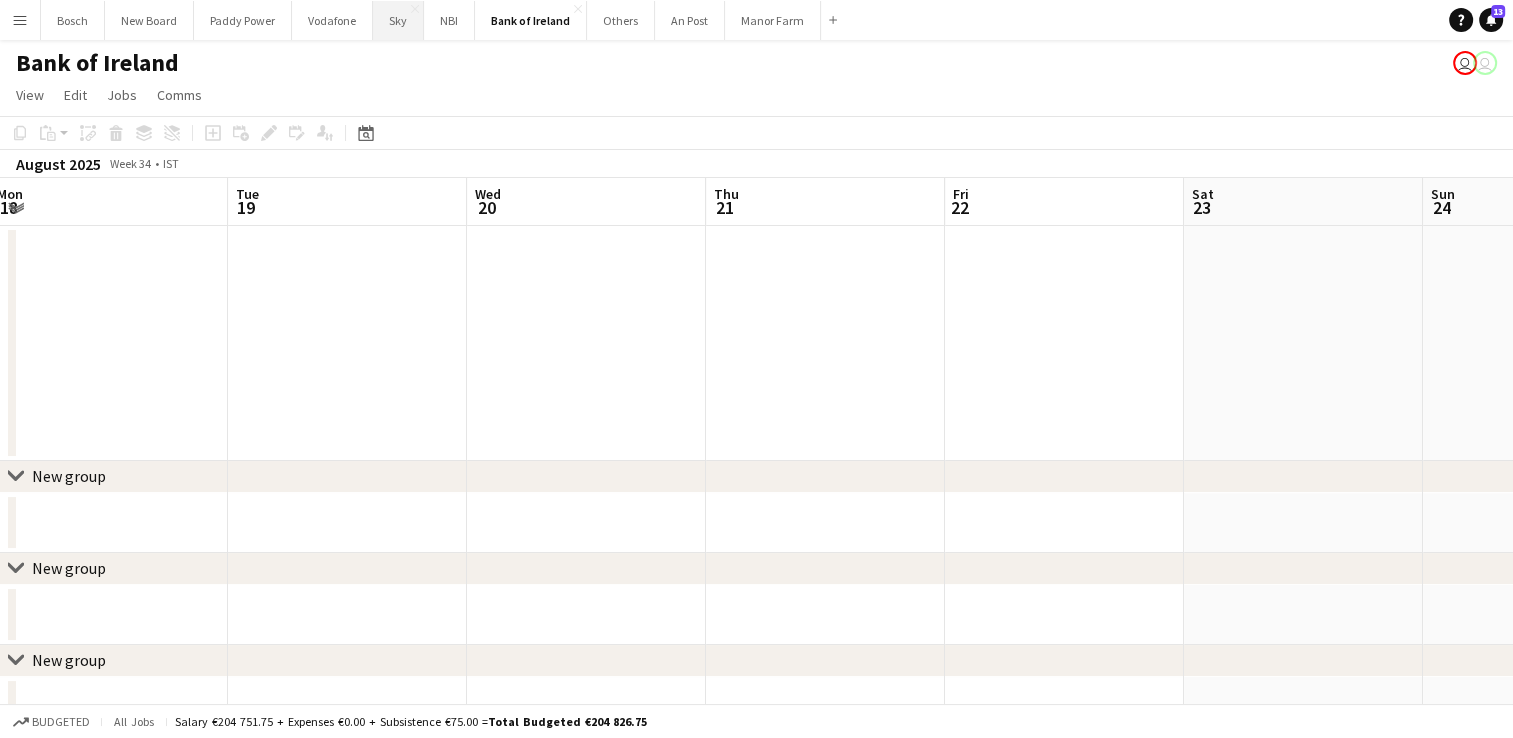 click on "Sky
Close" at bounding box center (398, 20) 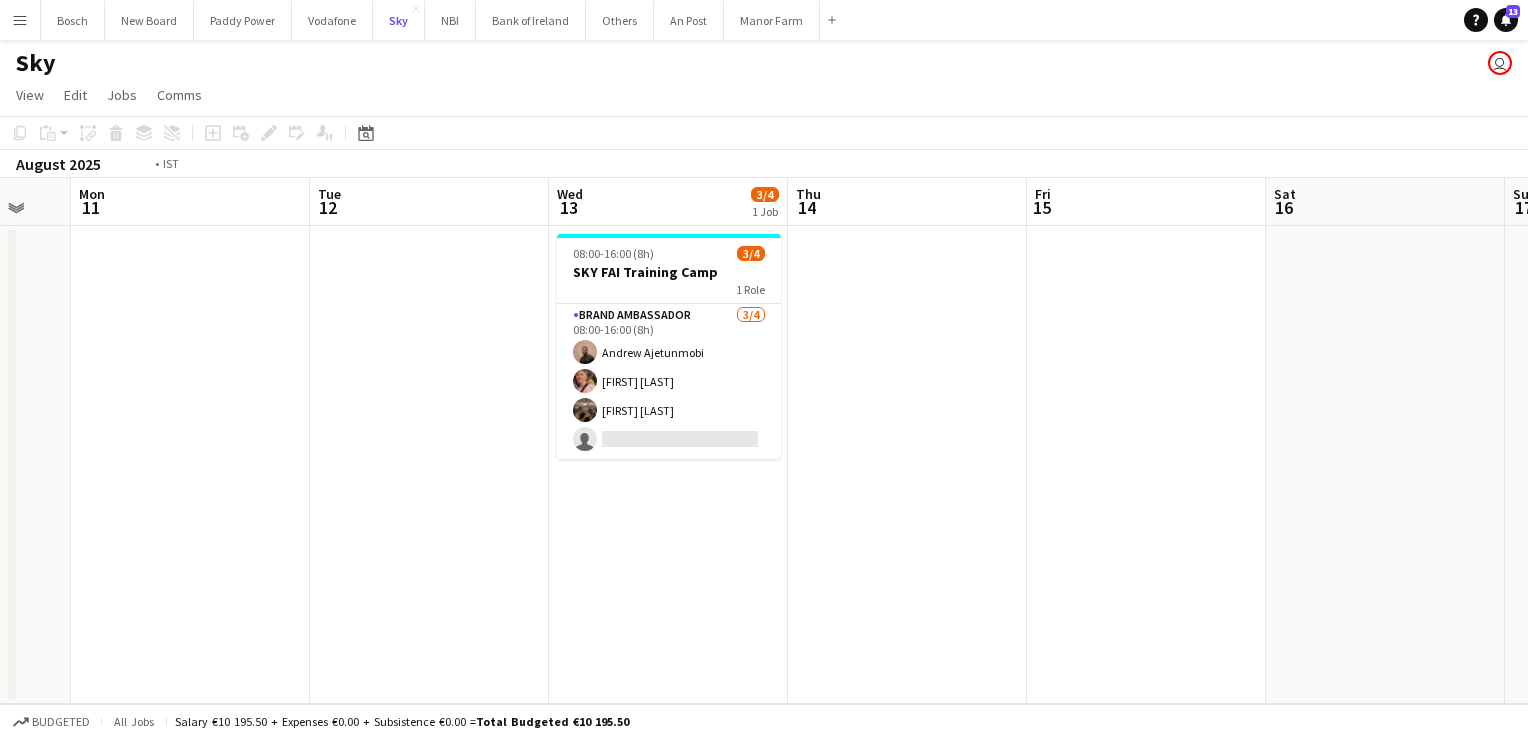 scroll, scrollTop: 0, scrollLeft: 768, axis: horizontal 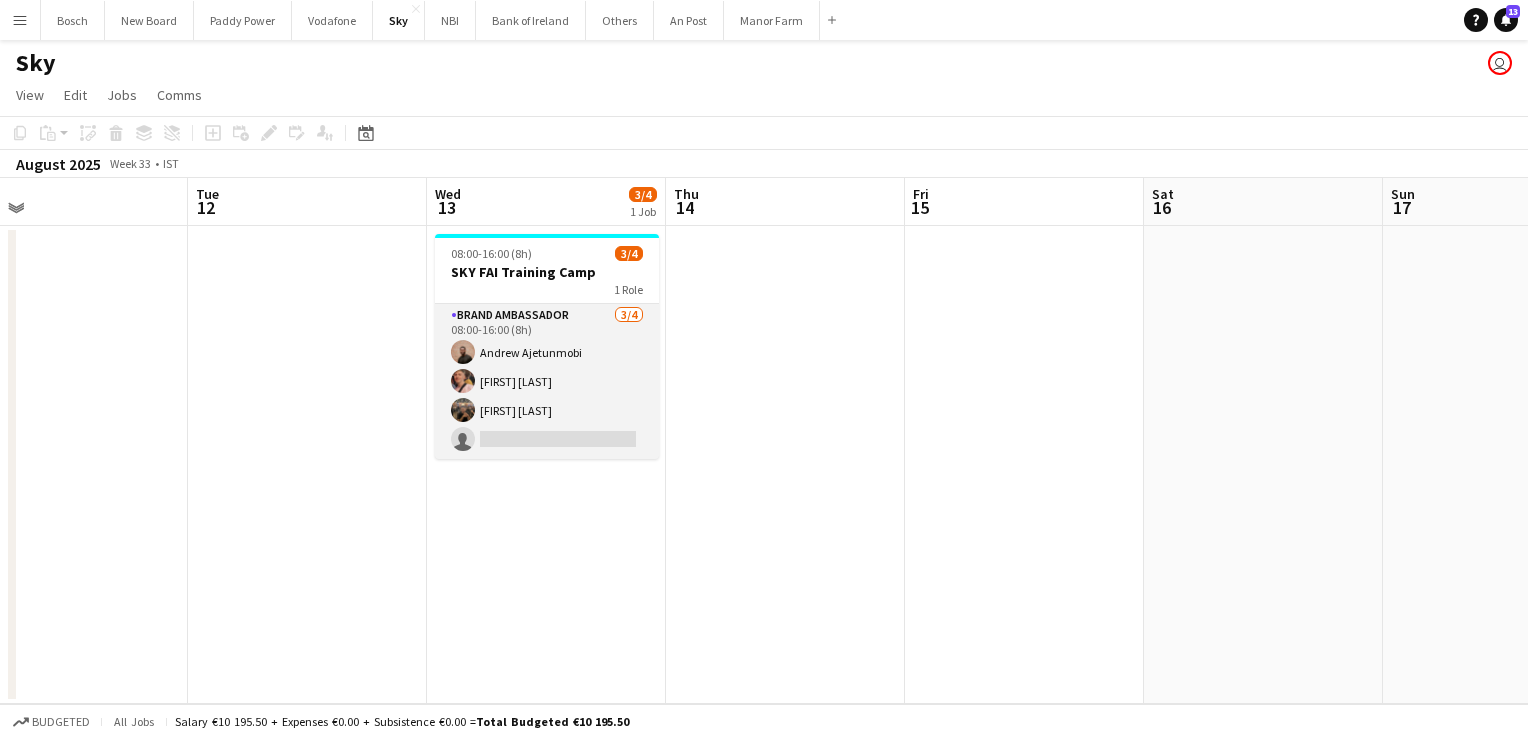 click on "Brand Ambassador   3/4   08:00-16:00 (8h)
Andrew Ajetunmobi Mark O’Shea Matheus Cramolich
single-neutral-actions" at bounding box center [547, 381] 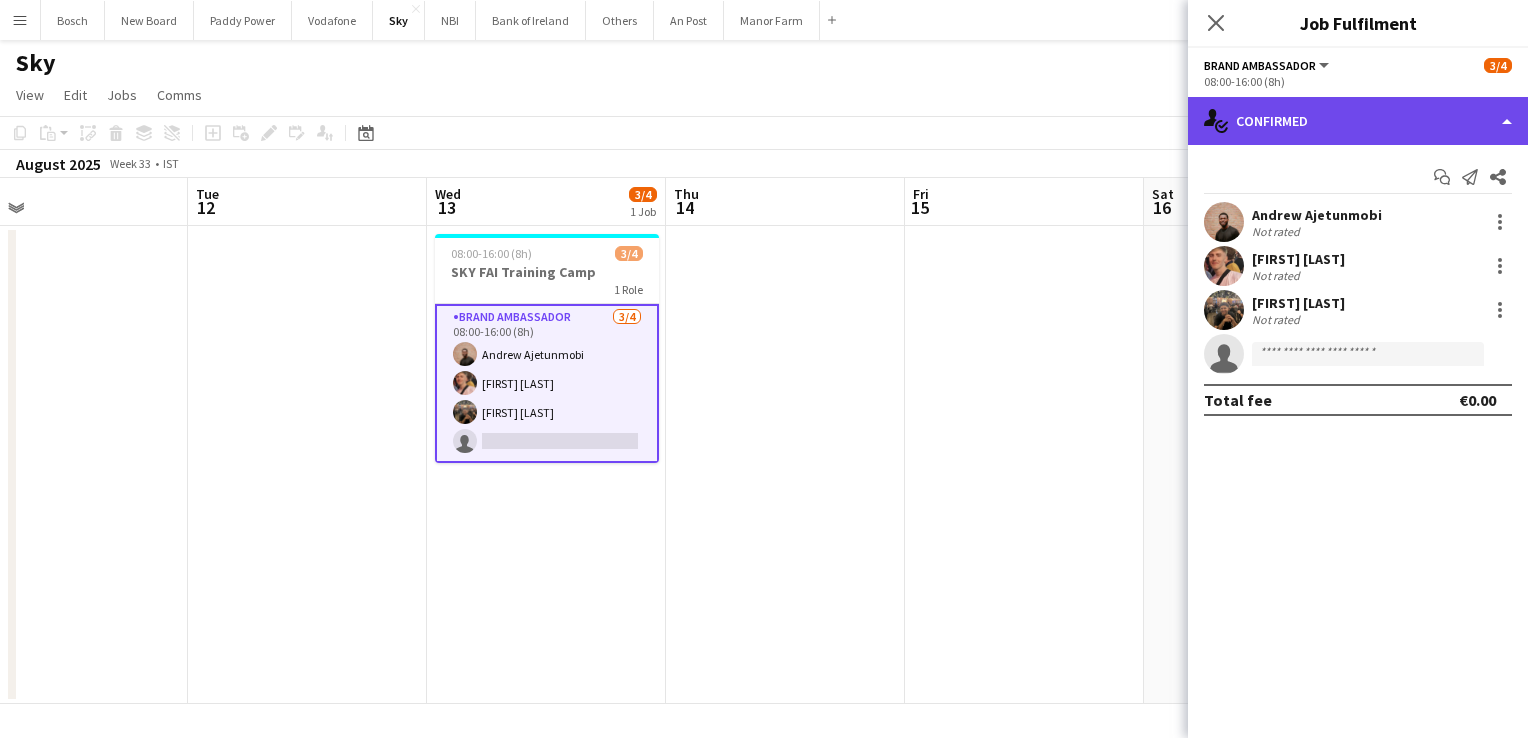 click on "single-neutral-actions-check-2
Confirmed" 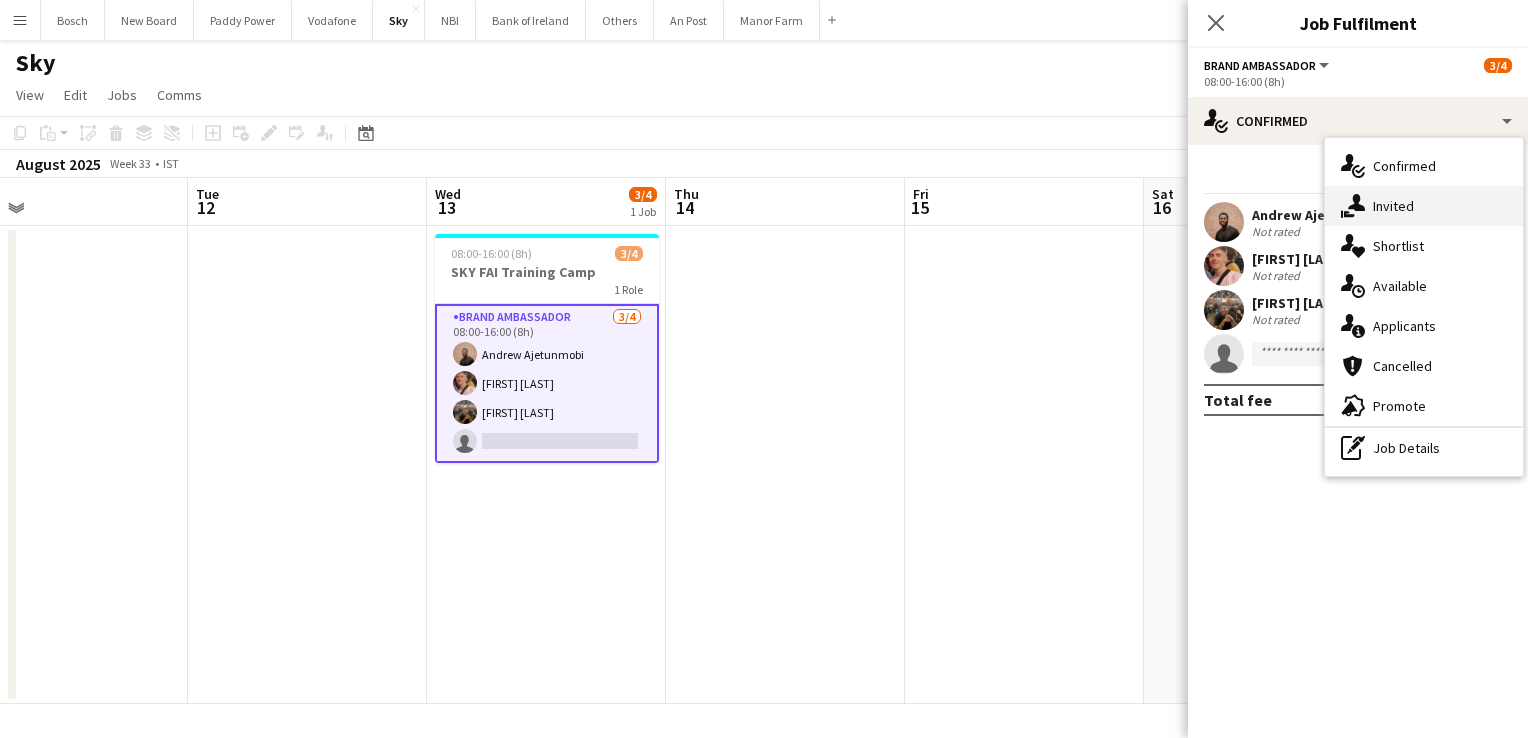 click on "single-neutral-actions-share-1
Invited" at bounding box center (1424, 206) 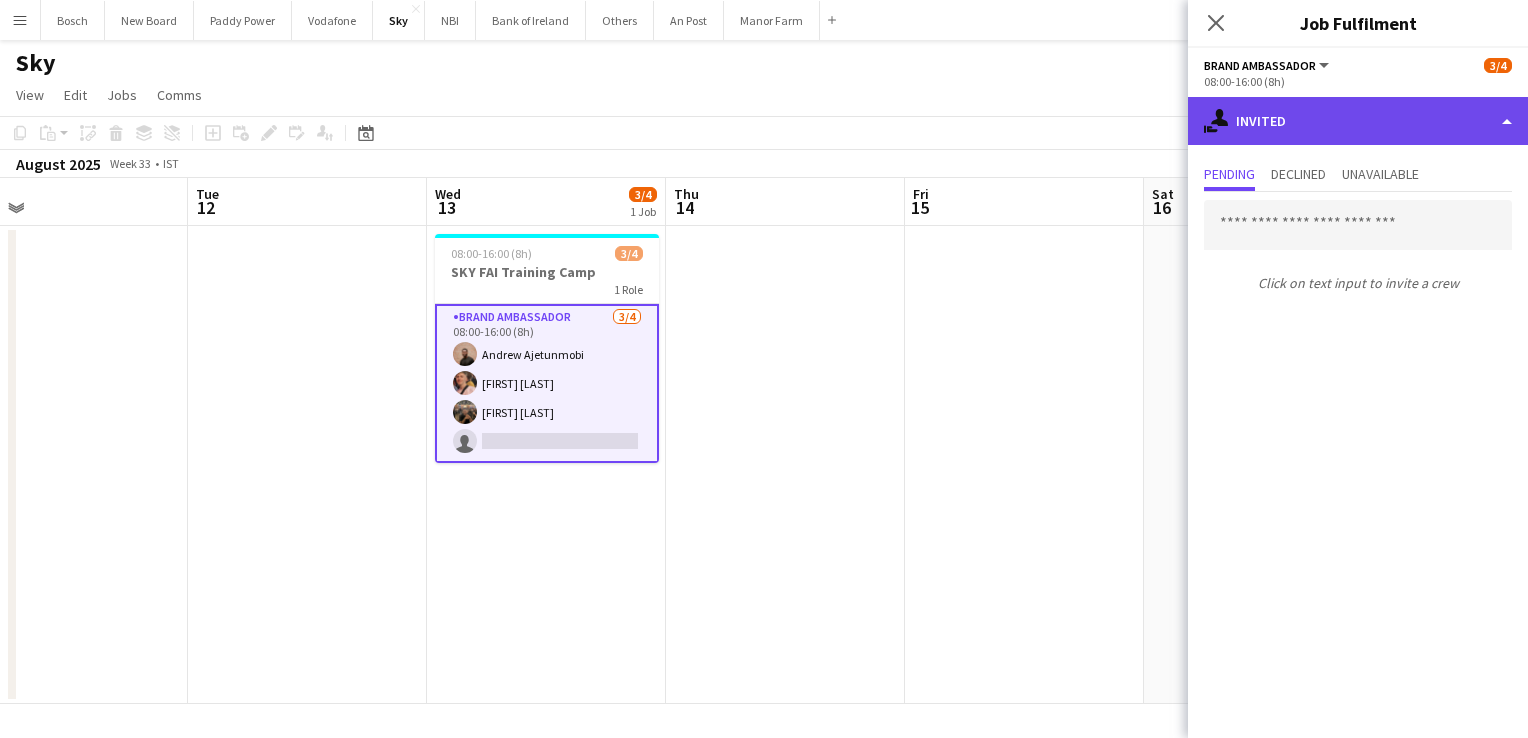 click on "single-neutral-actions-share-1
Invited" 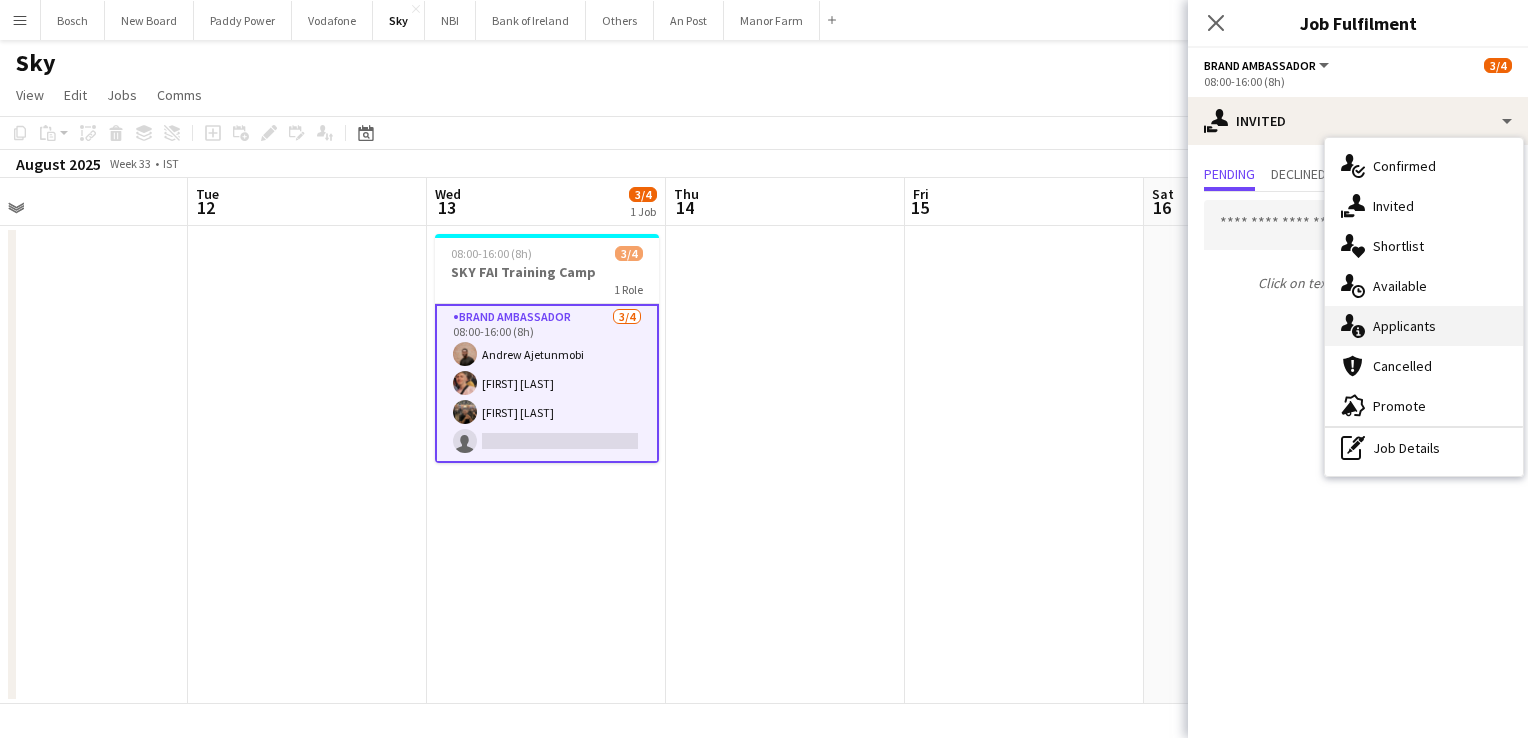 click on "single-neutral-actions-information
Applicants" at bounding box center (1424, 326) 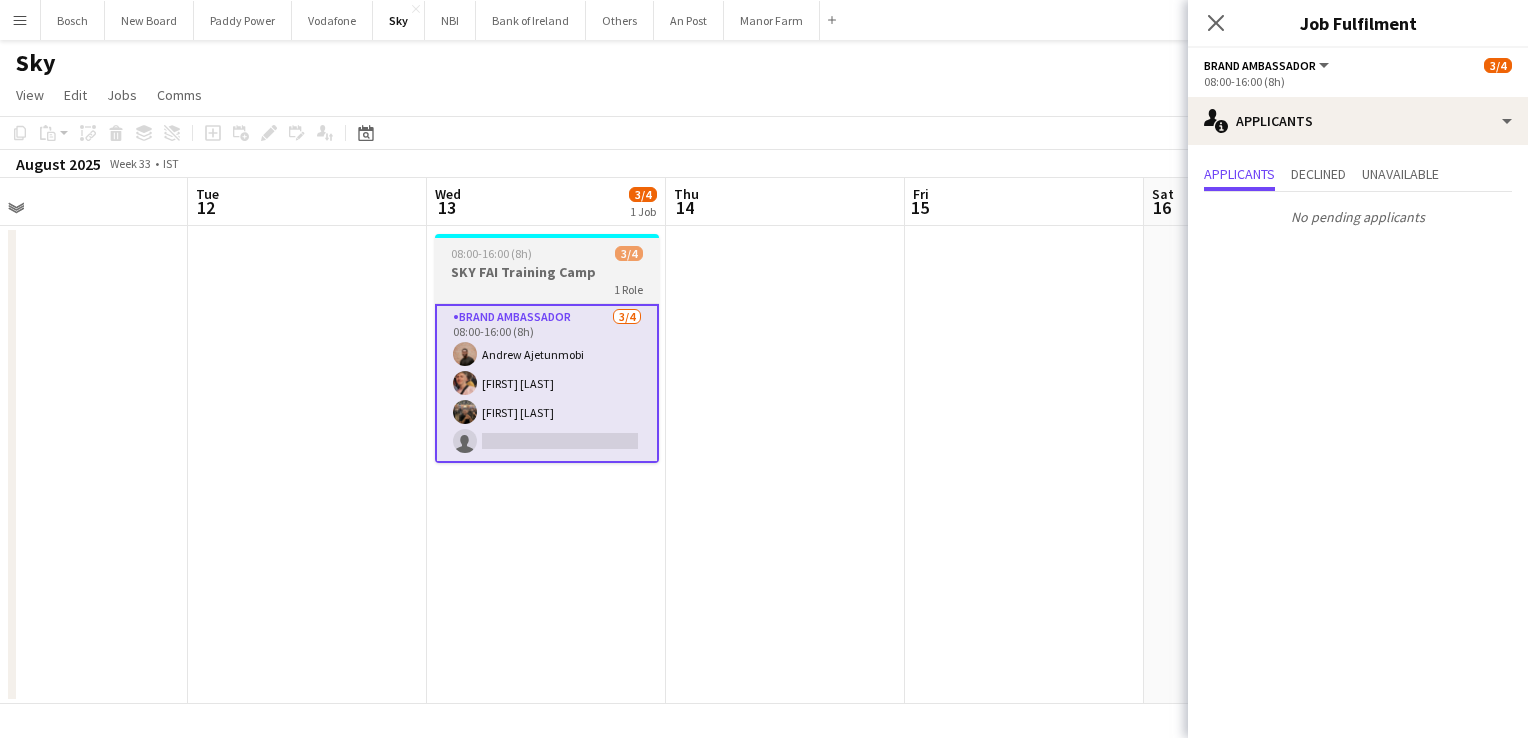 click on "1 Role" at bounding box center (547, 289) 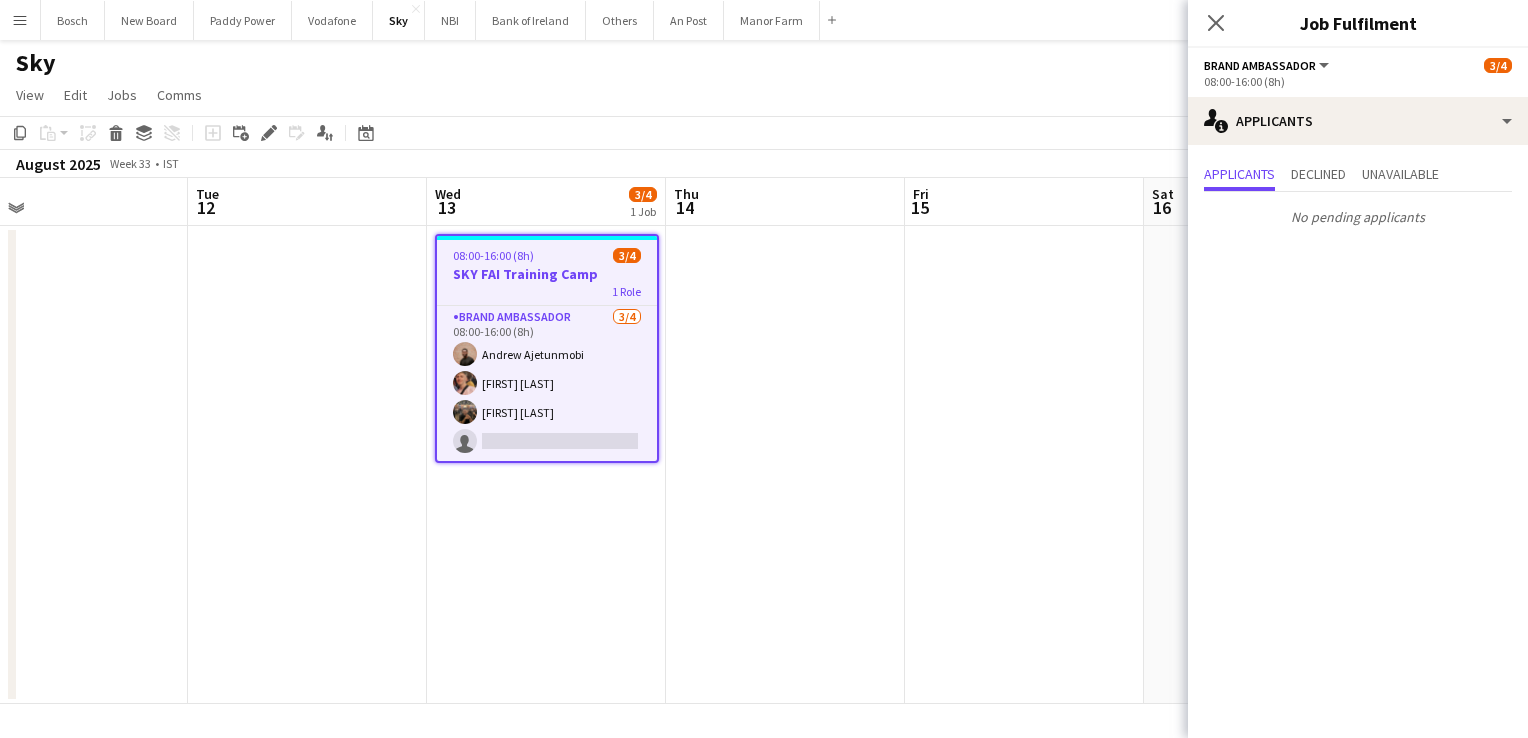 drag, startPoint x: 505, startPoint y: 286, endPoint x: 468, endPoint y: 286, distance: 37 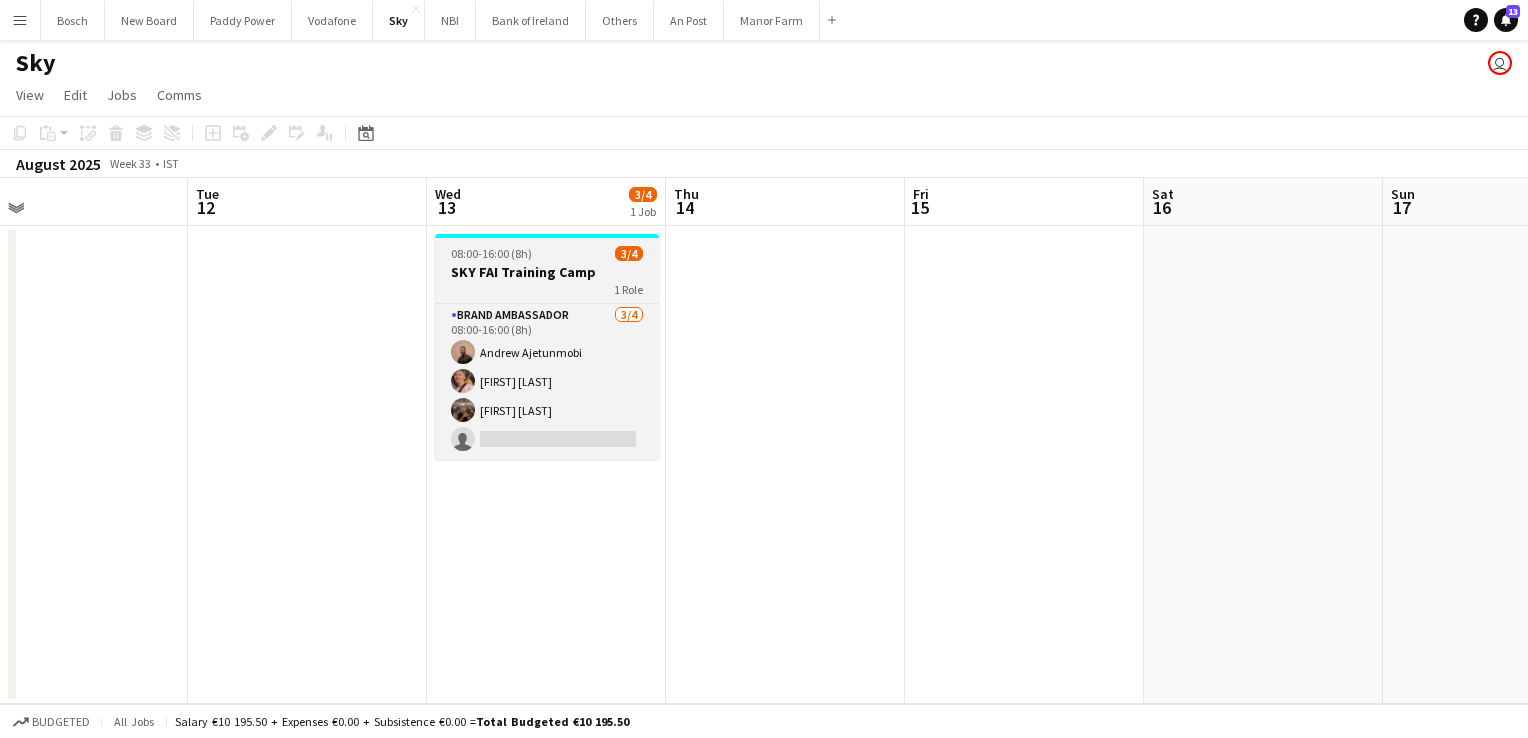 drag, startPoint x: 468, startPoint y: 286, endPoint x: 459, endPoint y: 258, distance: 29.410883 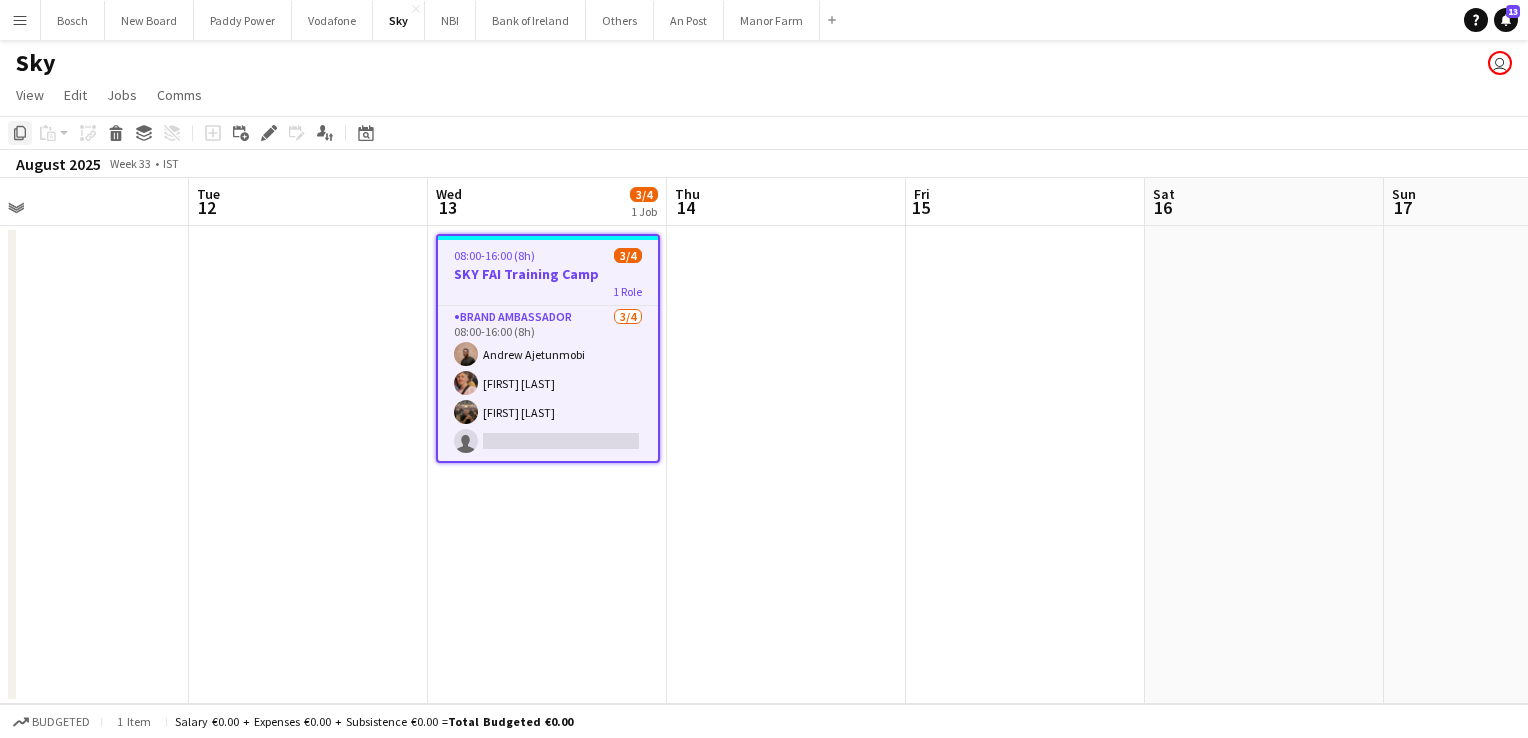 click on "Copy" 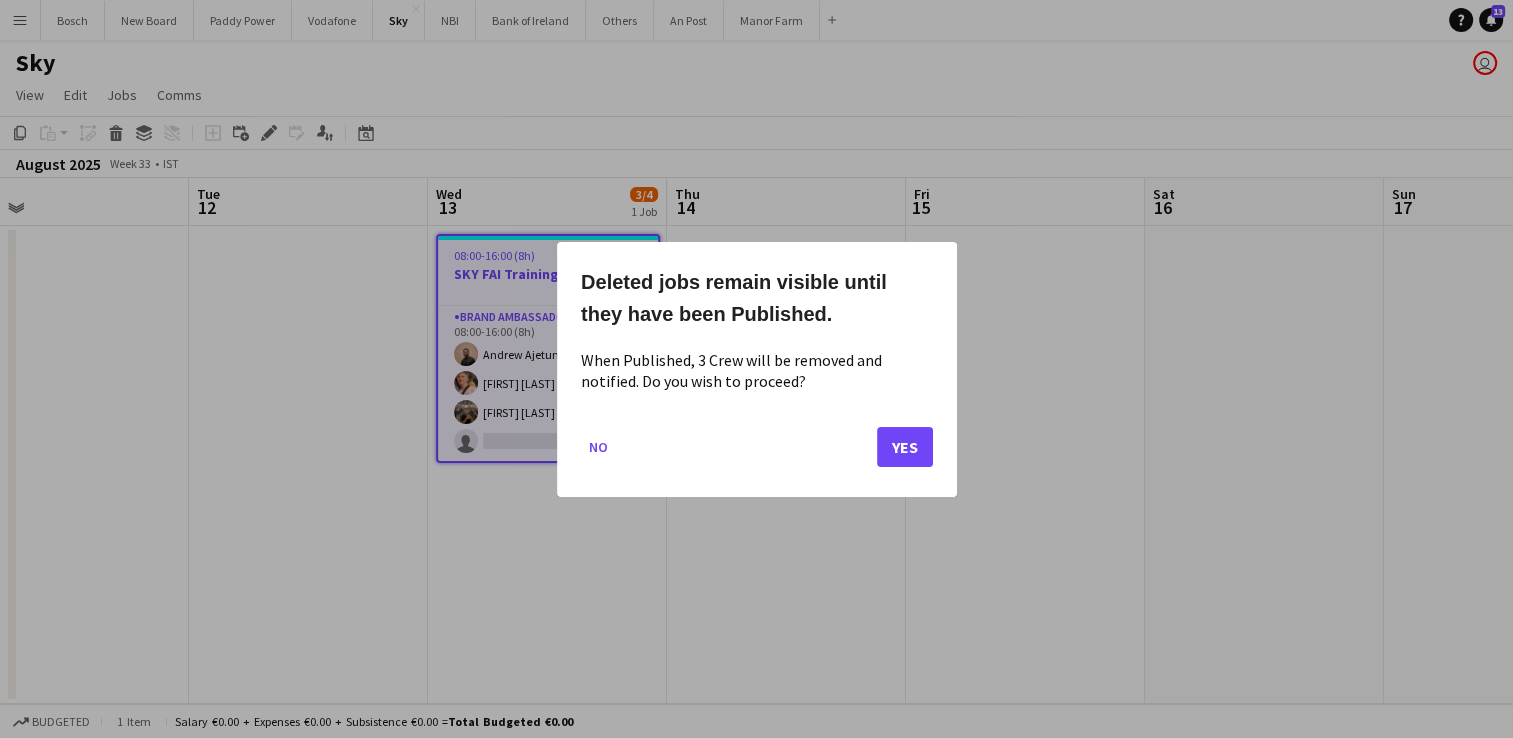 click on "No   Yes" 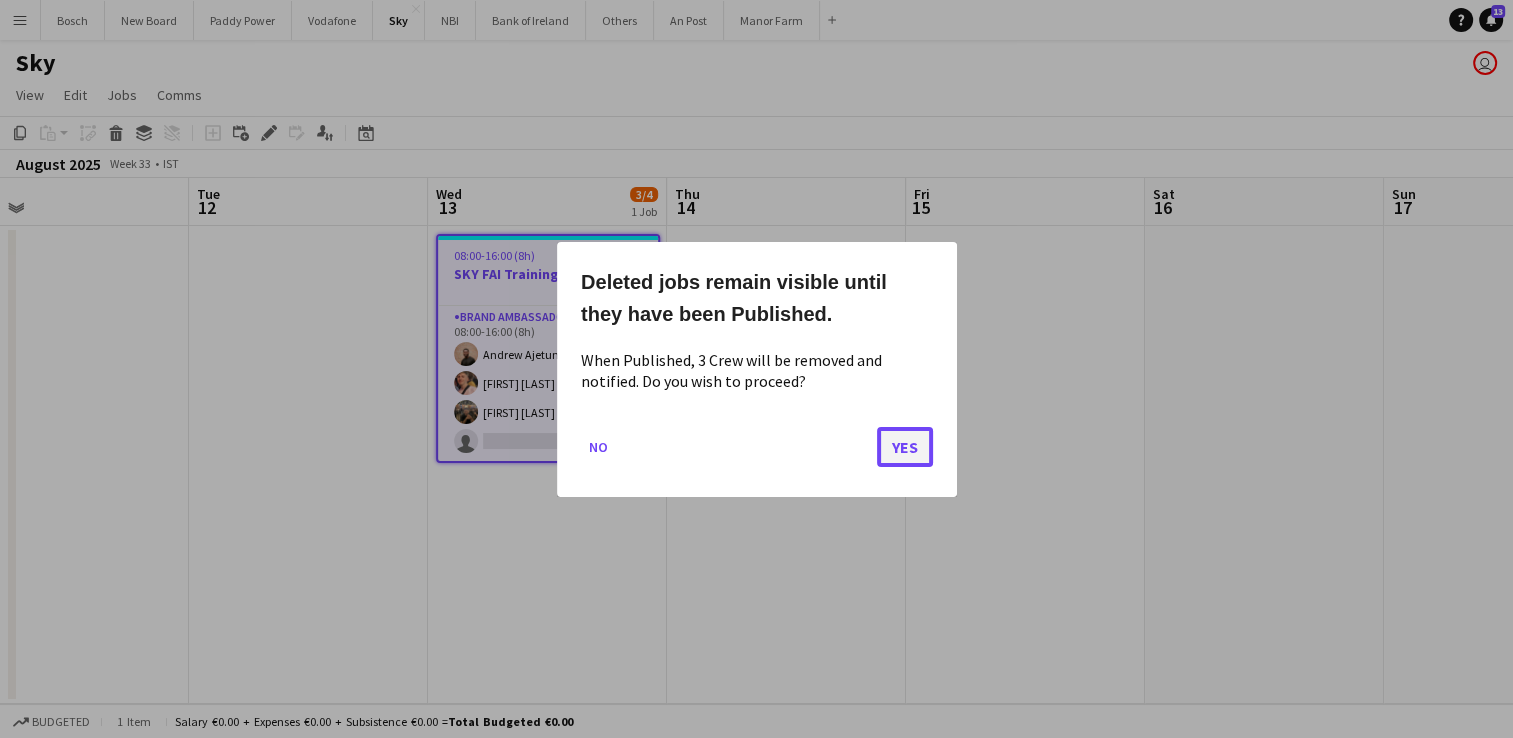 click on "Yes" 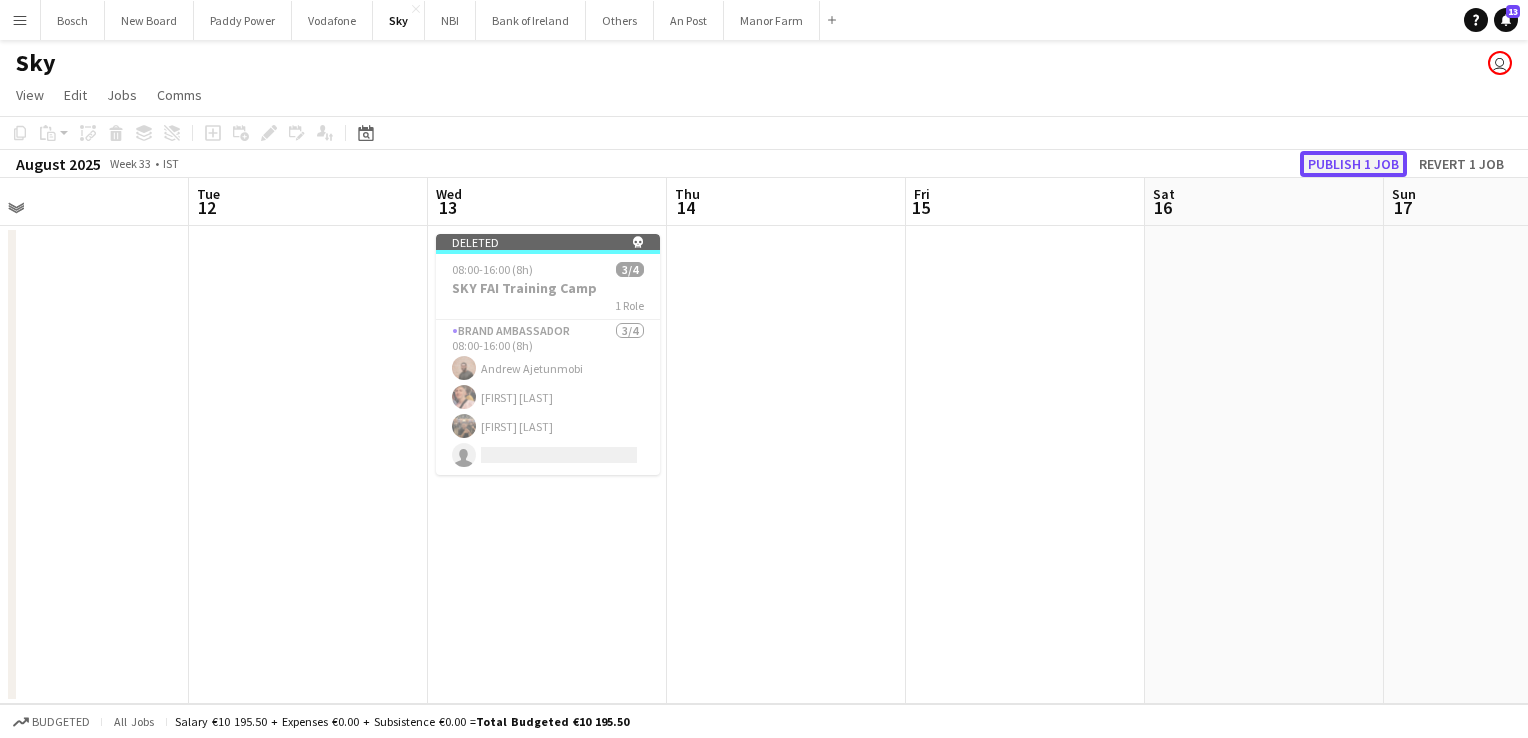 click on "Publish 1 job" 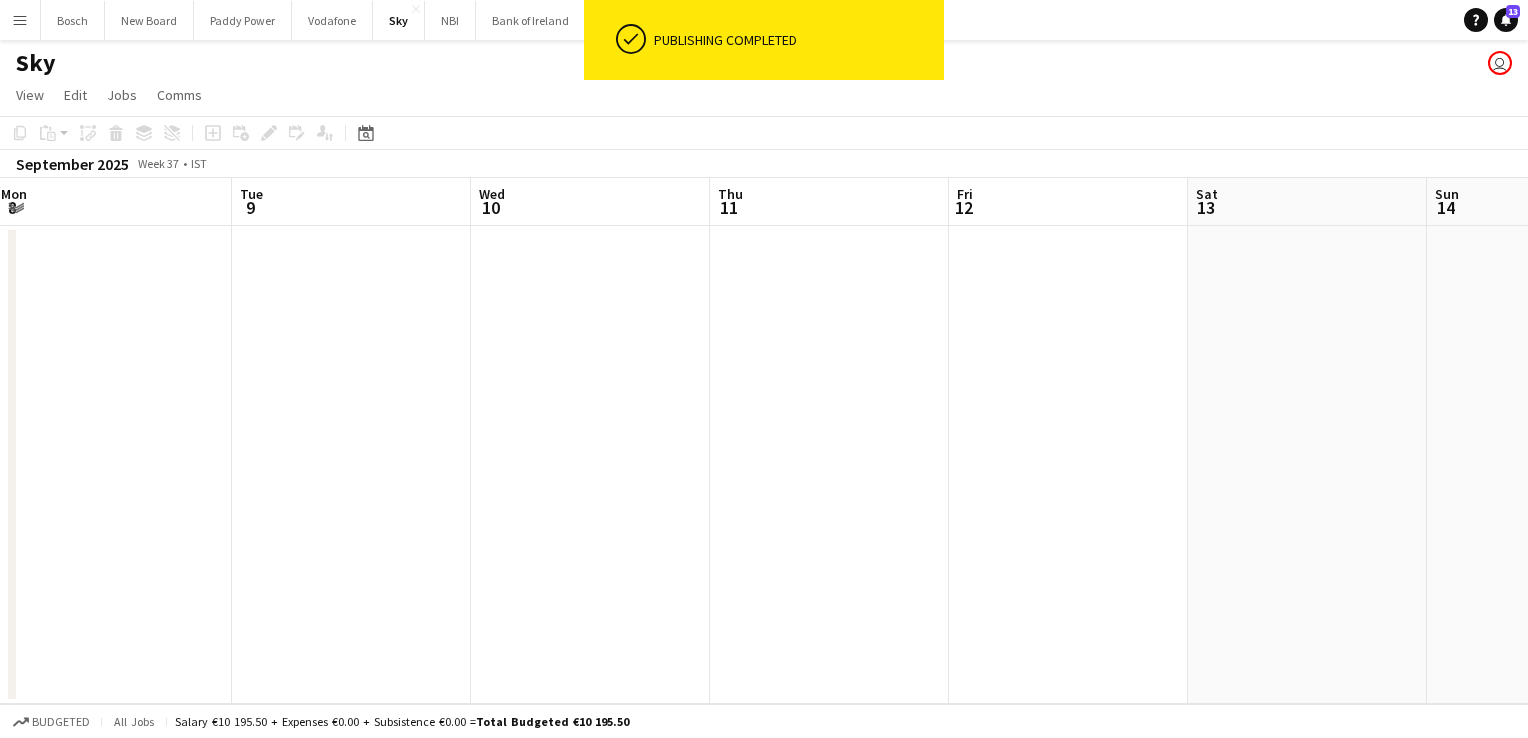 scroll, scrollTop: 0, scrollLeft: 783, axis: horizontal 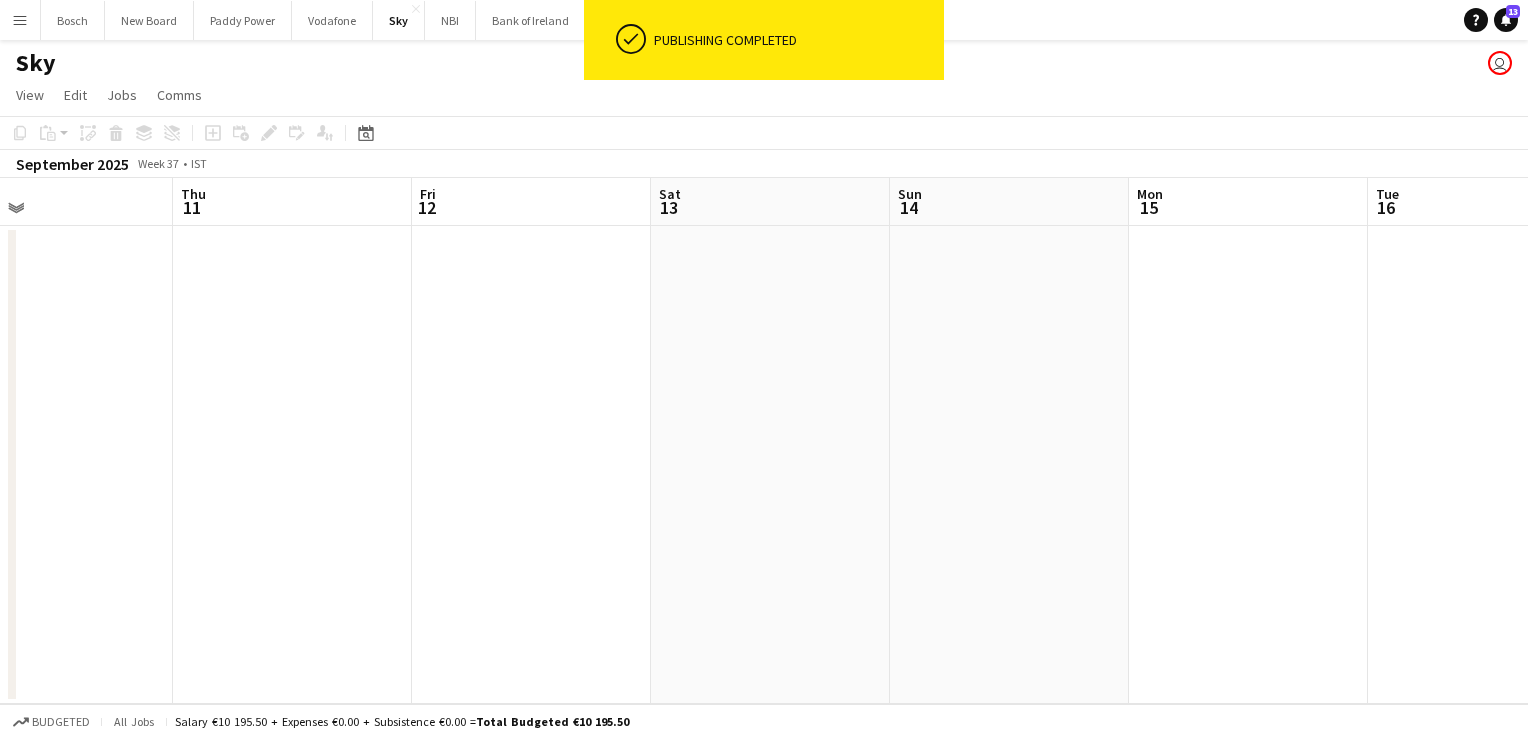 click at bounding box center [770, 465] 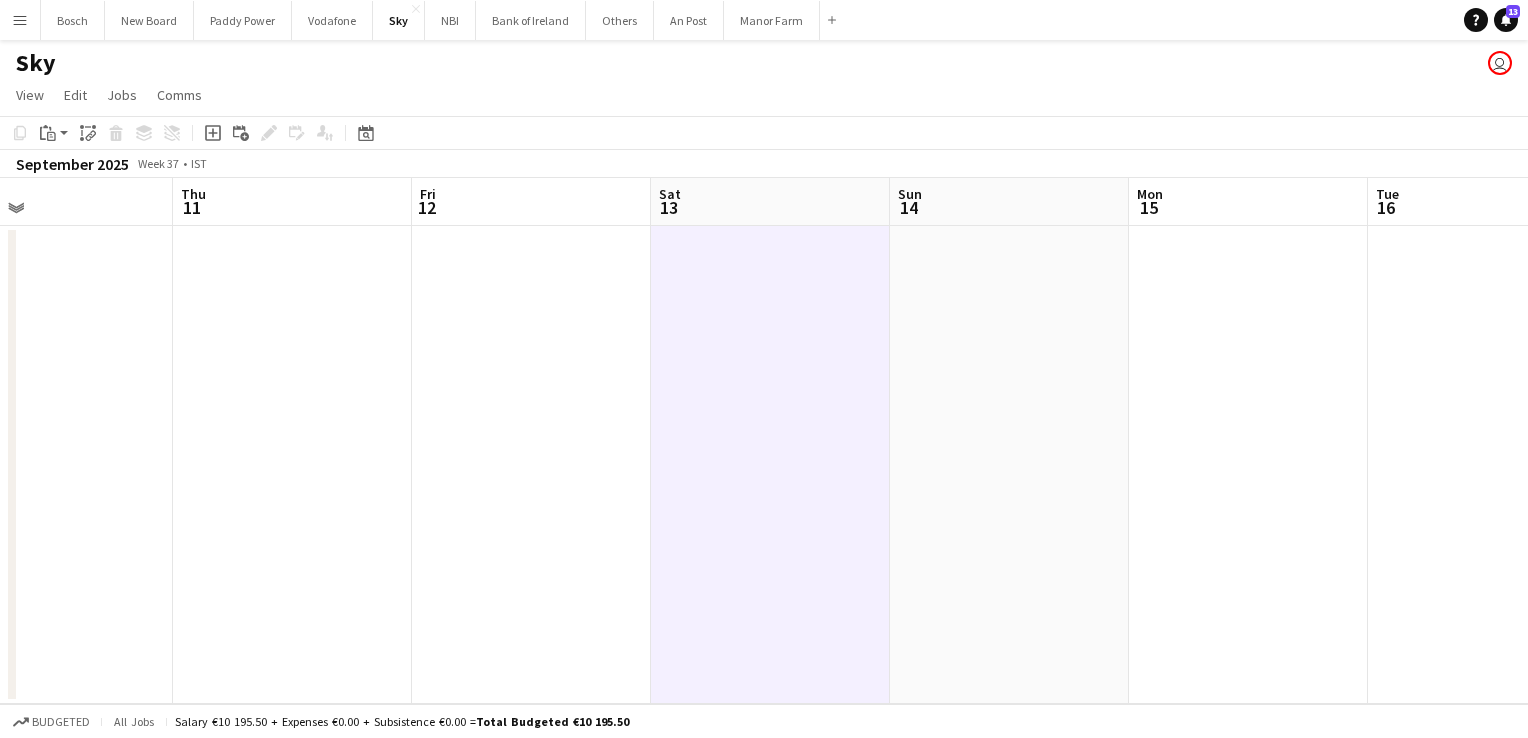 click on "Sat   13" at bounding box center (770, 202) 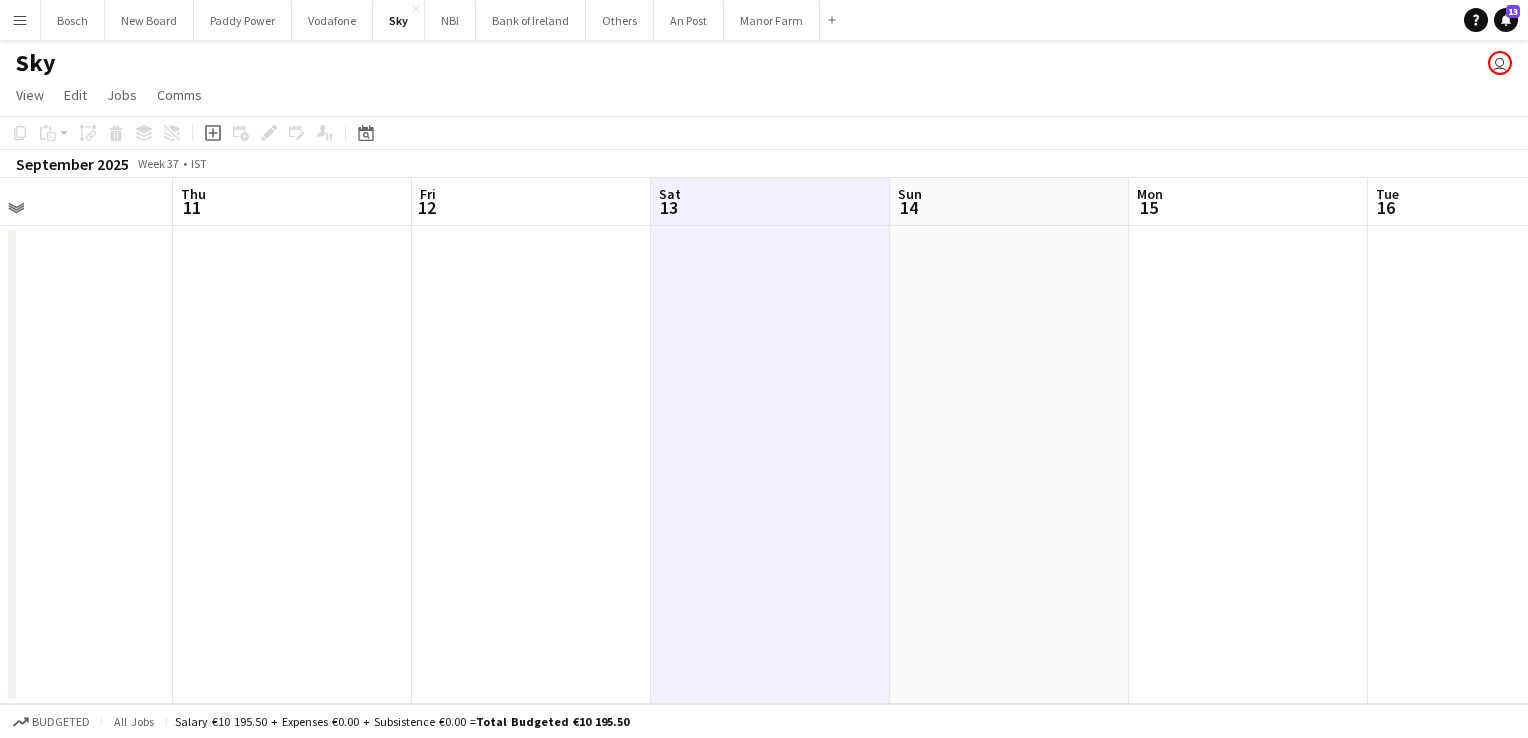 click at bounding box center [770, 465] 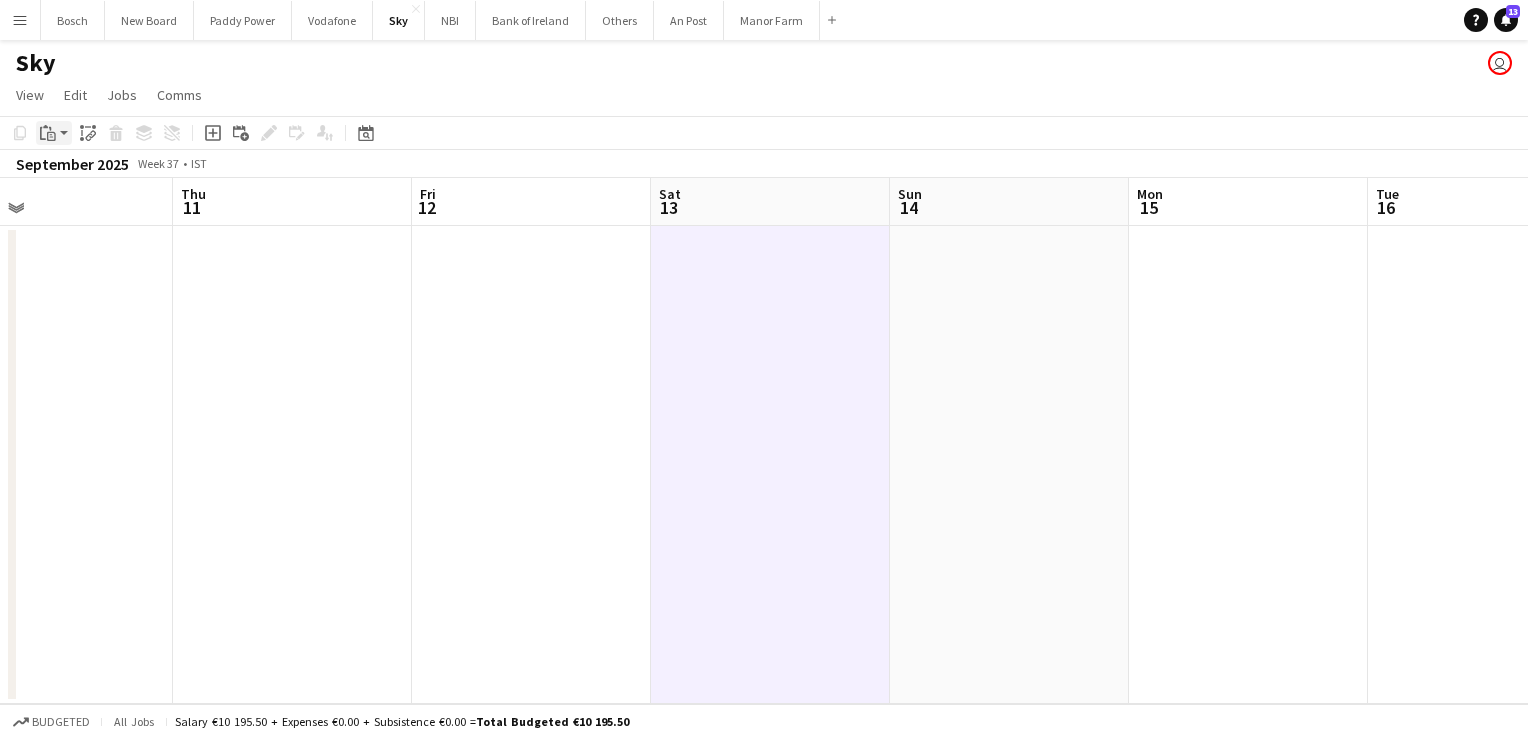 click on "Paste" at bounding box center (48, 133) 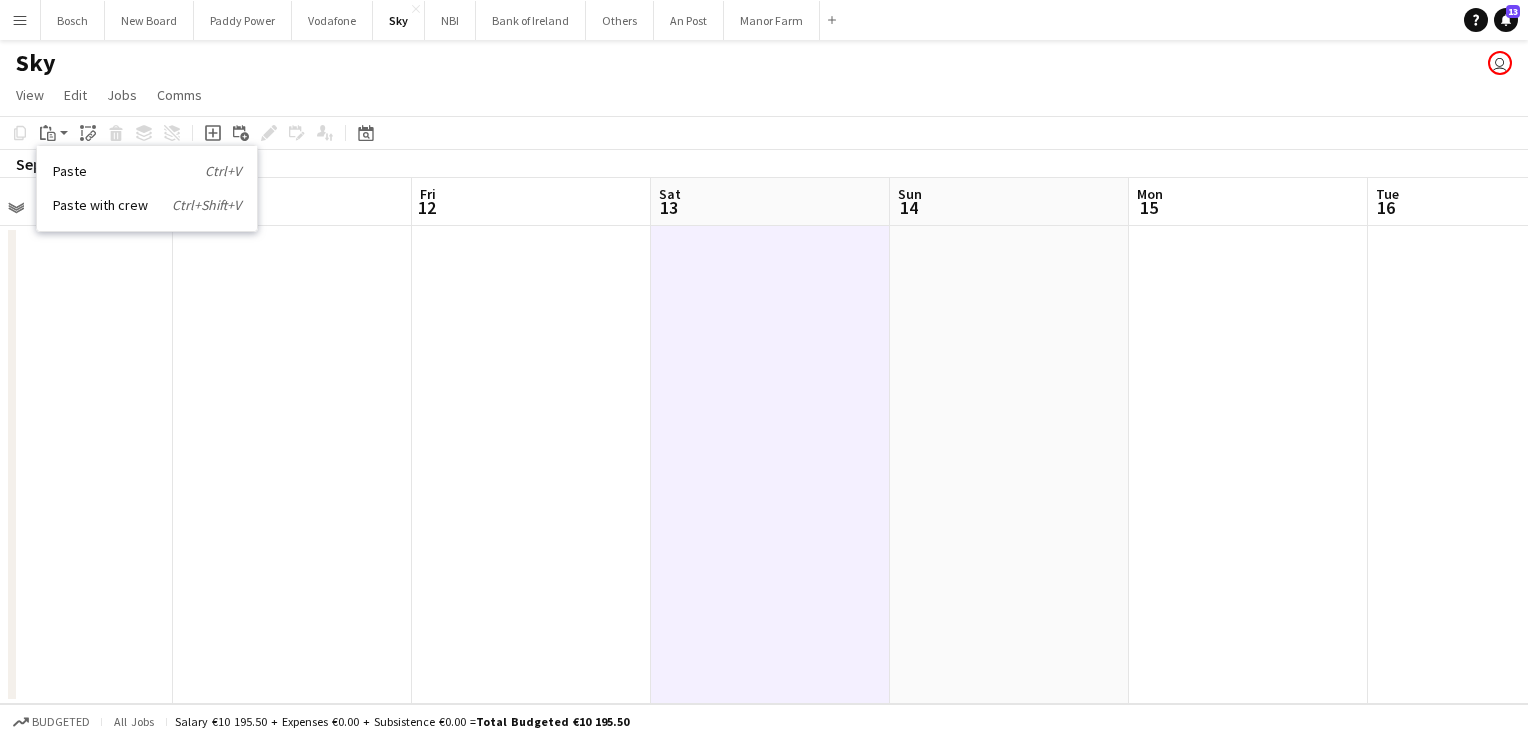 click on "Paste   Ctrl+V Paste with crew  Ctrl+Shift+V" at bounding box center (147, 188) 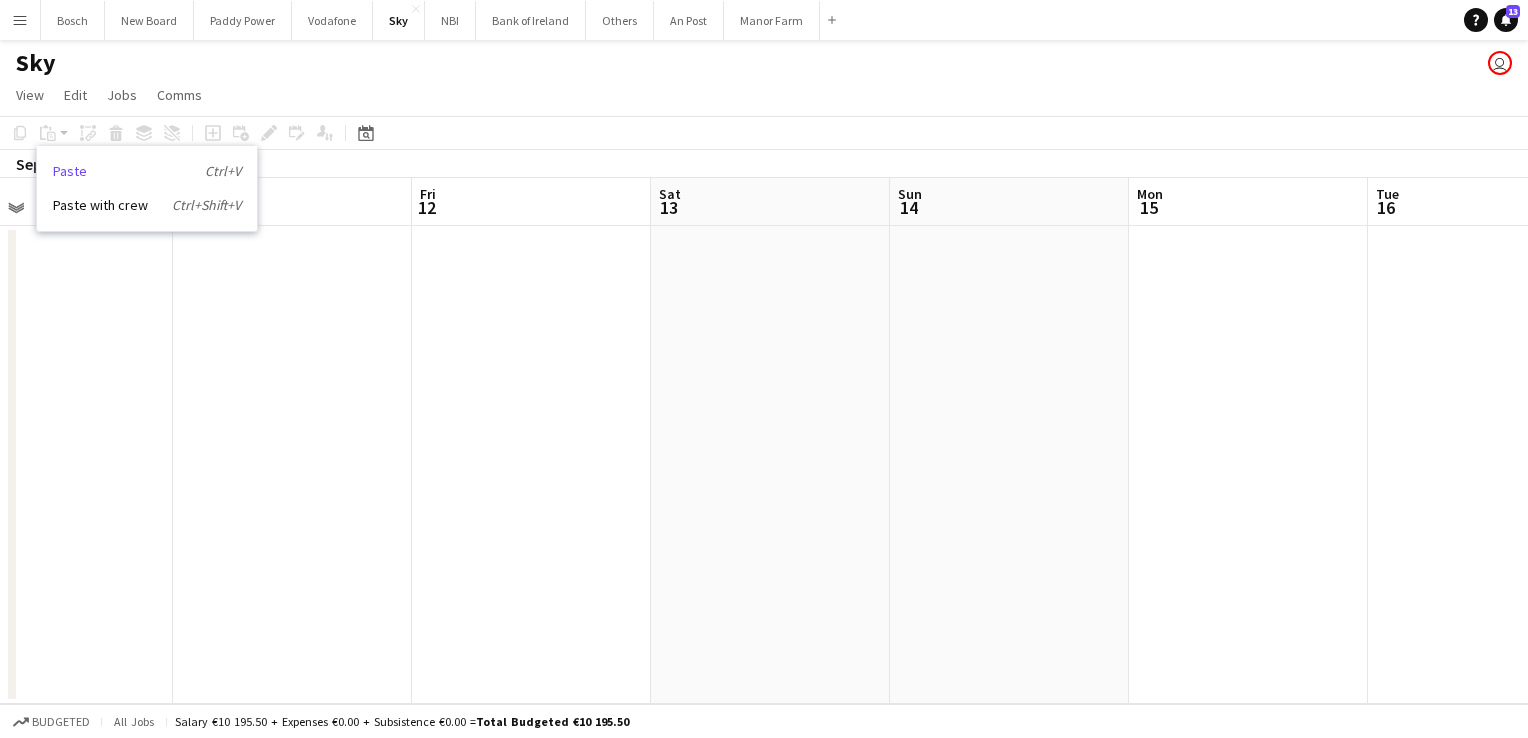 click on "Paste   Ctrl+V" at bounding box center [147, 171] 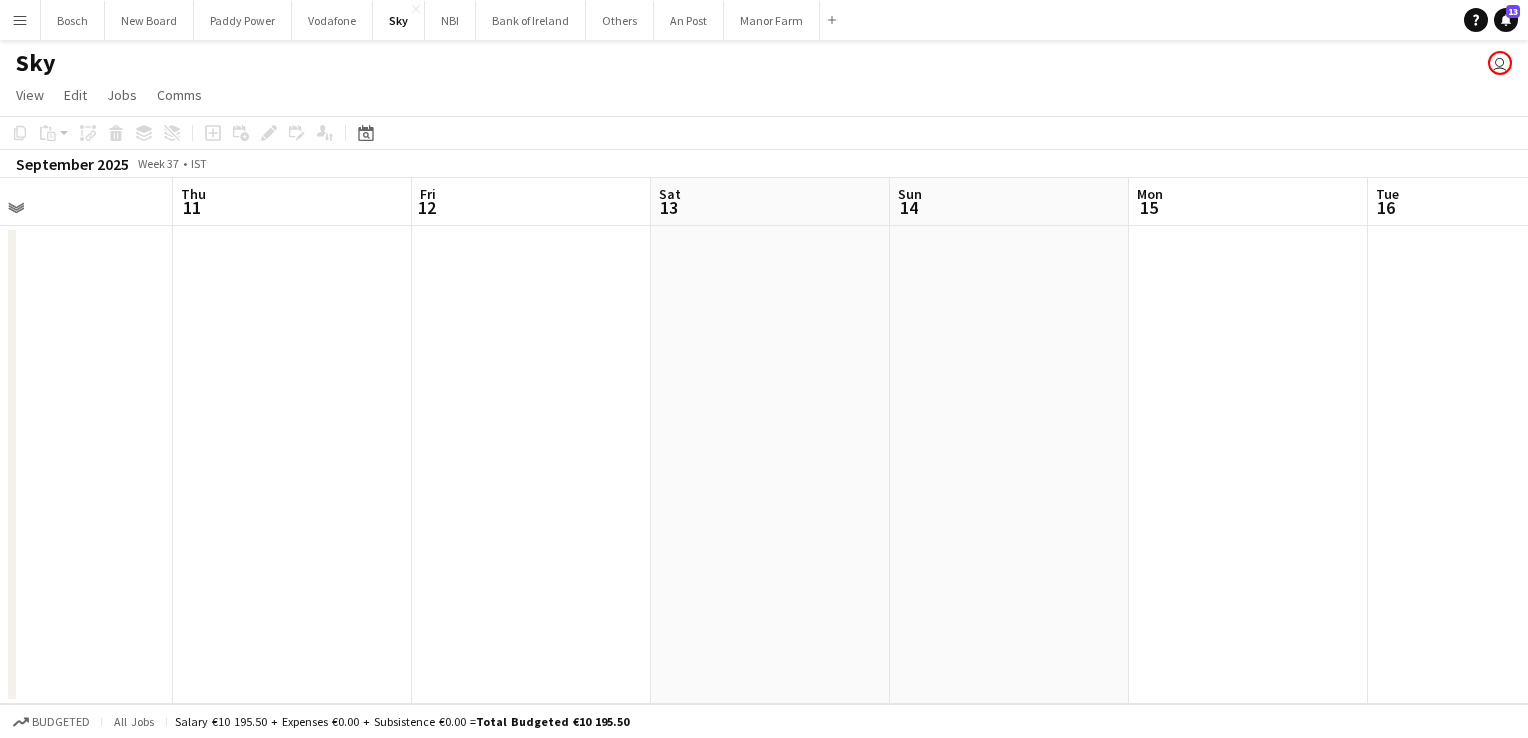 click at bounding box center (770, 465) 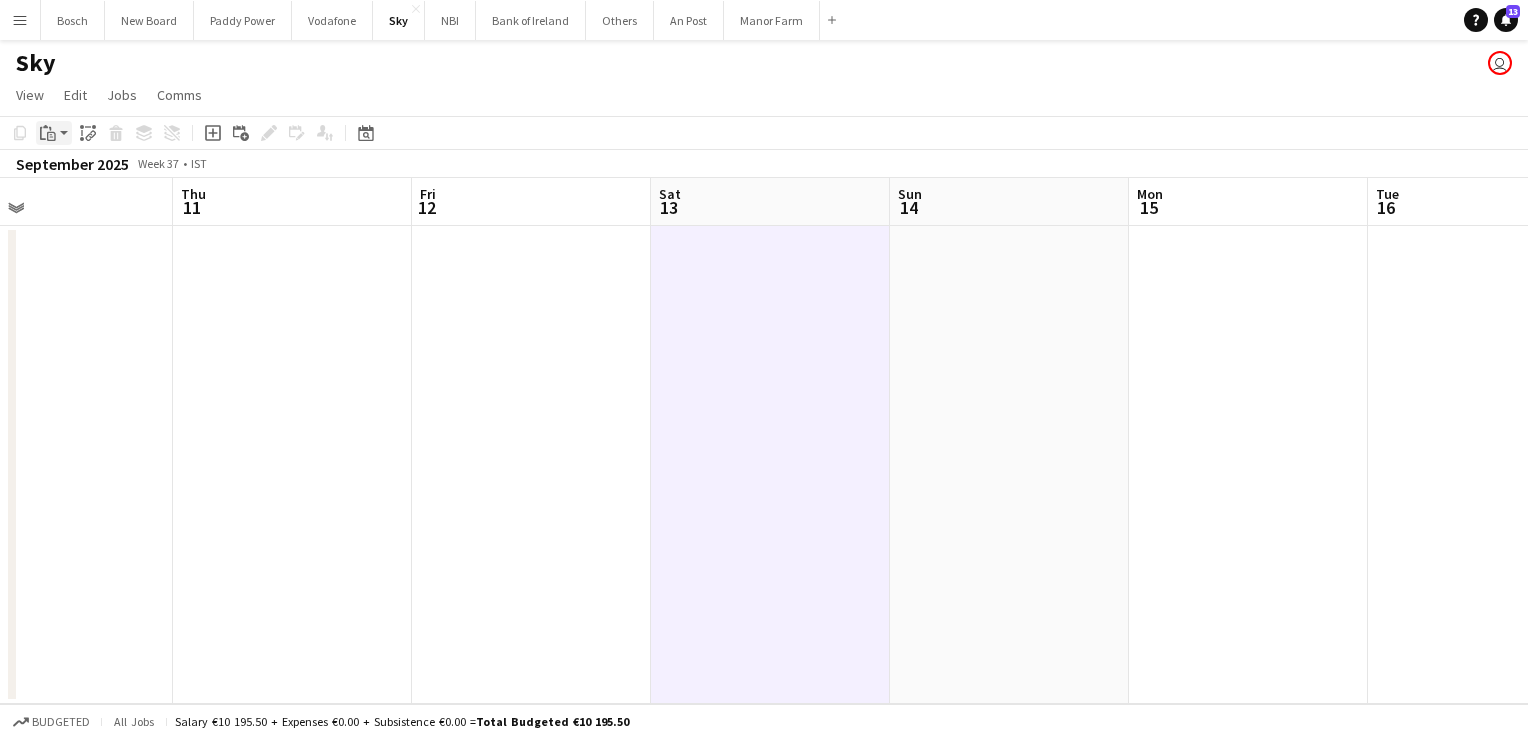 click 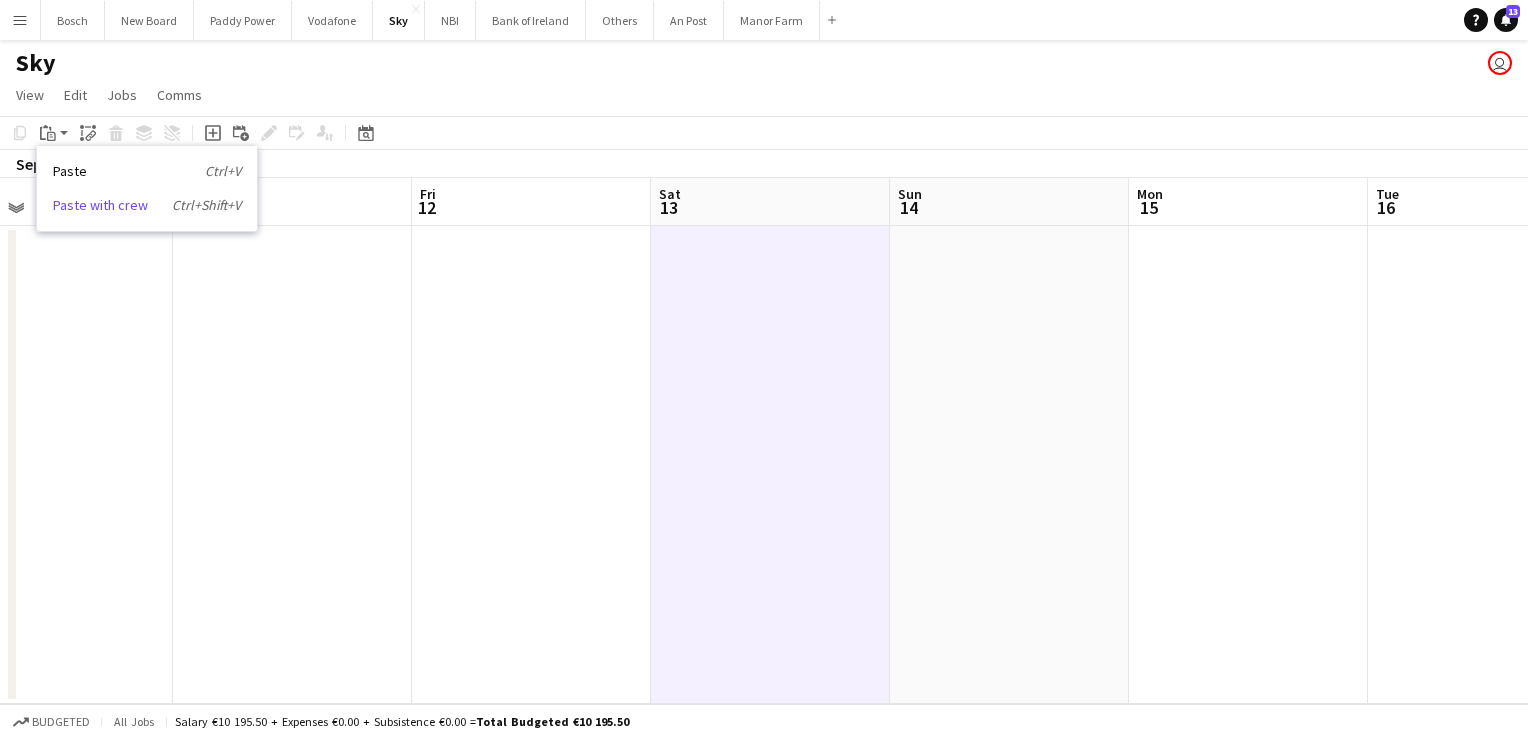 click on "Paste with crew  Ctrl+Shift+V" at bounding box center [147, 205] 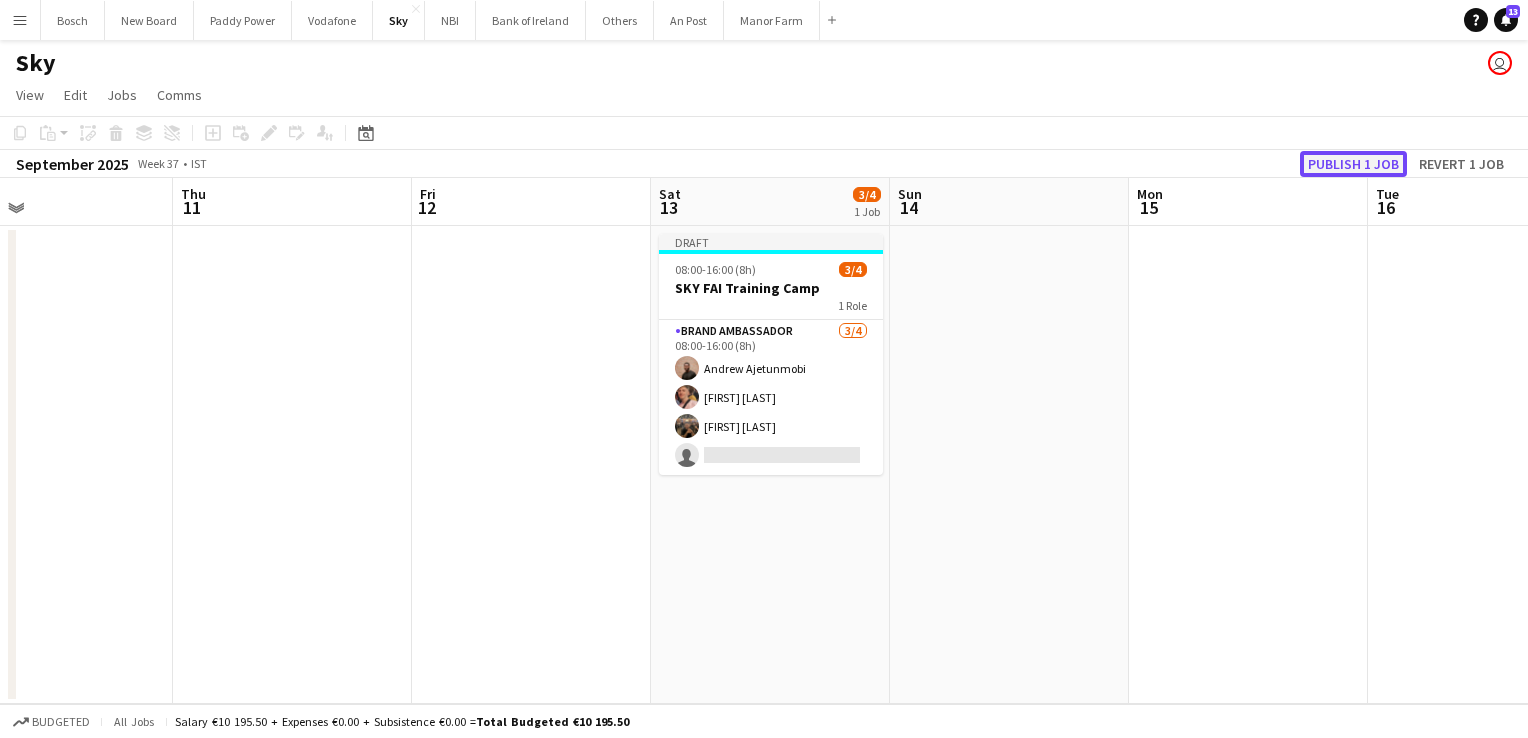 click on "Publish 1 job" 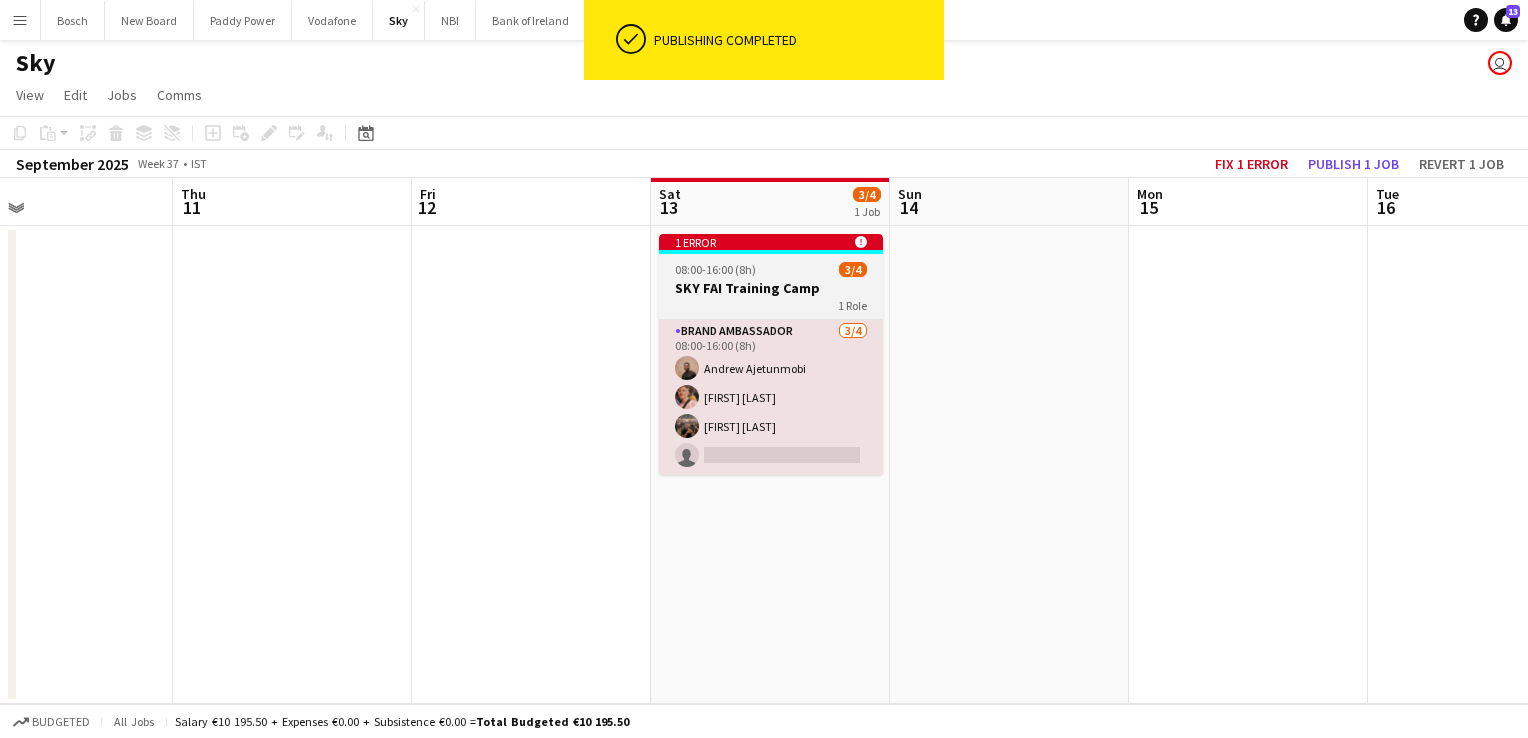 click on "1 error
alert-circle" at bounding box center [771, 242] 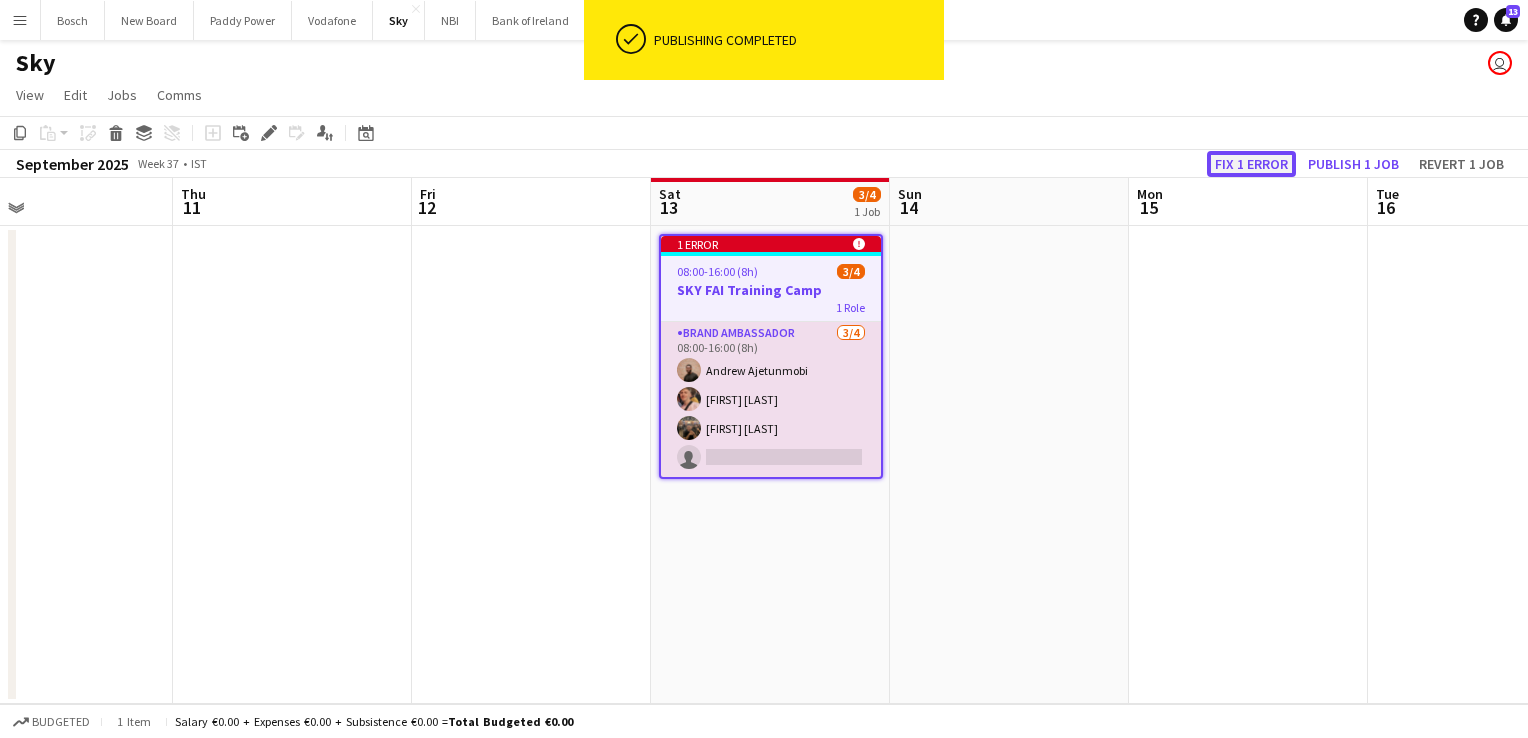 click on "Fix 1 error" 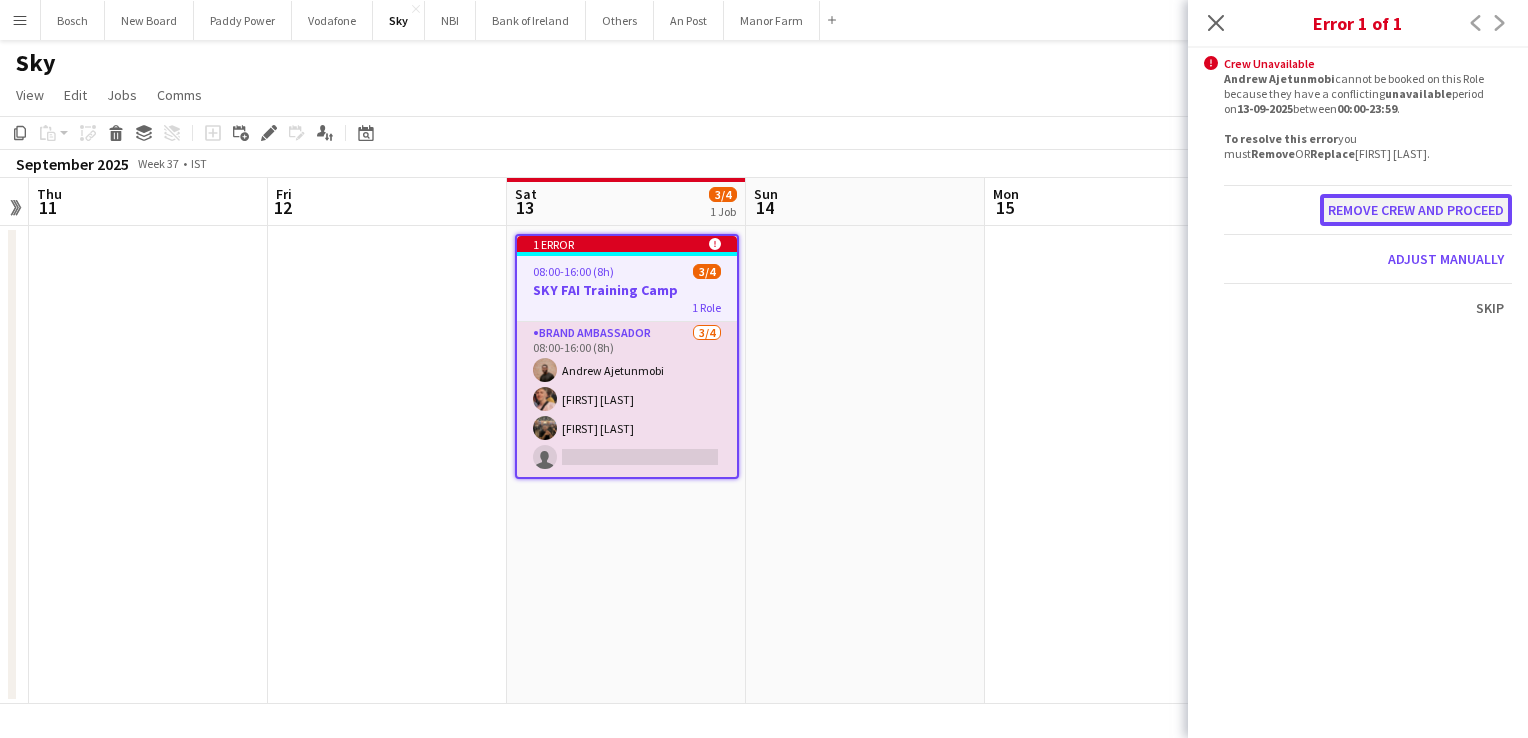 click on "Remove crew and proceed" 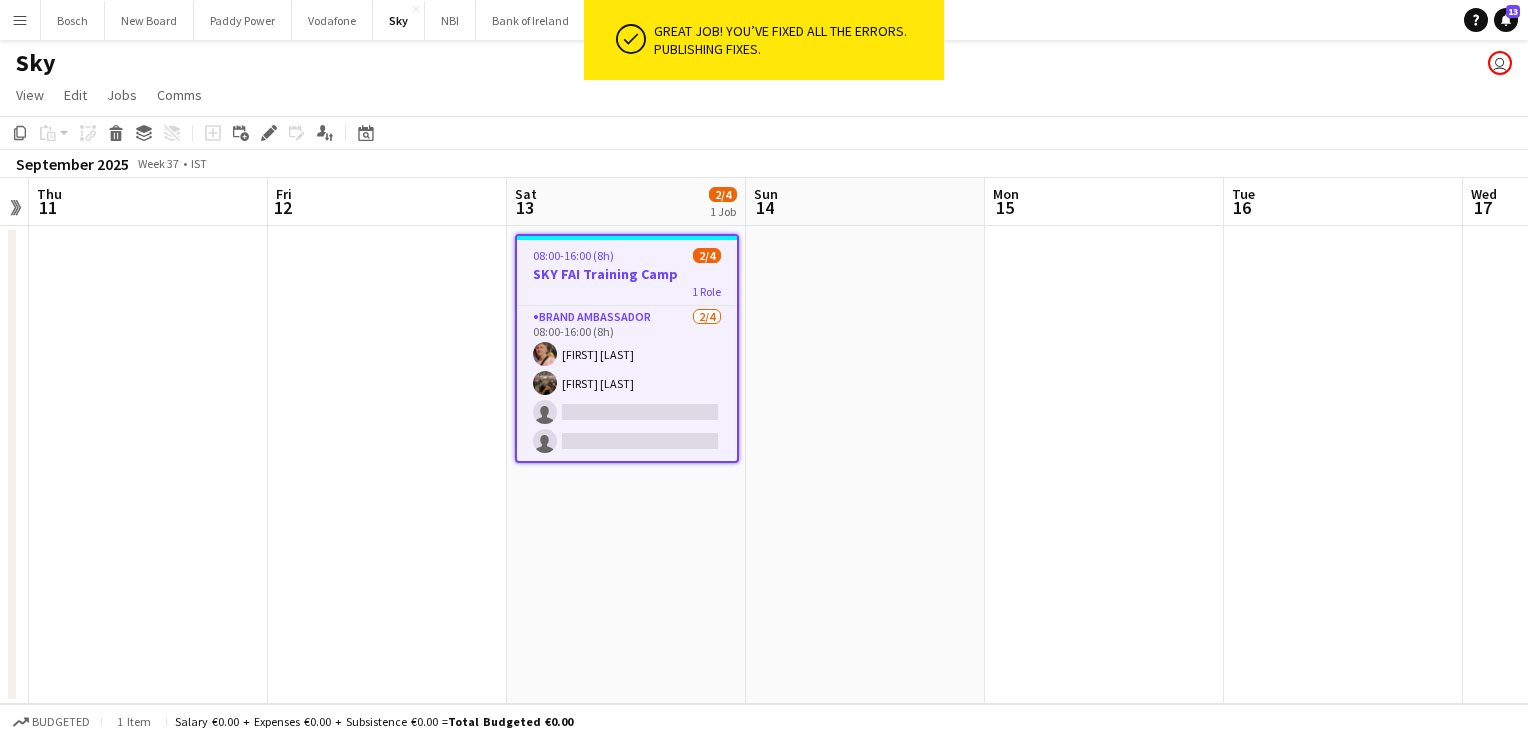 click on "View  Day view expanded Day view collapsed Month view Date picker Jump to today Expand Linked Jobs Collapse Linked Jobs  Edit  Copy Ctrl+C  Paste  Without Crew Ctrl+V With Crew Ctrl+Shift+V Paste as linked job  Group  Group Ungroup  Jobs  New Job Edit Job Delete Job New Linked Job Edit Linked Jobs Job fulfilment Promote Role Copy Role URL  Comms  Notify confirmed crew Create chat" 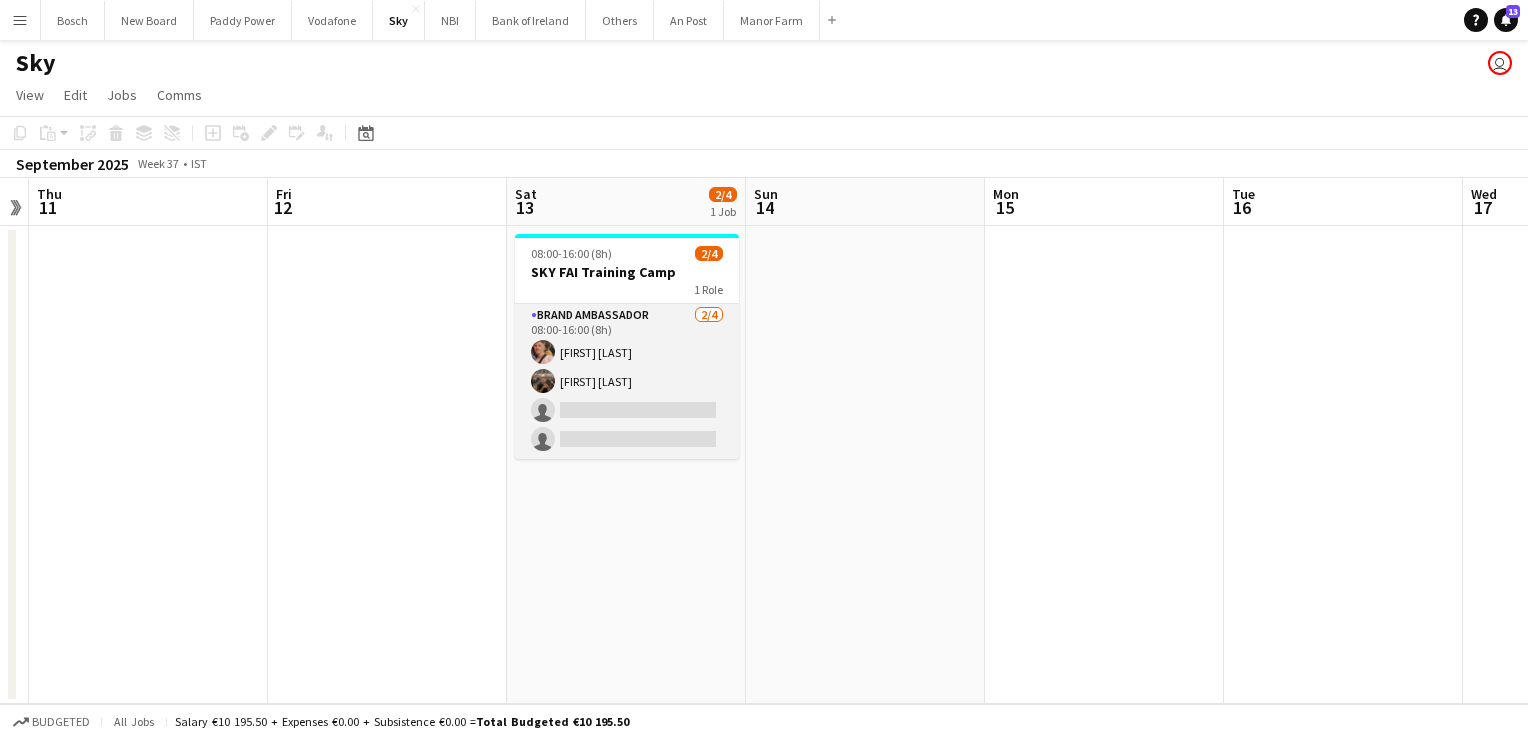 click on "Brand Ambassador   2/4   08:00-16:00 (8h)
Mark O’Shea Matheus Cramolich
single-neutral-actions
single-neutral-actions" at bounding box center [627, 381] 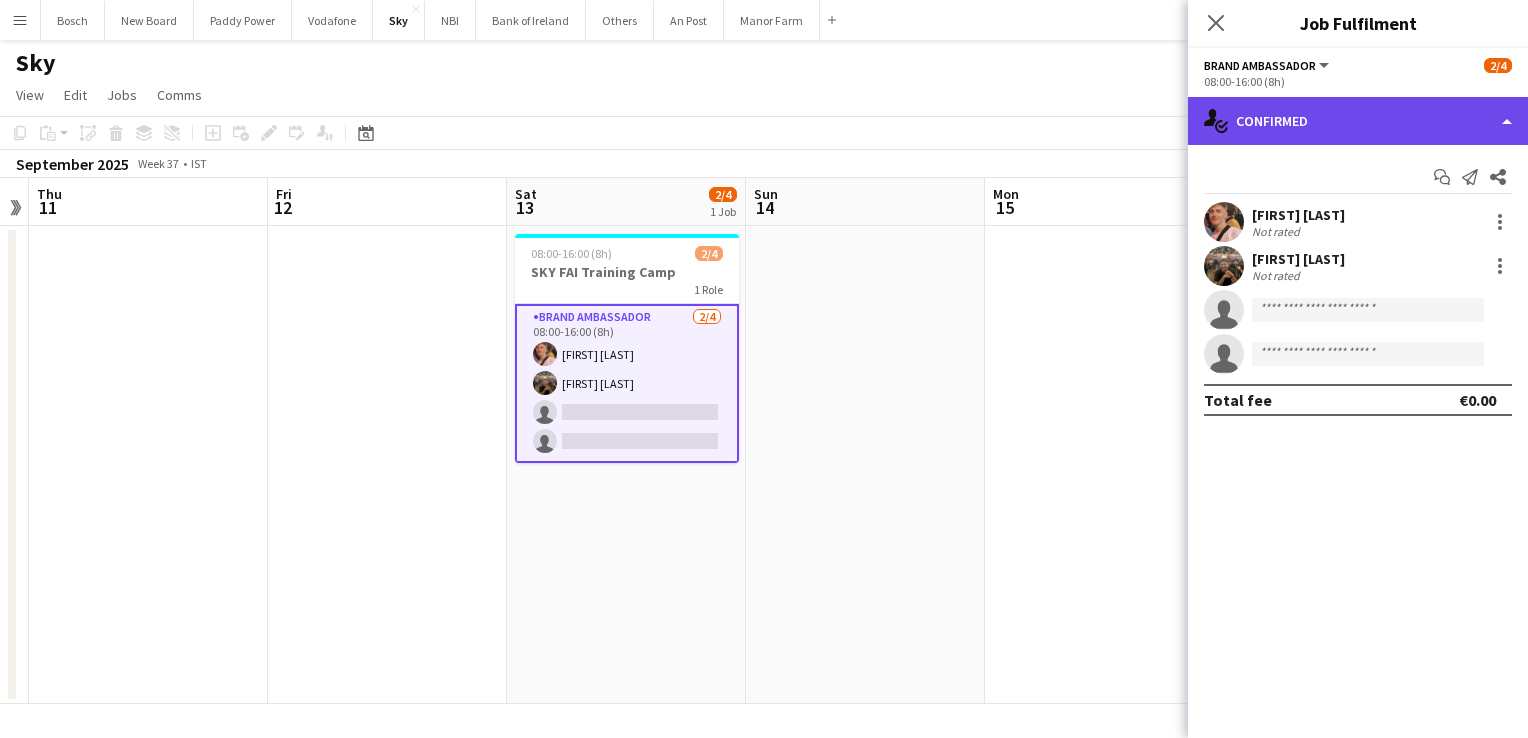 click on "single-neutral-actions-check-2
Confirmed" 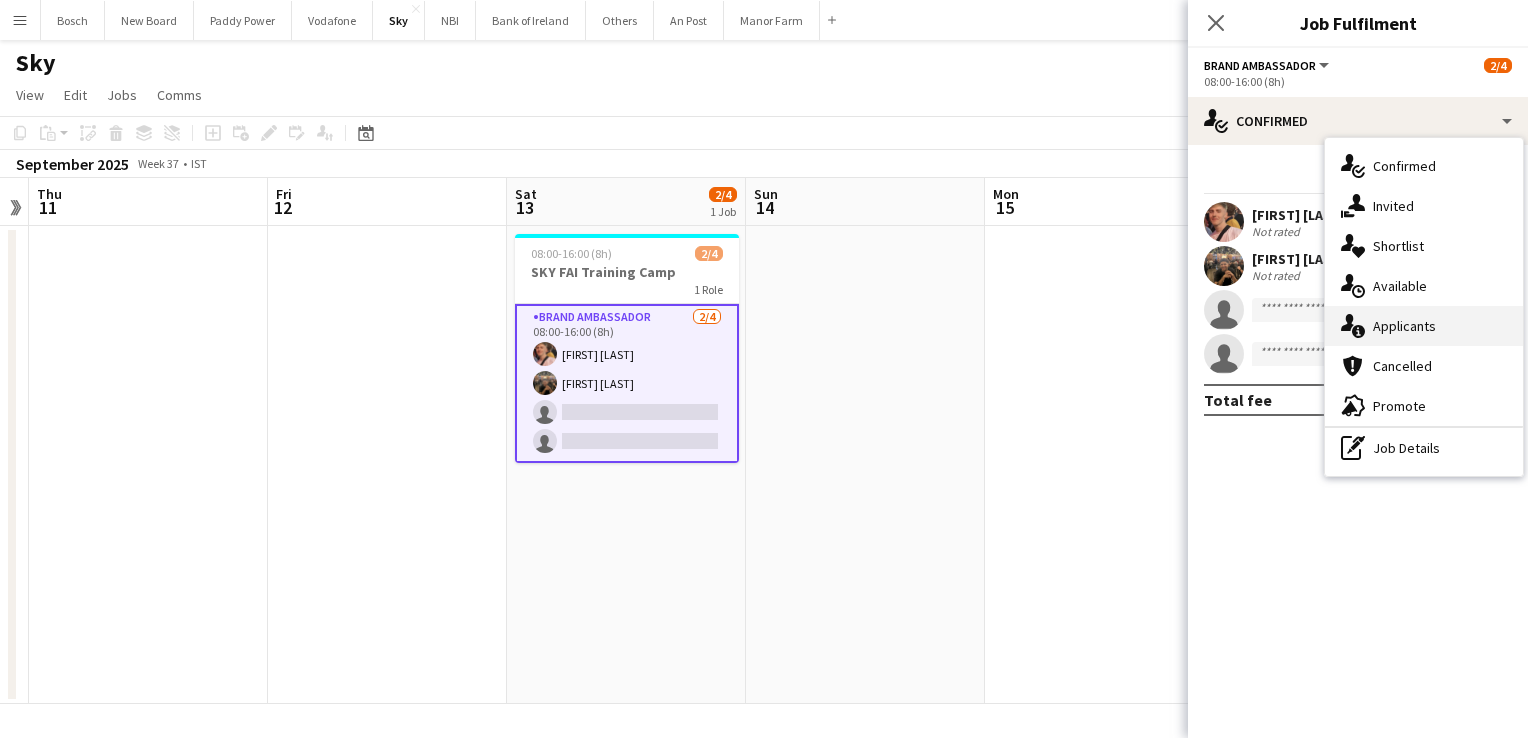 click on "single-neutral-actions-information
Applicants" at bounding box center (1424, 326) 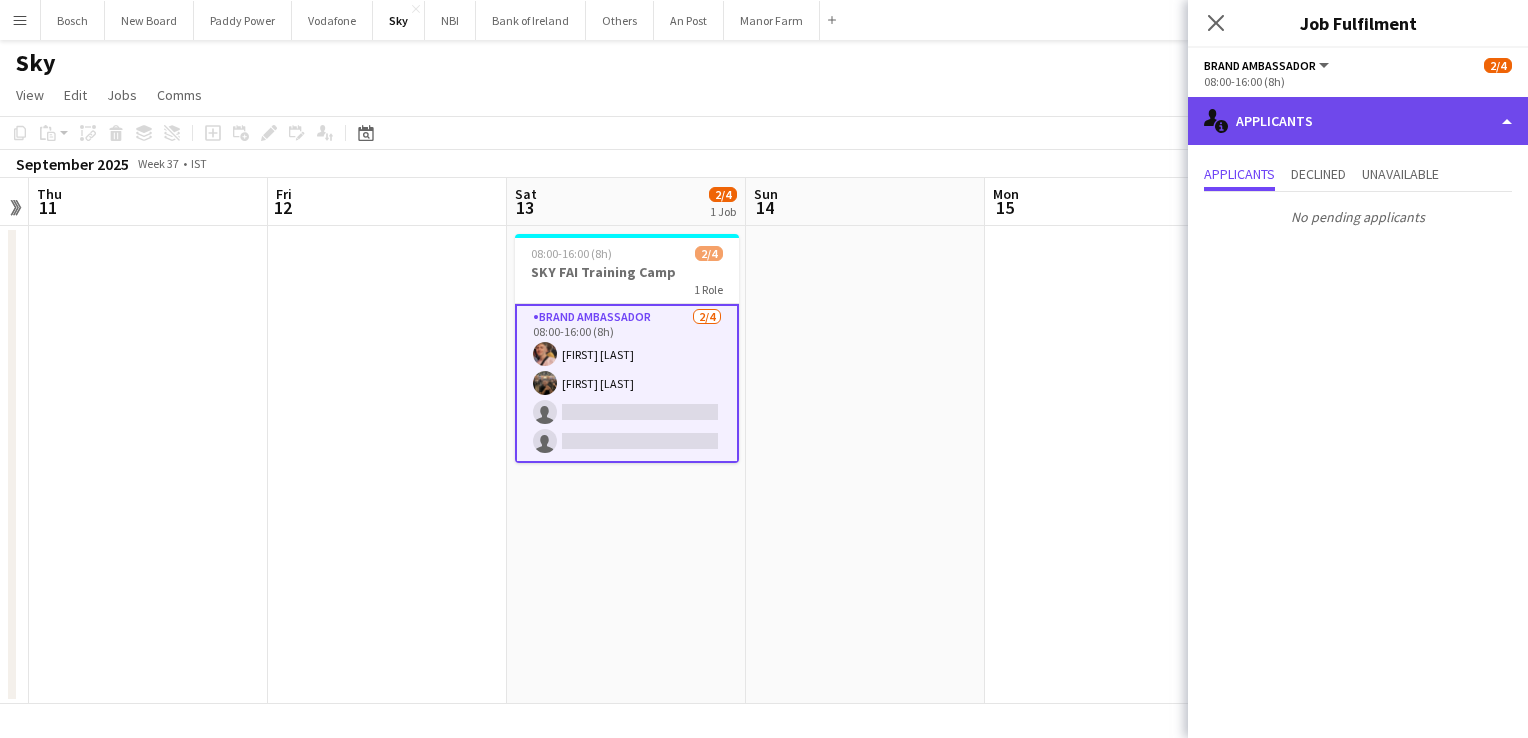 click on "single-neutral-actions-information
Applicants" 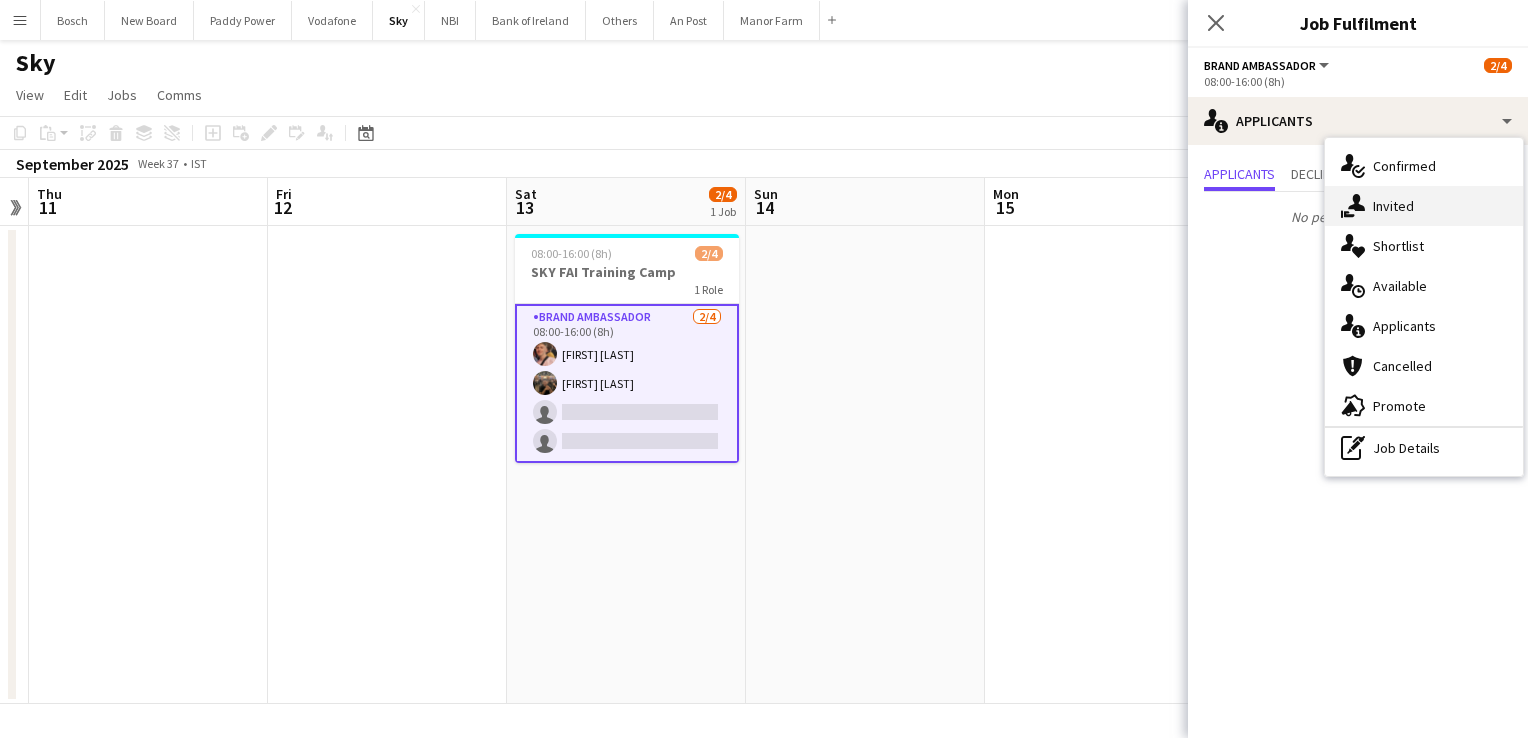 click on "single-neutral-actions-share-1
Invited" at bounding box center [1424, 206] 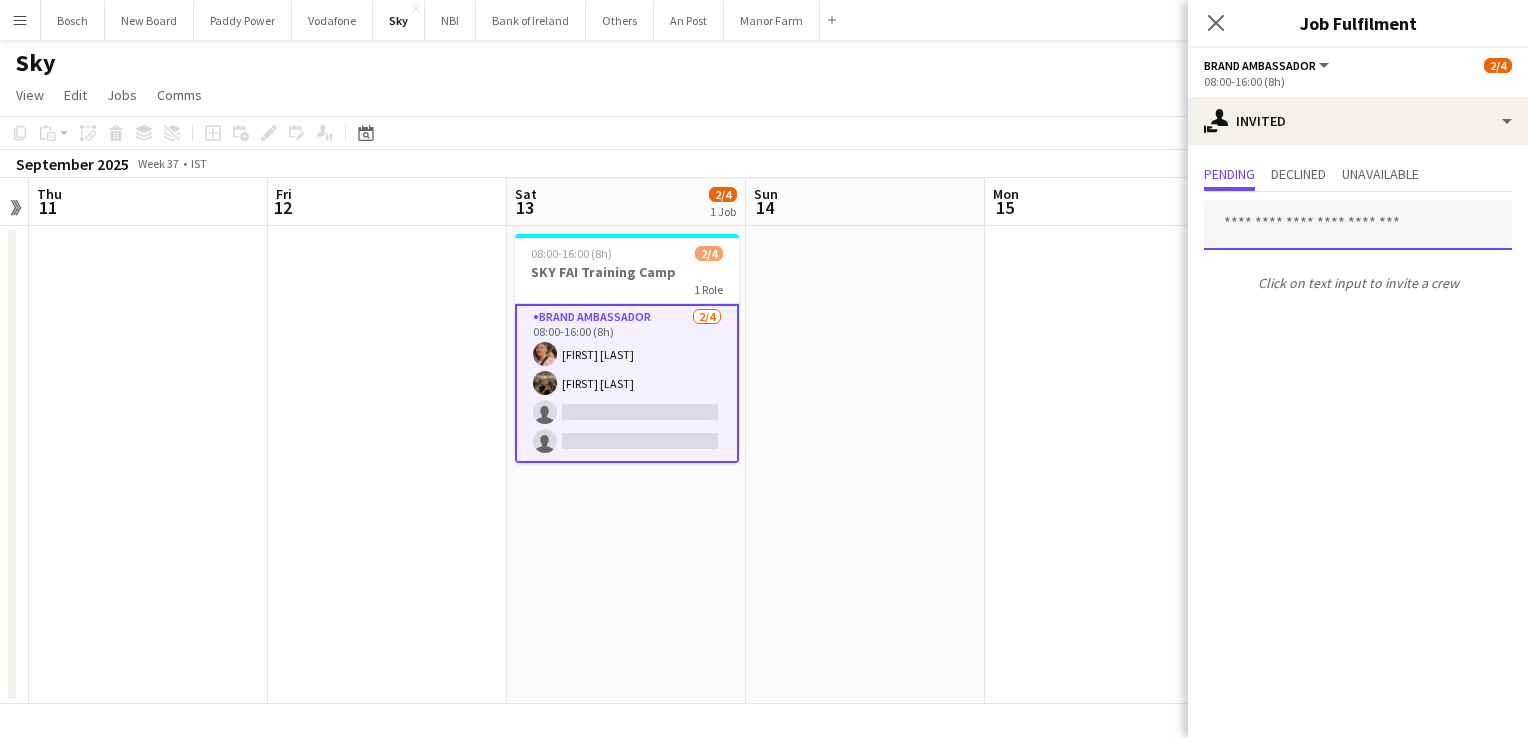 click at bounding box center (1358, 225) 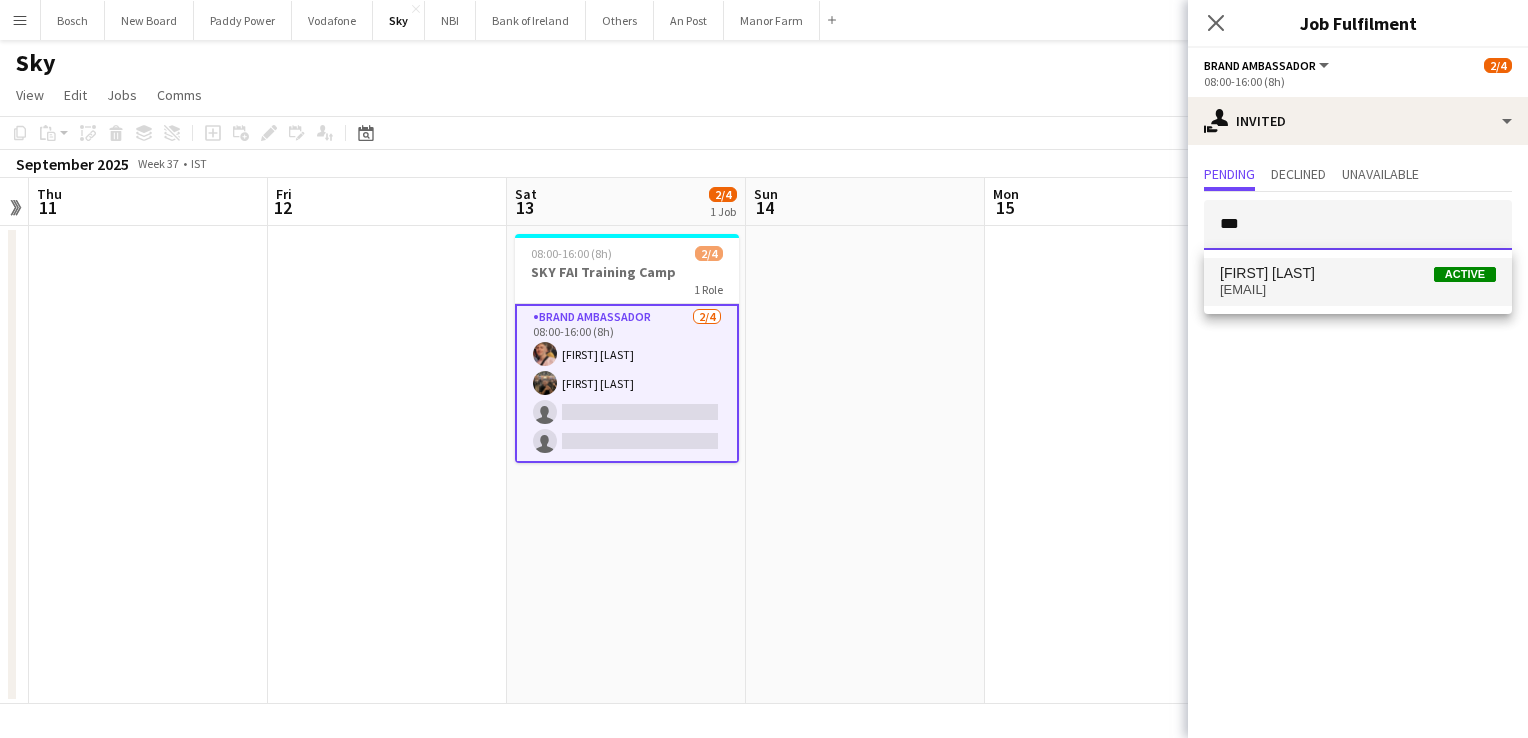 type on "***" 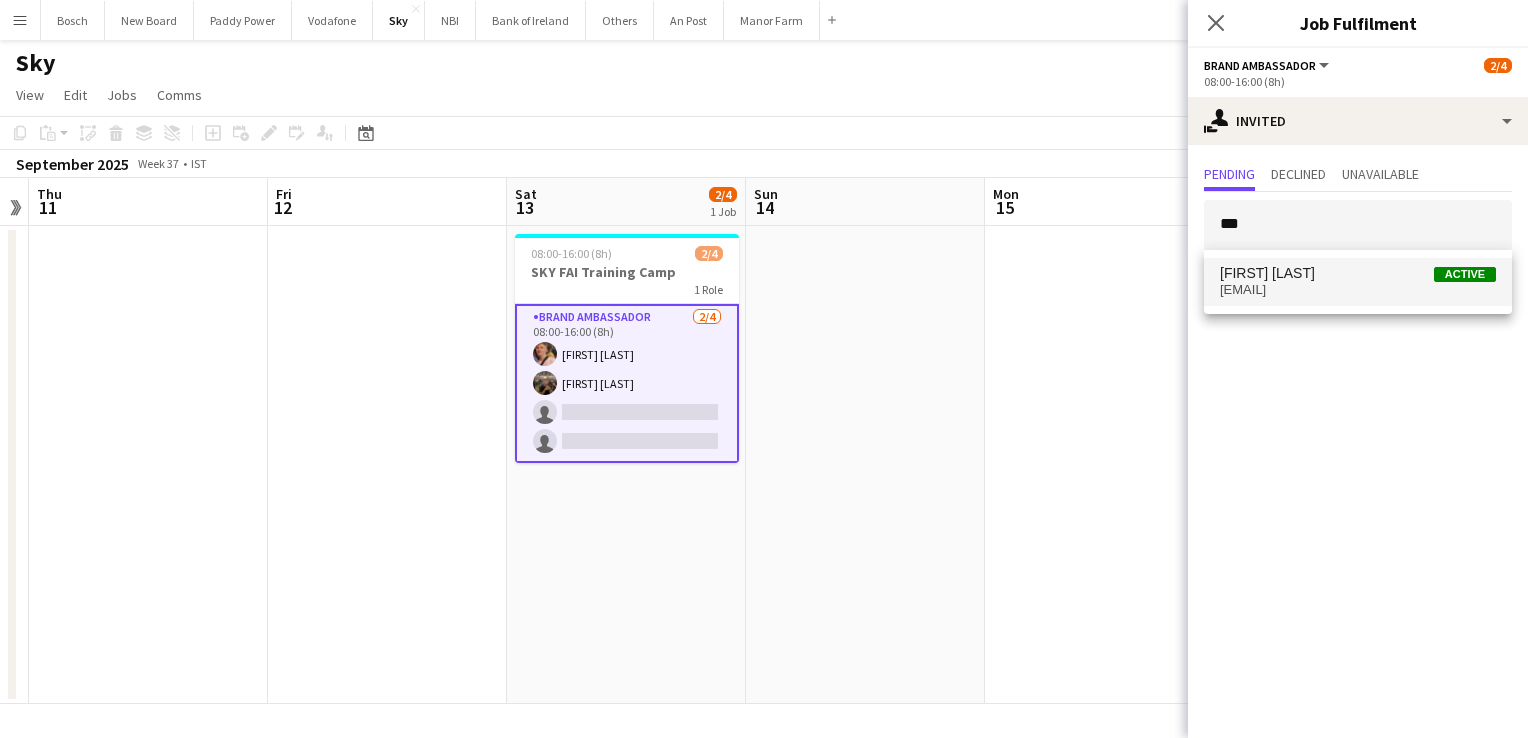 click on "[FIRST] [LAST]" at bounding box center [1267, 273] 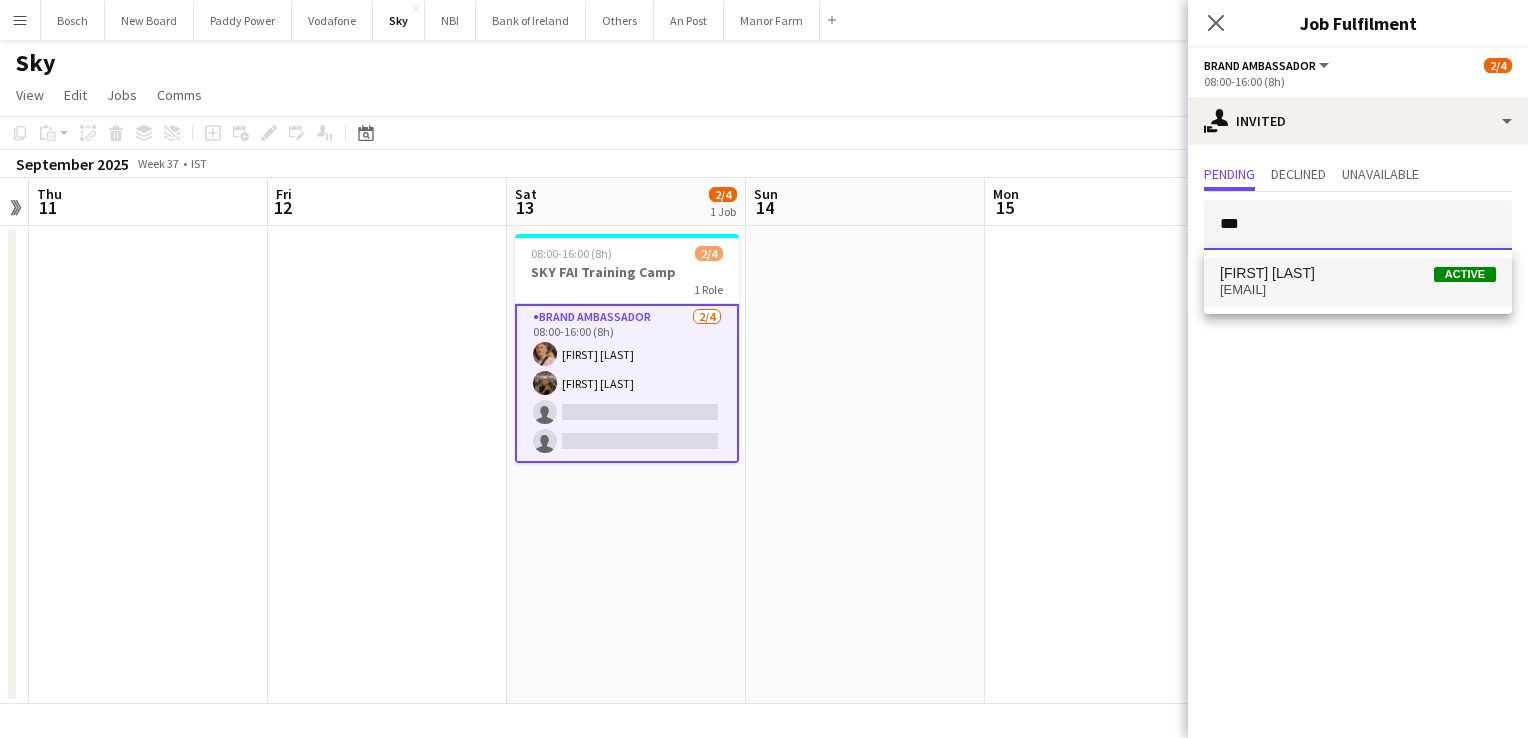 type 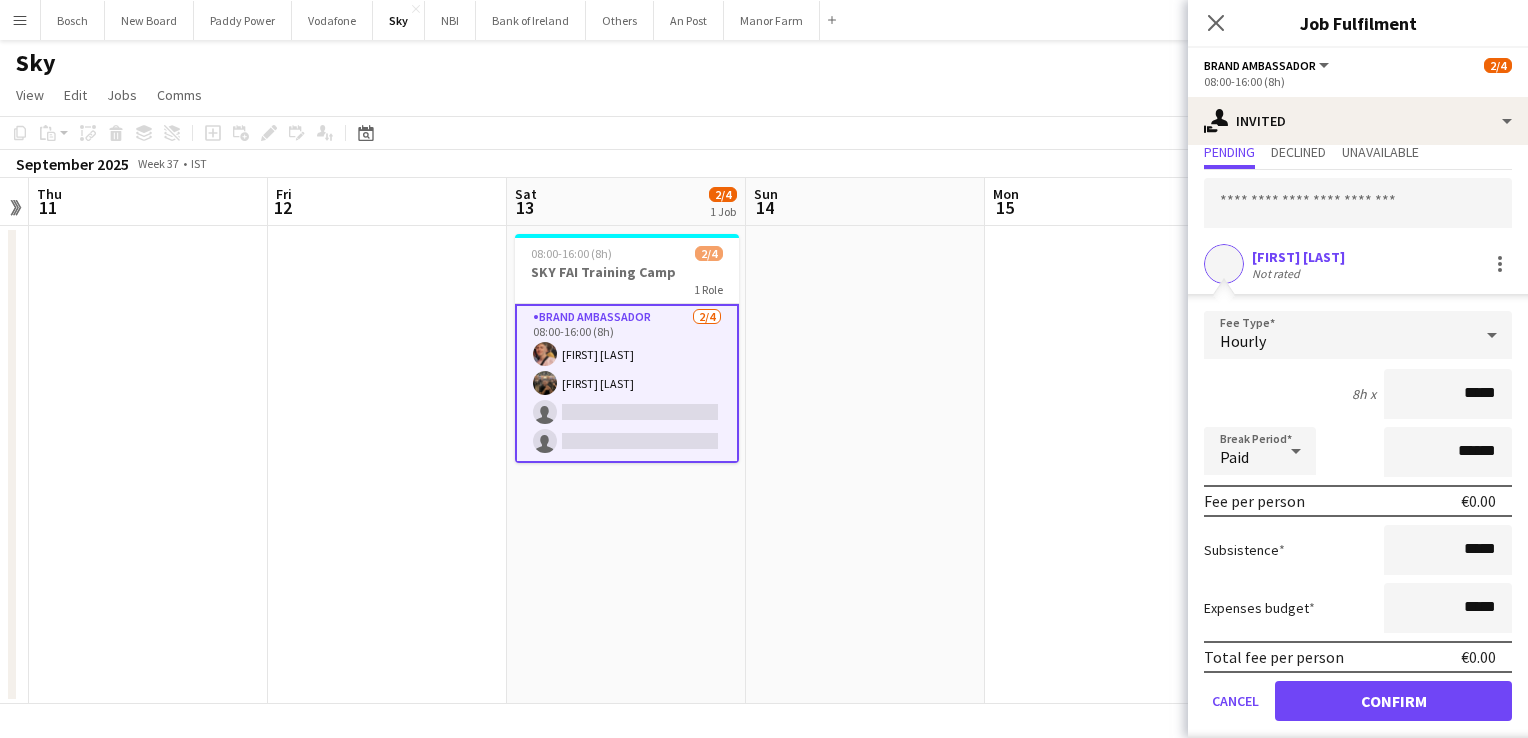 scroll, scrollTop: 79, scrollLeft: 0, axis: vertical 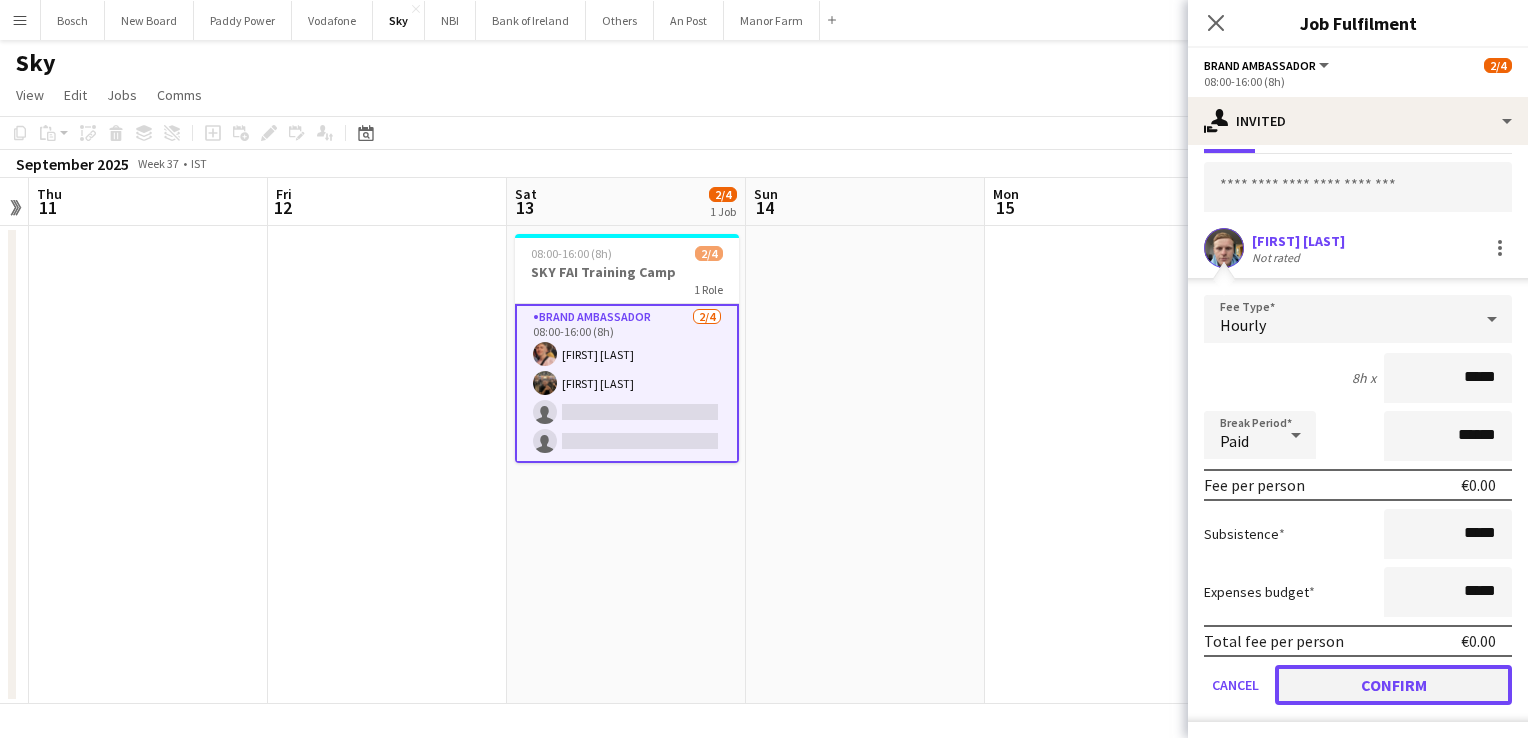 click on "Confirm" 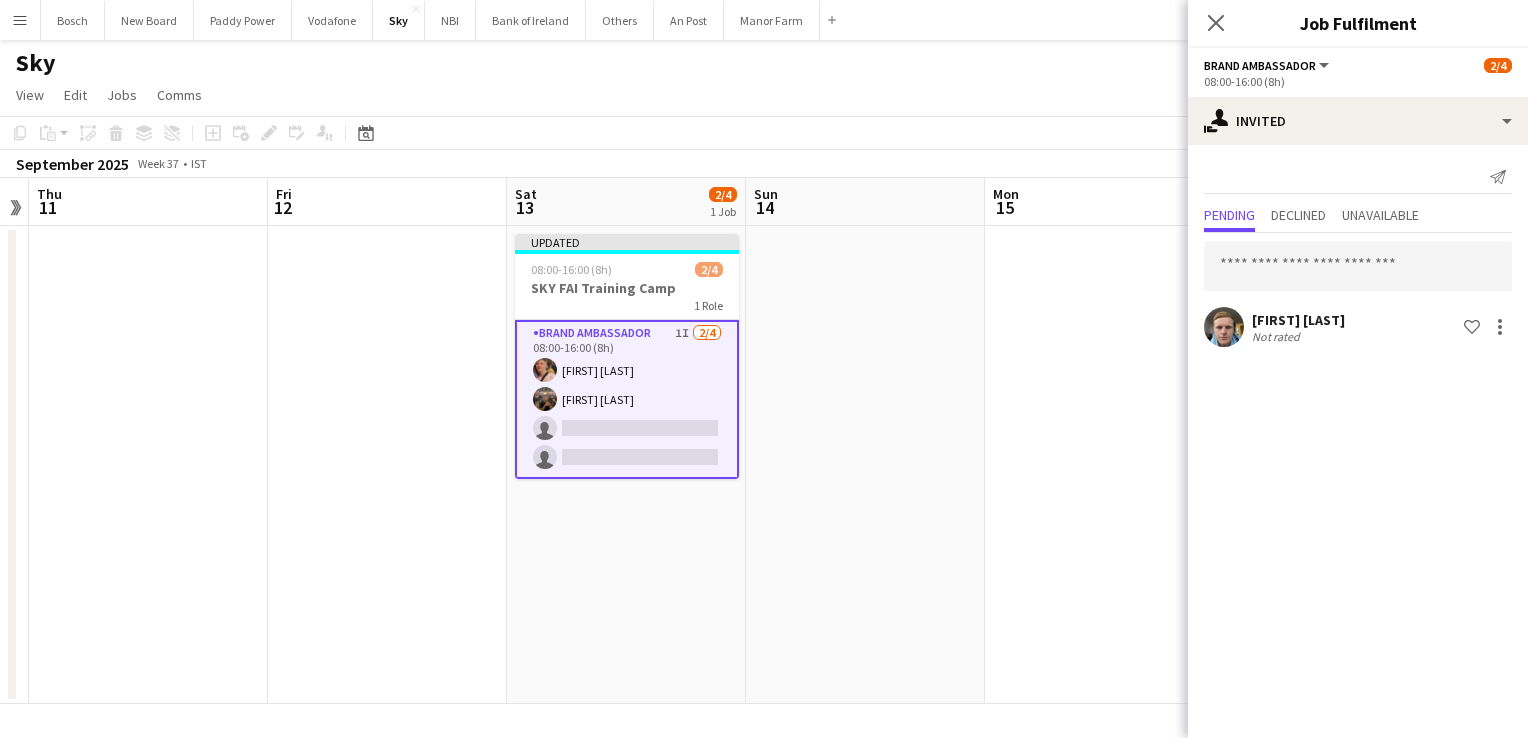 scroll, scrollTop: 0, scrollLeft: 0, axis: both 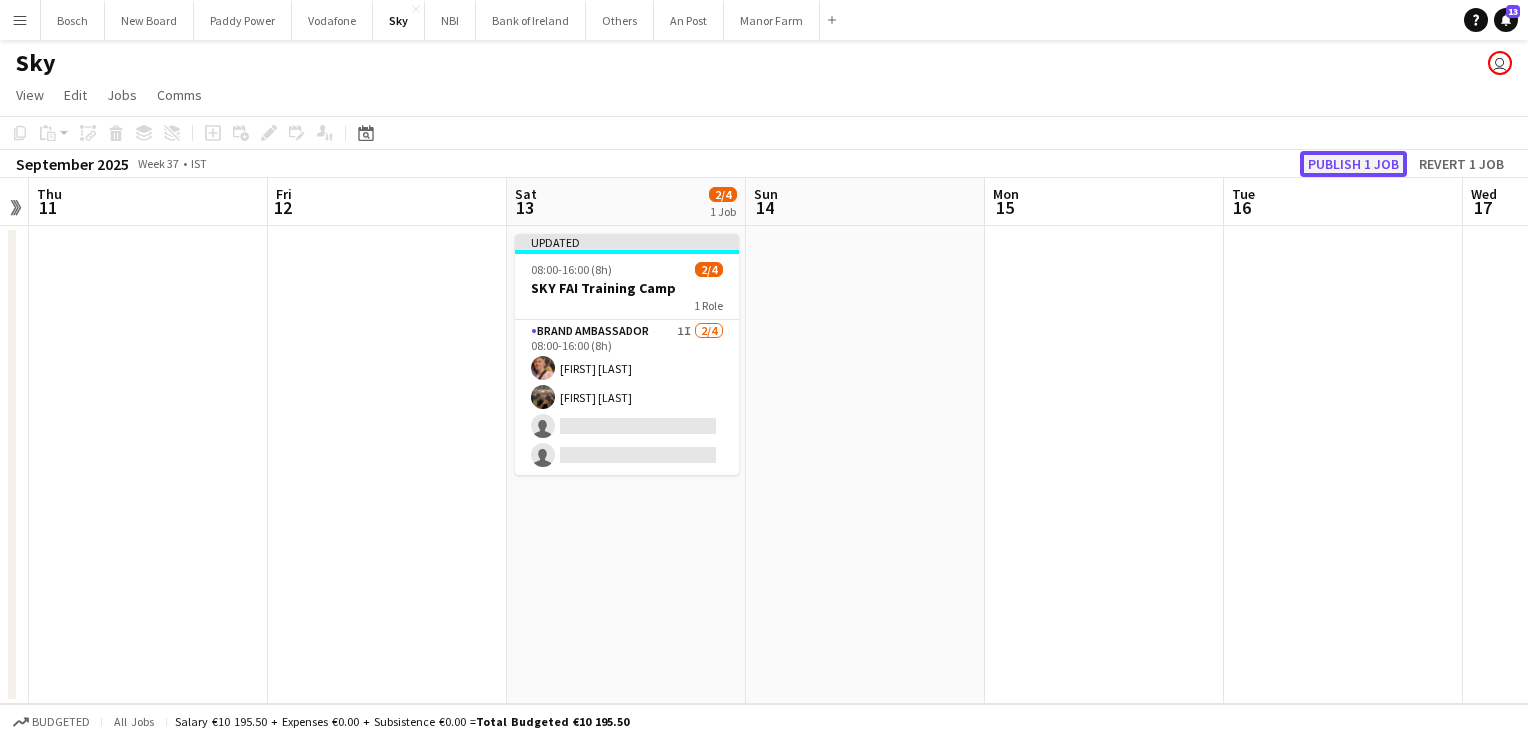 click on "Publish 1 job" 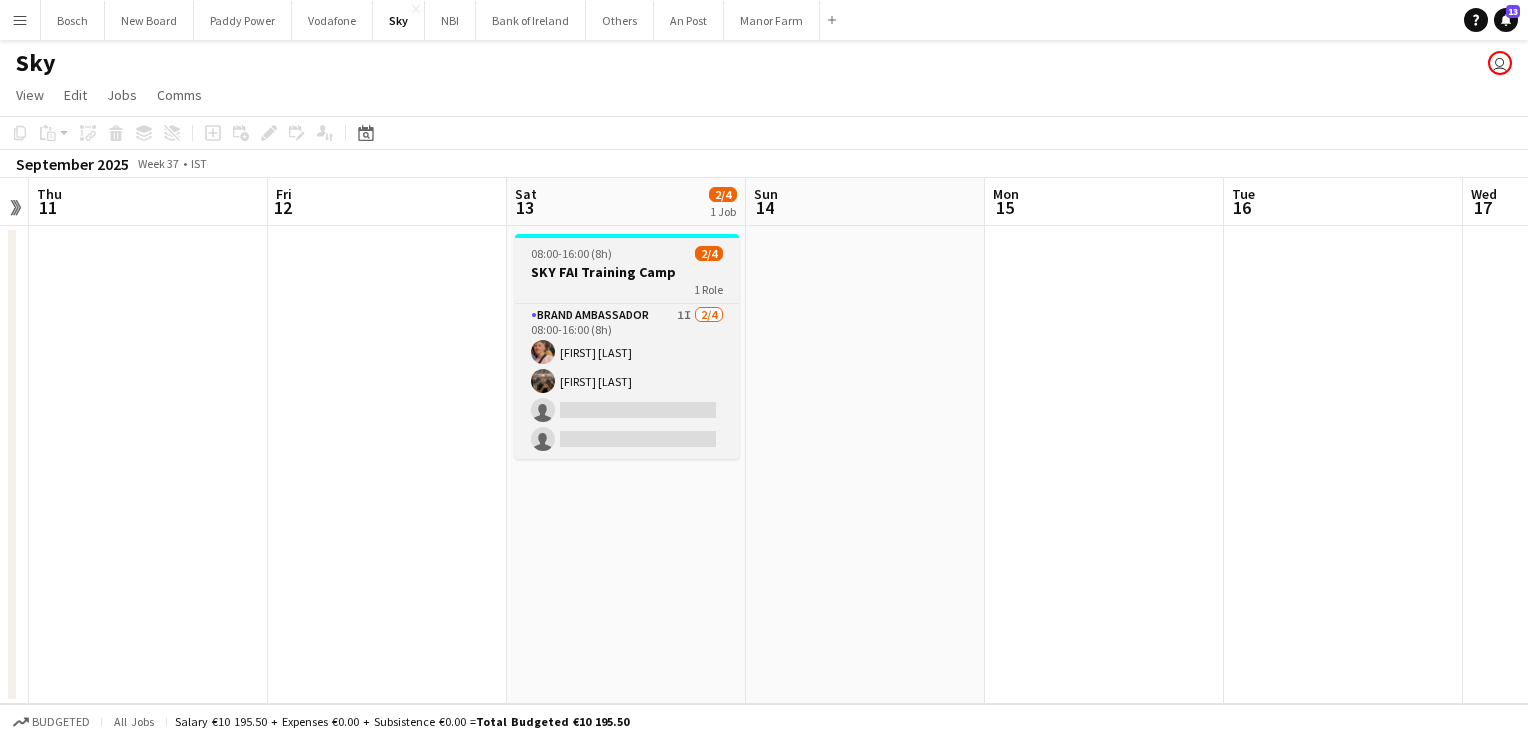 click on "08:00-16:00 (8h)    2/4" at bounding box center (627, 253) 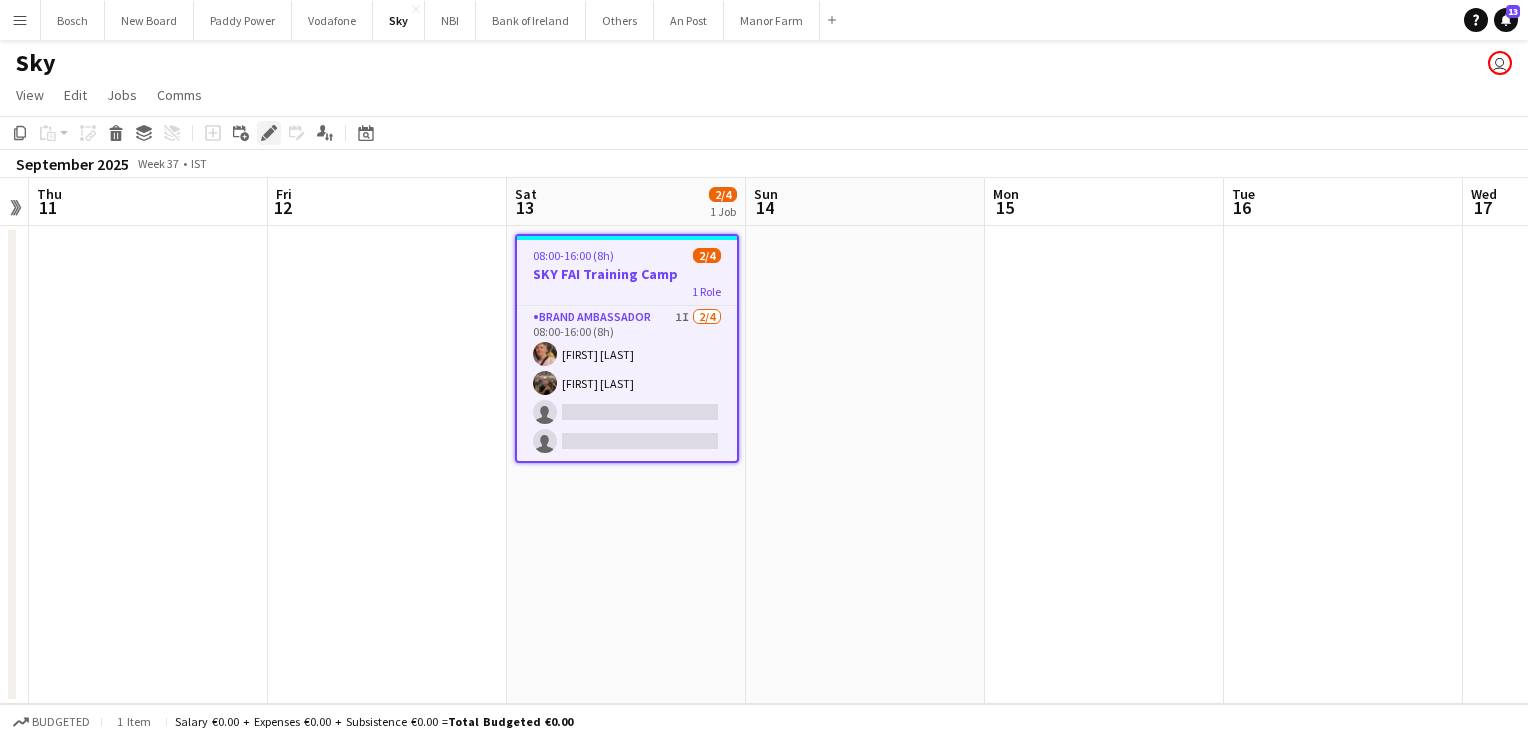 click on "Edit" at bounding box center [269, 133] 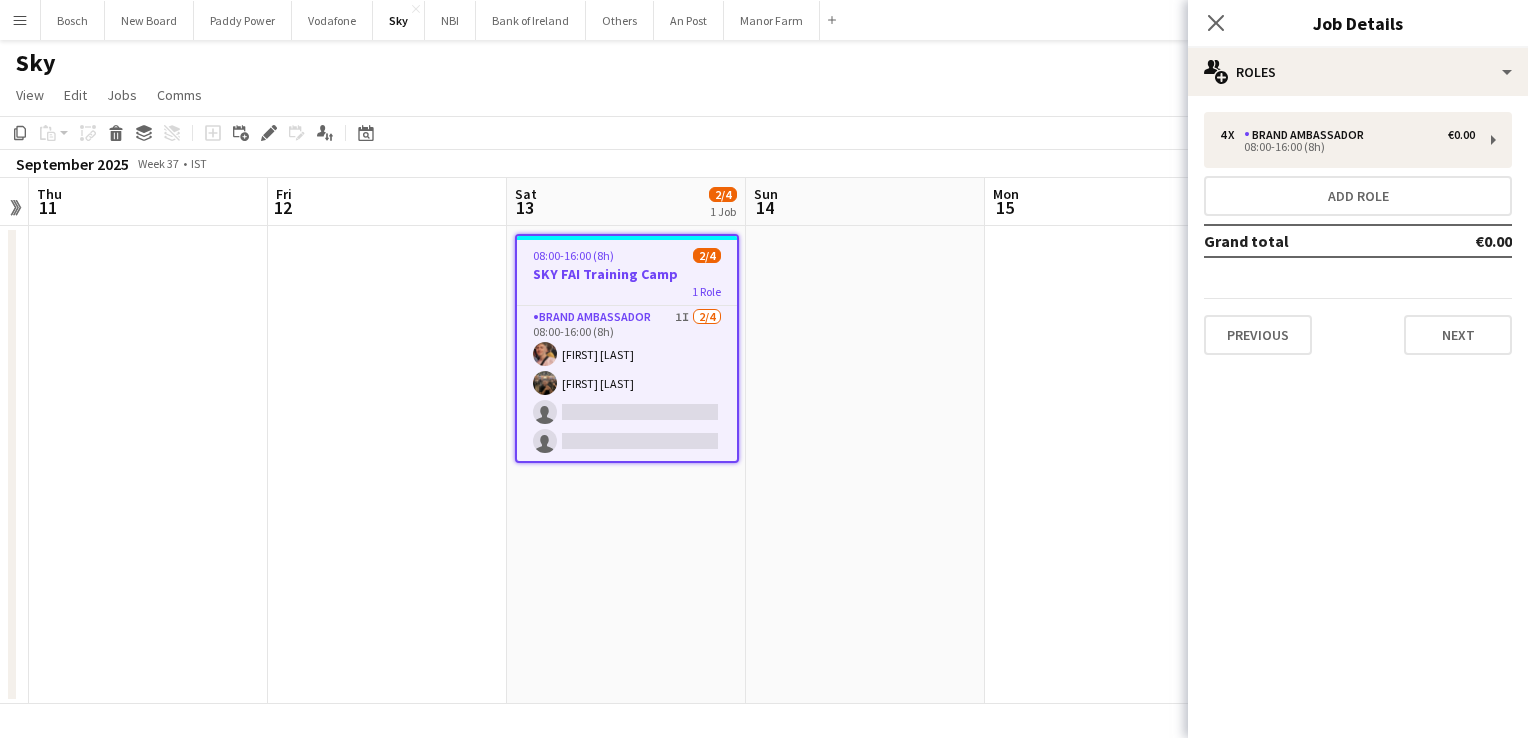 click on "September 2025   Week 37
•   IST" 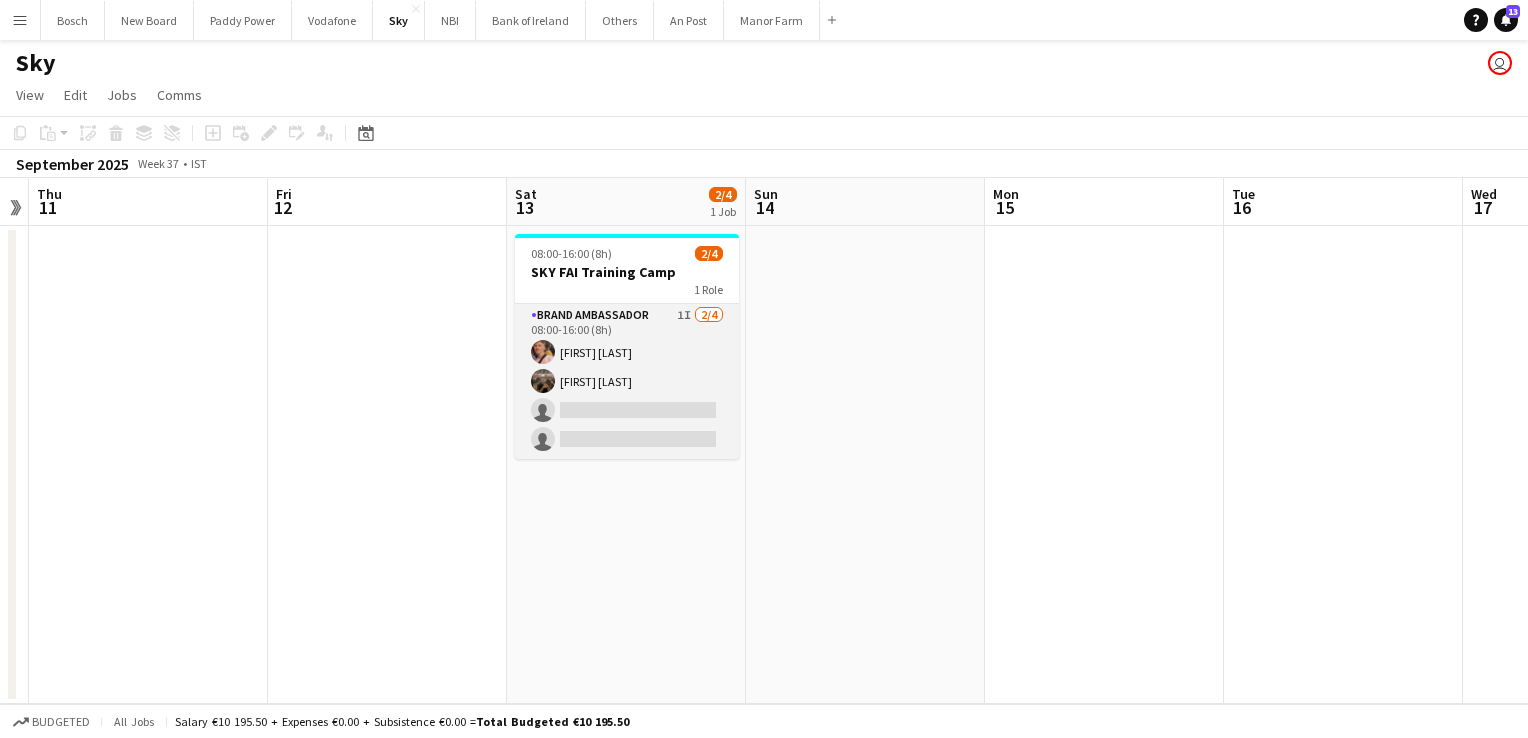 click on "Brand Ambassador   1I   2/4   08:00-16:00 (8h)
Mark O’Shea Matheus Cramolich
single-neutral-actions
single-neutral-actions" at bounding box center (627, 381) 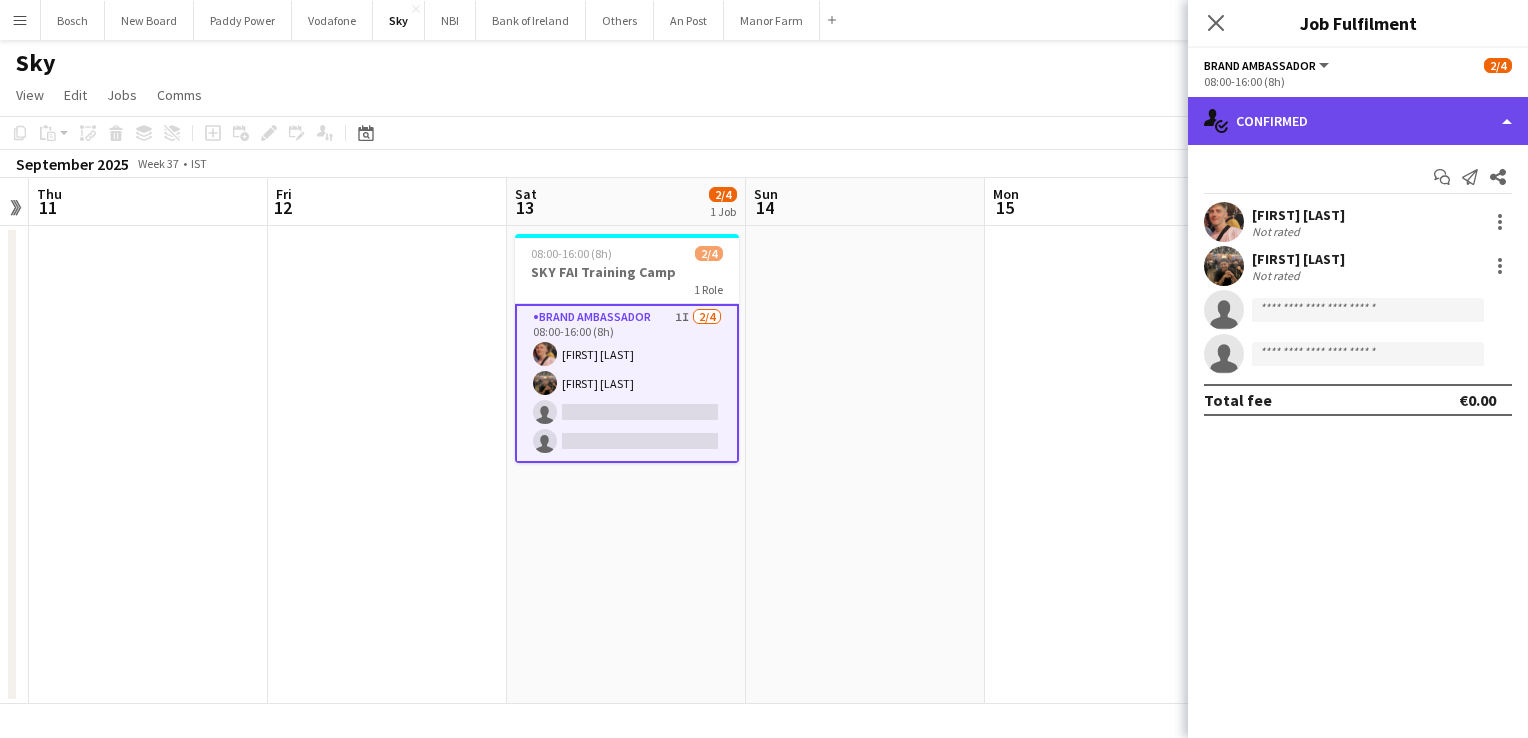 click on "single-neutral-actions-check-2
Confirmed" 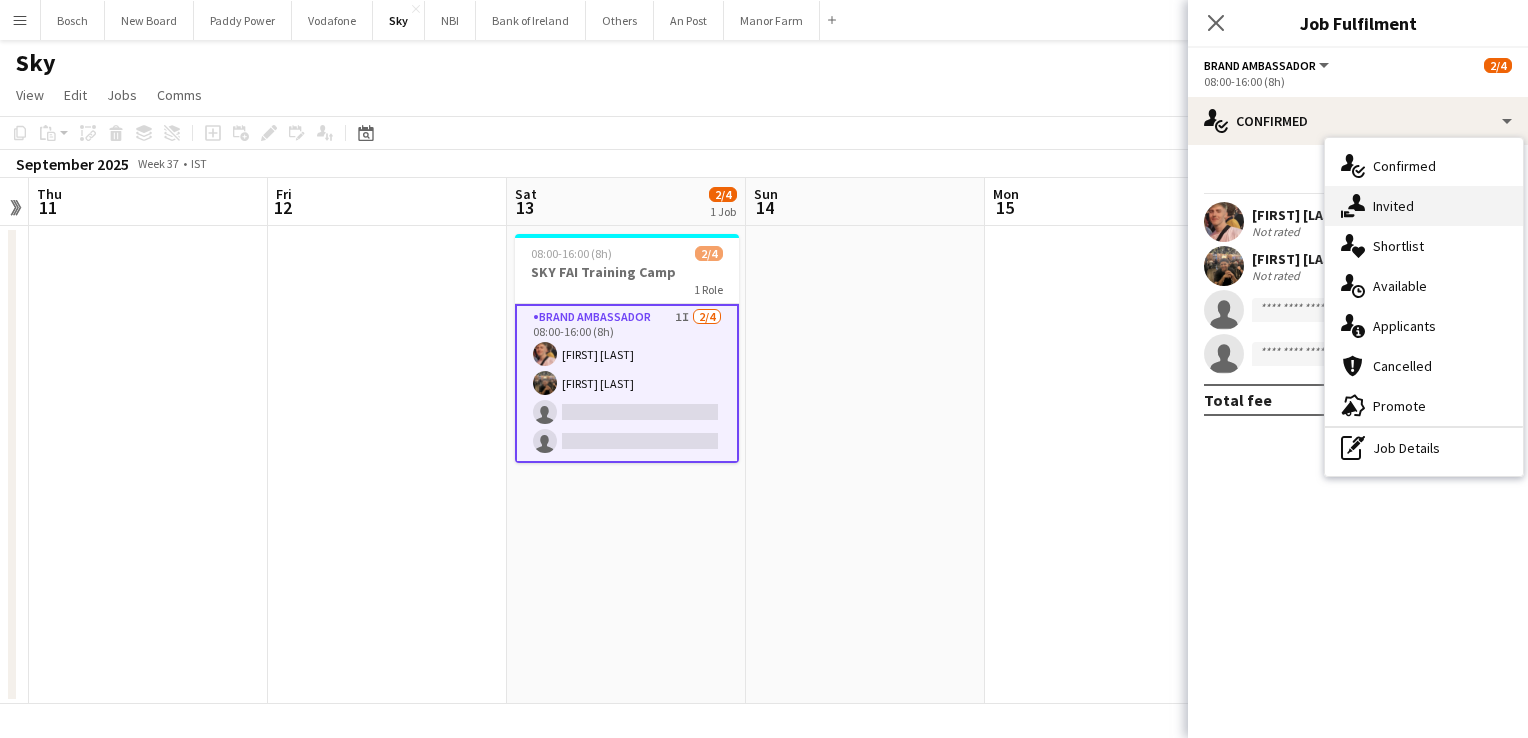 click on "single-neutral-actions-share-1
Invited" at bounding box center [1424, 206] 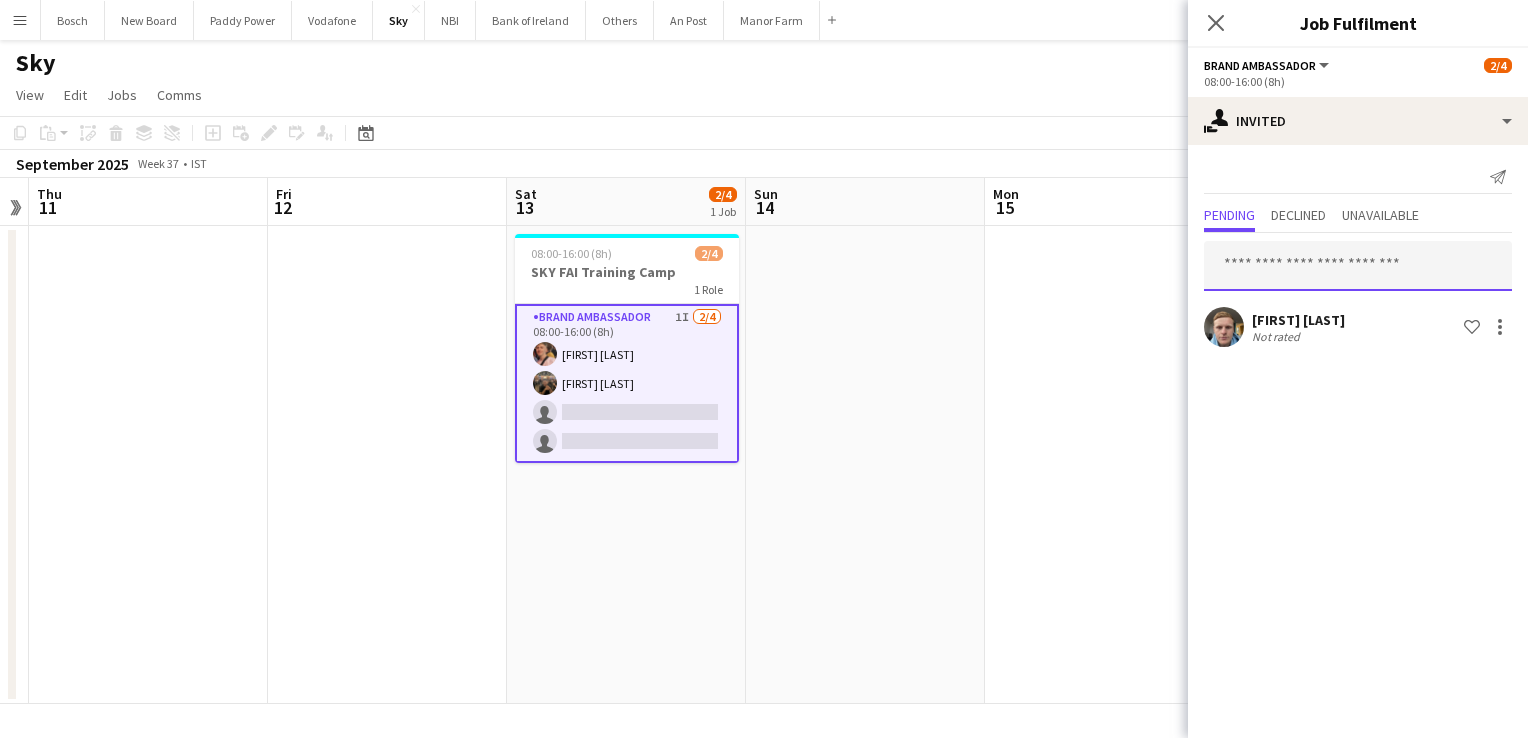 click at bounding box center (1358, 266) 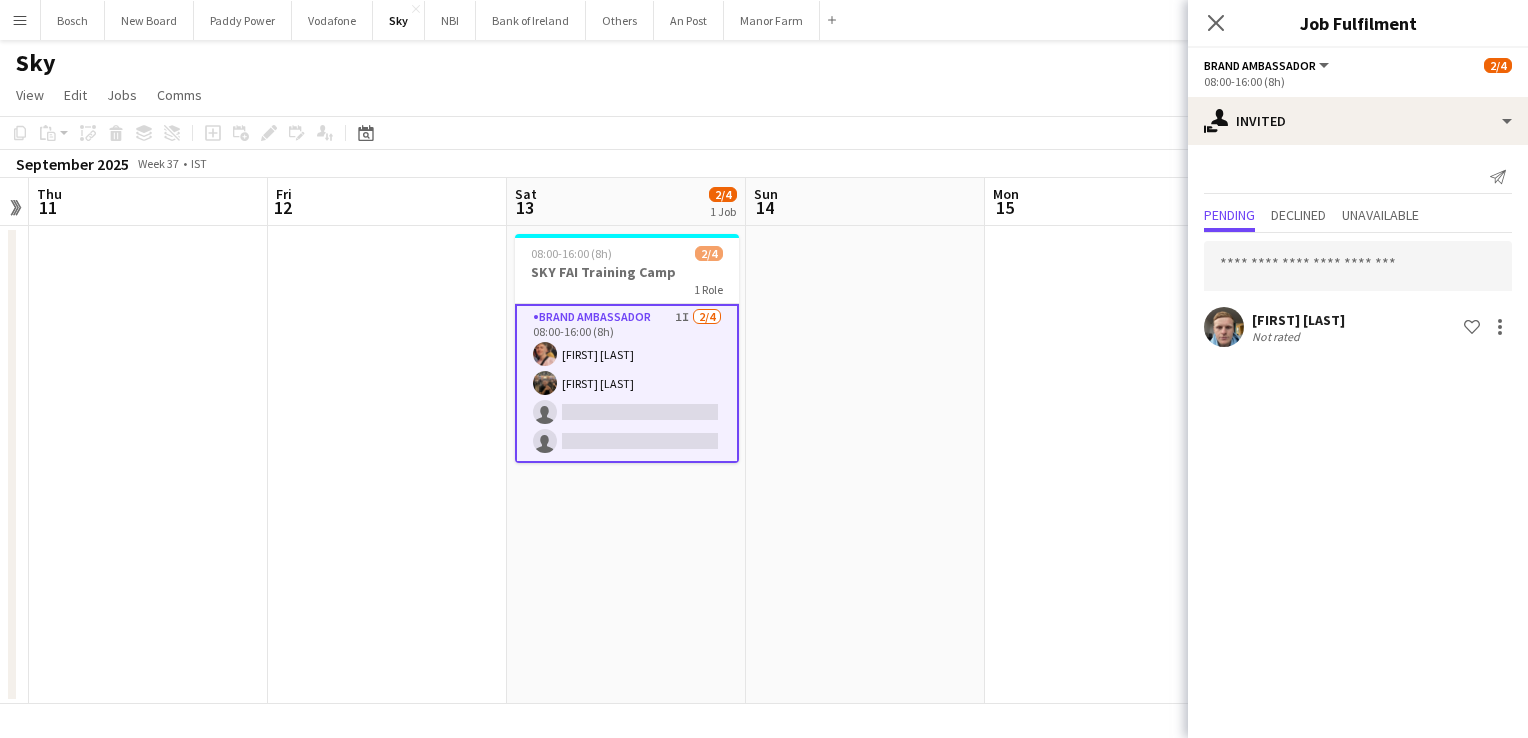 click on "View  Day view expanded Day view collapsed Month view Date picker Jump to today Expand Linked Jobs Collapse Linked Jobs  Edit  Copy Ctrl+C  Paste  Without Crew Ctrl+V With Crew Ctrl+Shift+V Paste as linked job  Group  Group Ungroup  Jobs  New Job Edit Job Delete Job New Linked Job Edit Linked Jobs Job fulfilment Promote Role Copy Role URL  Comms  Notify confirmed crew Create chat" 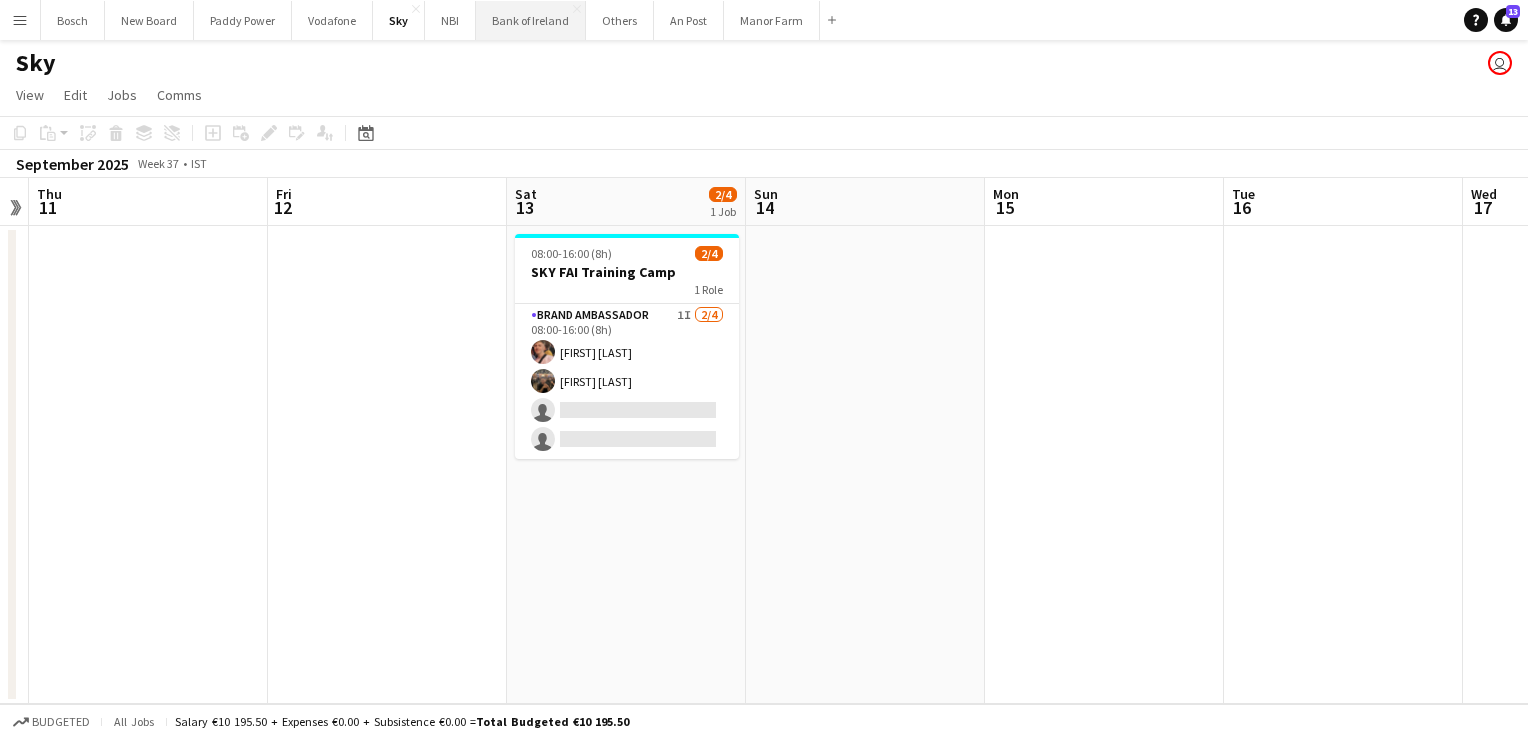 click on "Bank of Ireland
Close" at bounding box center (531, 20) 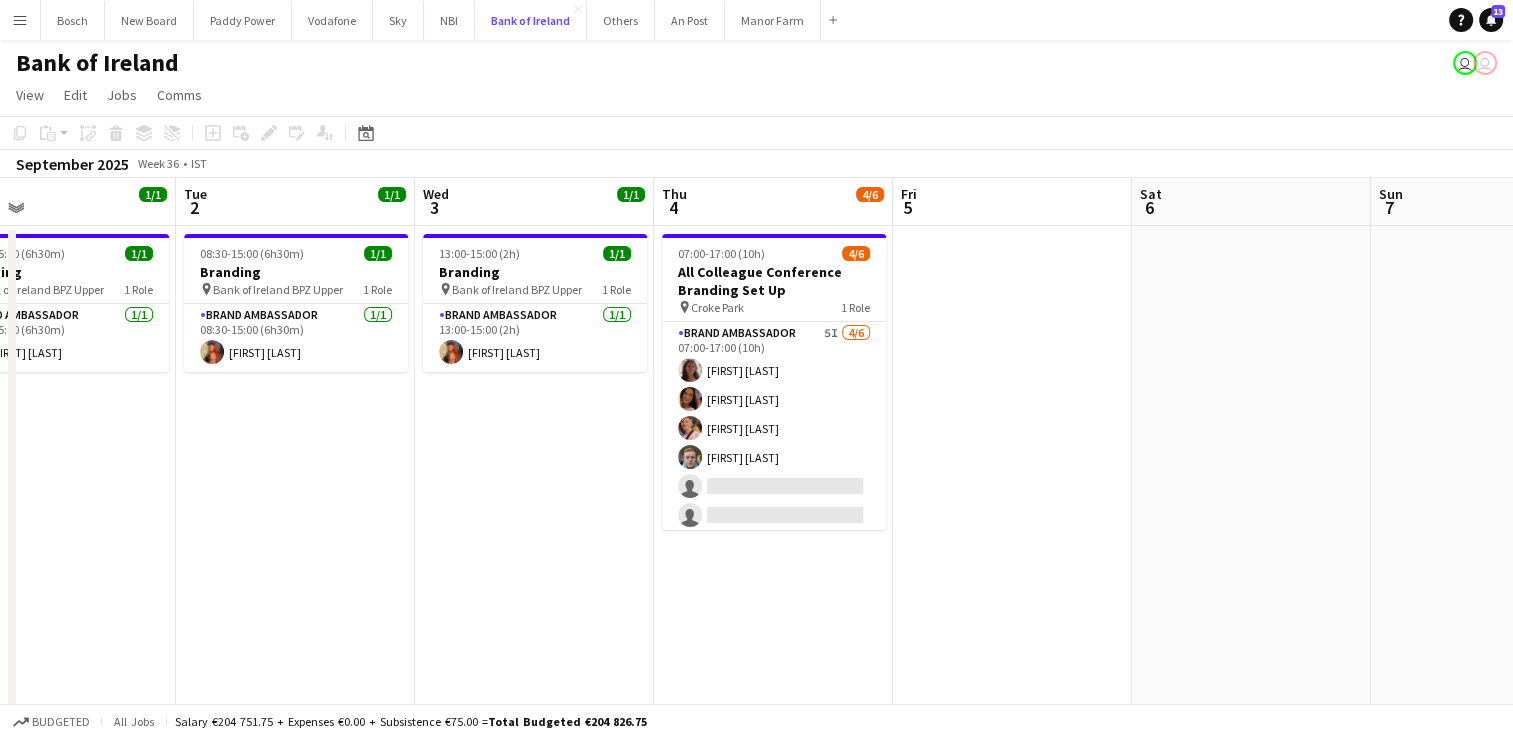 scroll, scrollTop: 0, scrollLeft: 780, axis: horizontal 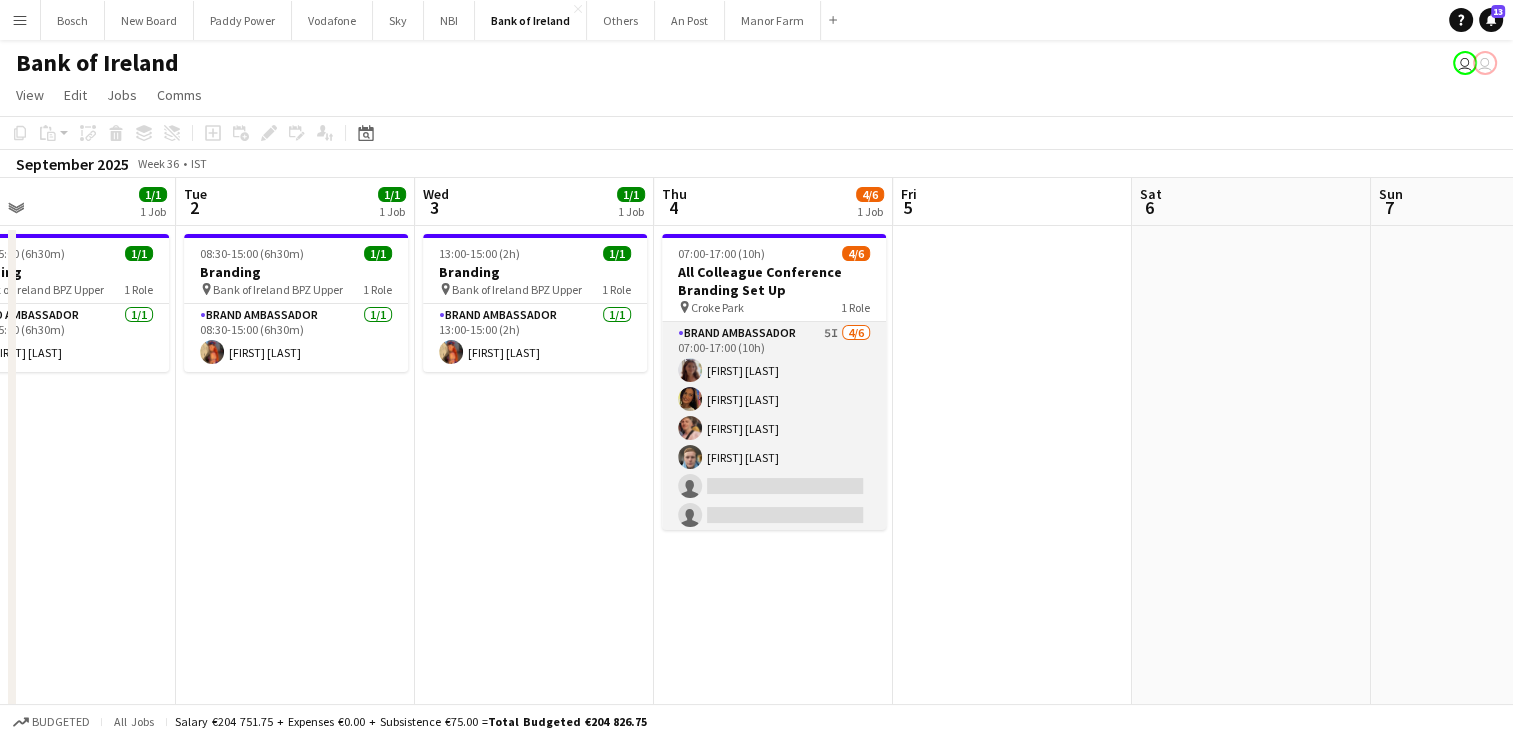 click on "Brand Ambassador   5I   4/6   07:00-17:00 (10h)
[FIRST] [LAST] [FIRST] [LAST] [FIRST] [LAST] [FIRST] [LAST]
single-neutral-actions
single-neutral-actions" at bounding box center (774, 428) 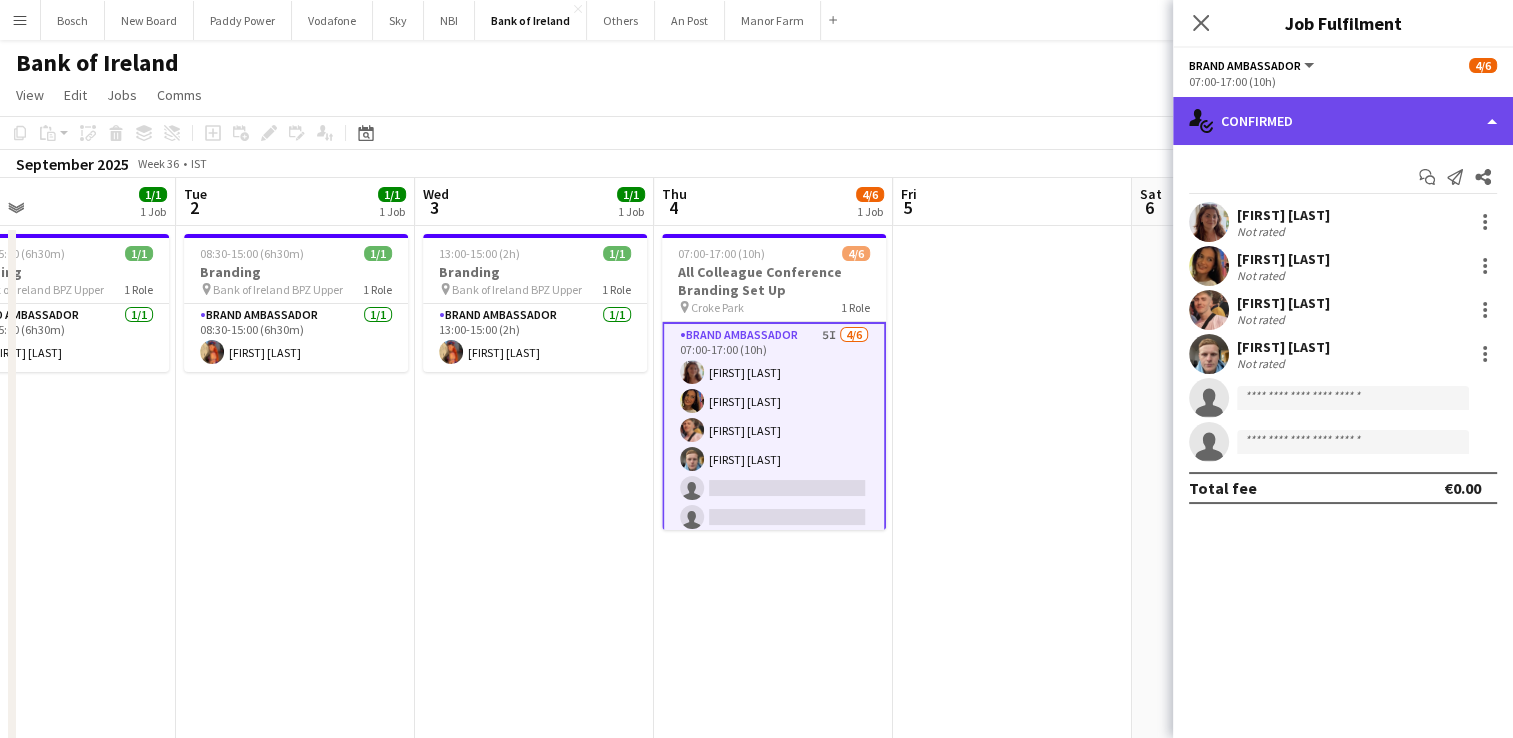 click on "single-neutral-actions-check-2
Confirmed" 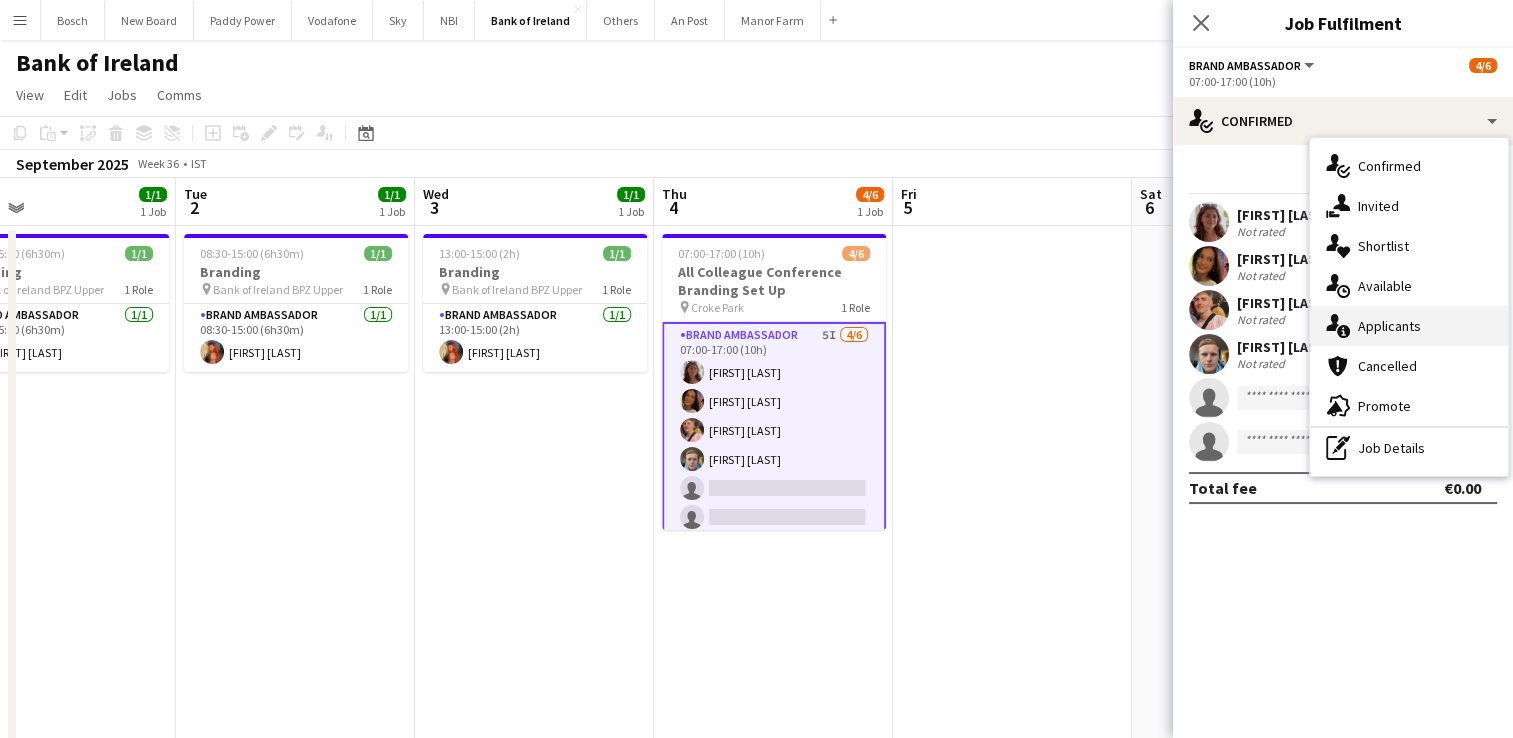 click on "single-neutral-actions-information
Applicants" at bounding box center [1409, 326] 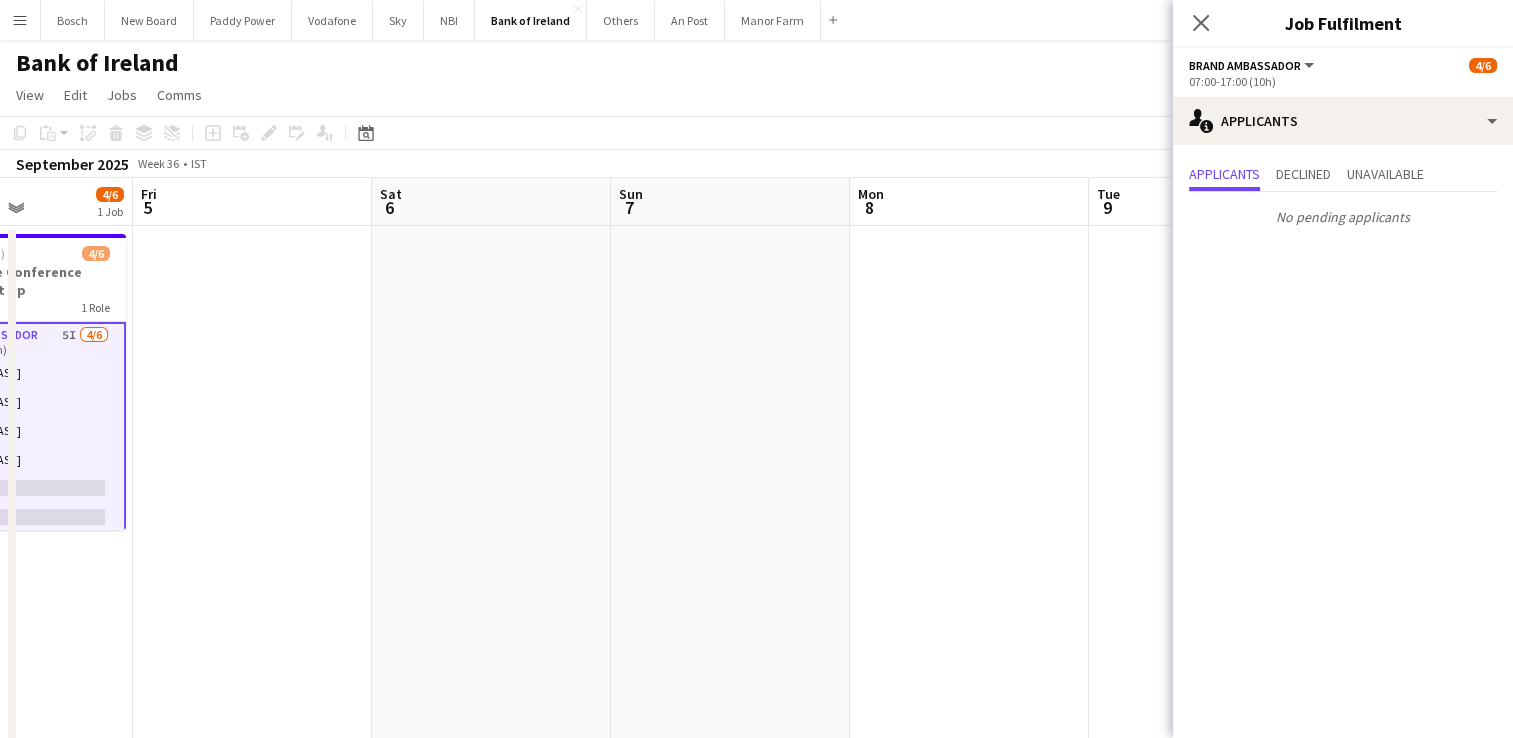 scroll, scrollTop: 0, scrollLeft: 544, axis: horizontal 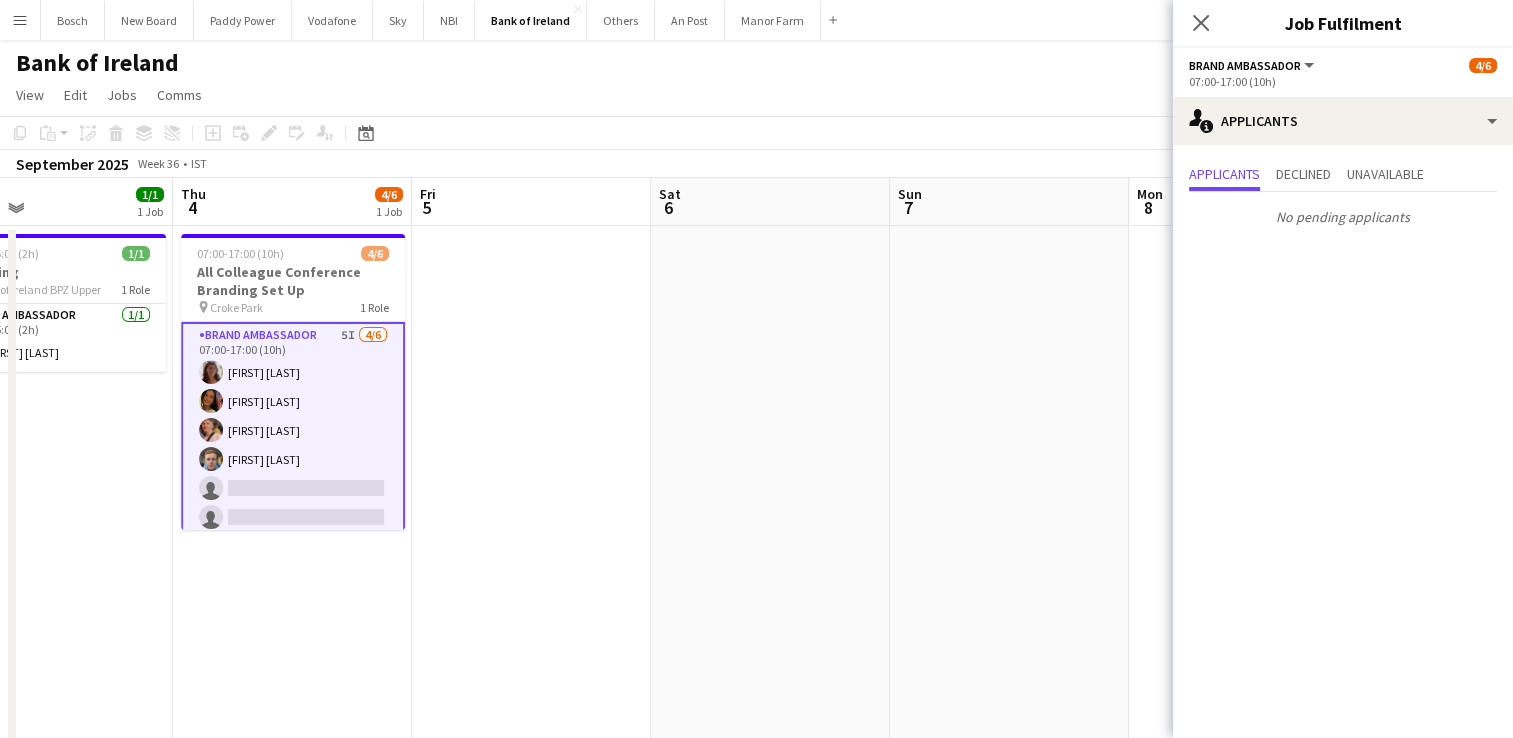 click on "View  Day view expanded Day view collapsed Month view Date picker Jump to today Expand Linked Jobs Collapse Linked Jobs  Edit  Copy Ctrl+C  Paste  Without Crew Ctrl+V With Crew Ctrl+Shift+V Paste as linked job  Group  Group Ungroup  Jobs  New Job Edit Job Delete Job New Linked Job Edit Linked Jobs Job fulfilment Promote Role Copy Role URL  Comms  Notify confirmed crew Create chat" 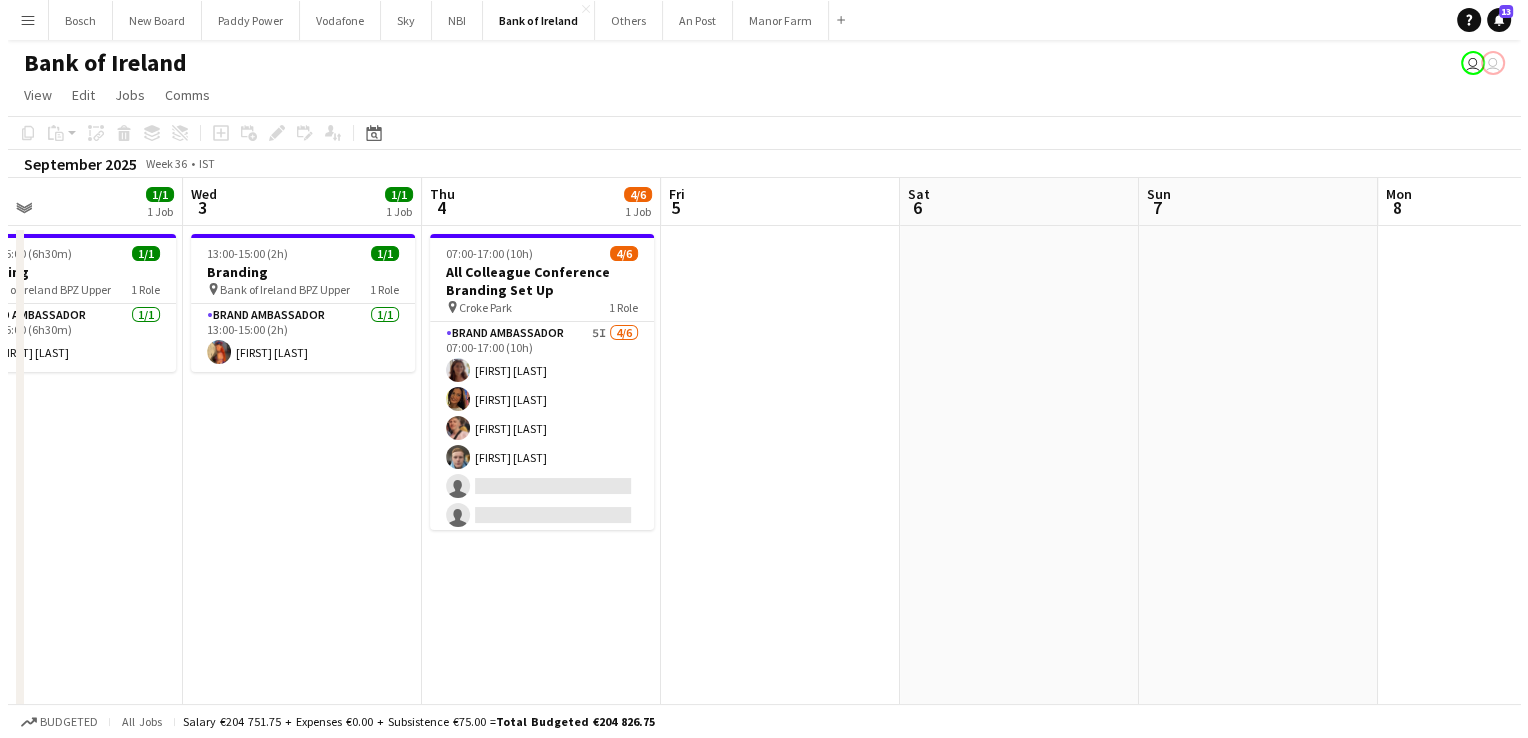 scroll, scrollTop: 0, scrollLeft: 607, axis: horizontal 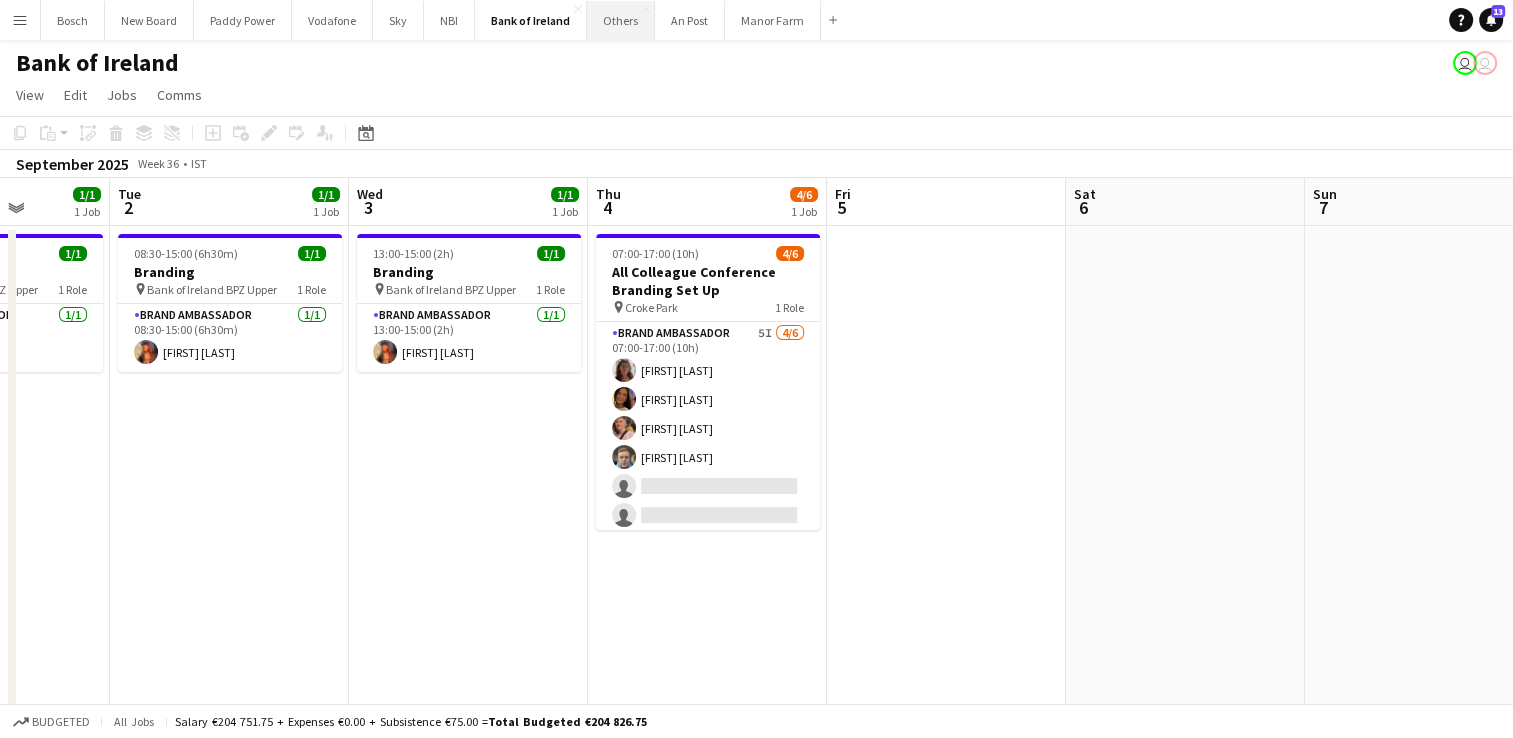click on "Others
Close" at bounding box center [621, 20] 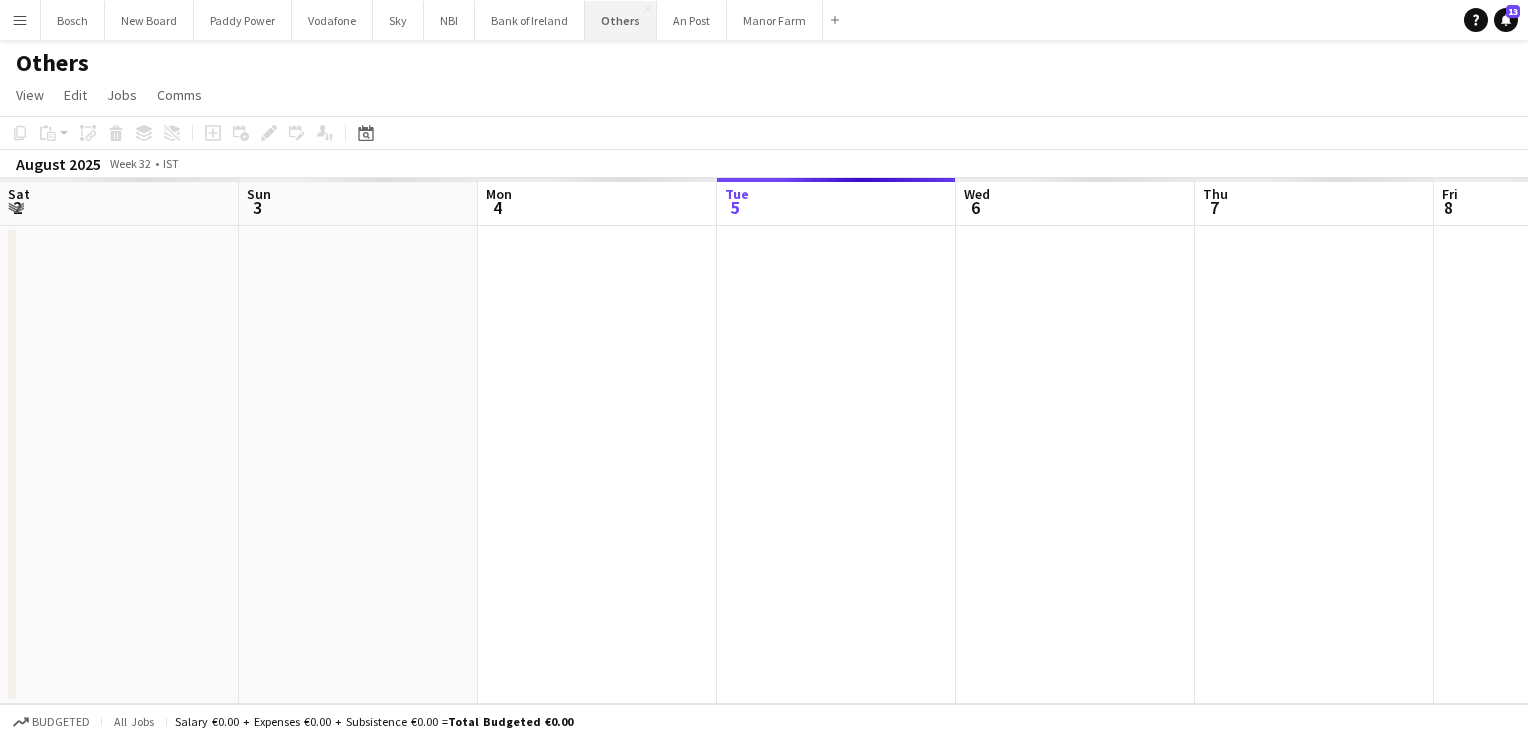 scroll, scrollTop: 0, scrollLeft: 478, axis: horizontal 